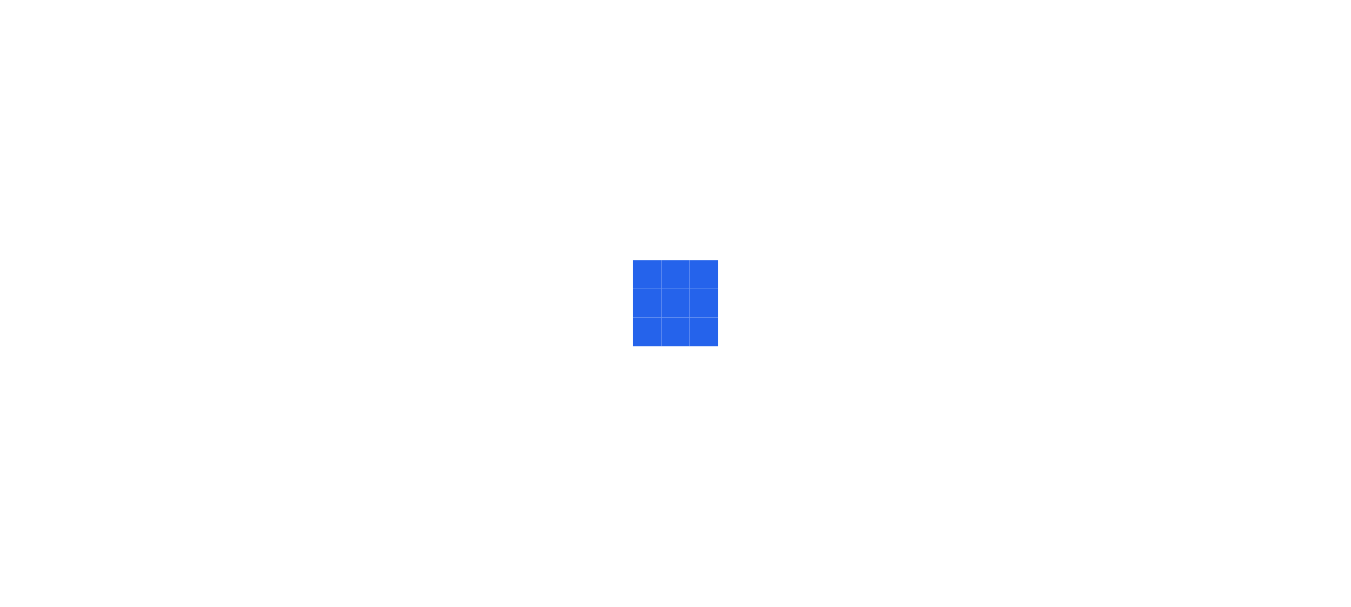 scroll, scrollTop: 0, scrollLeft: 0, axis: both 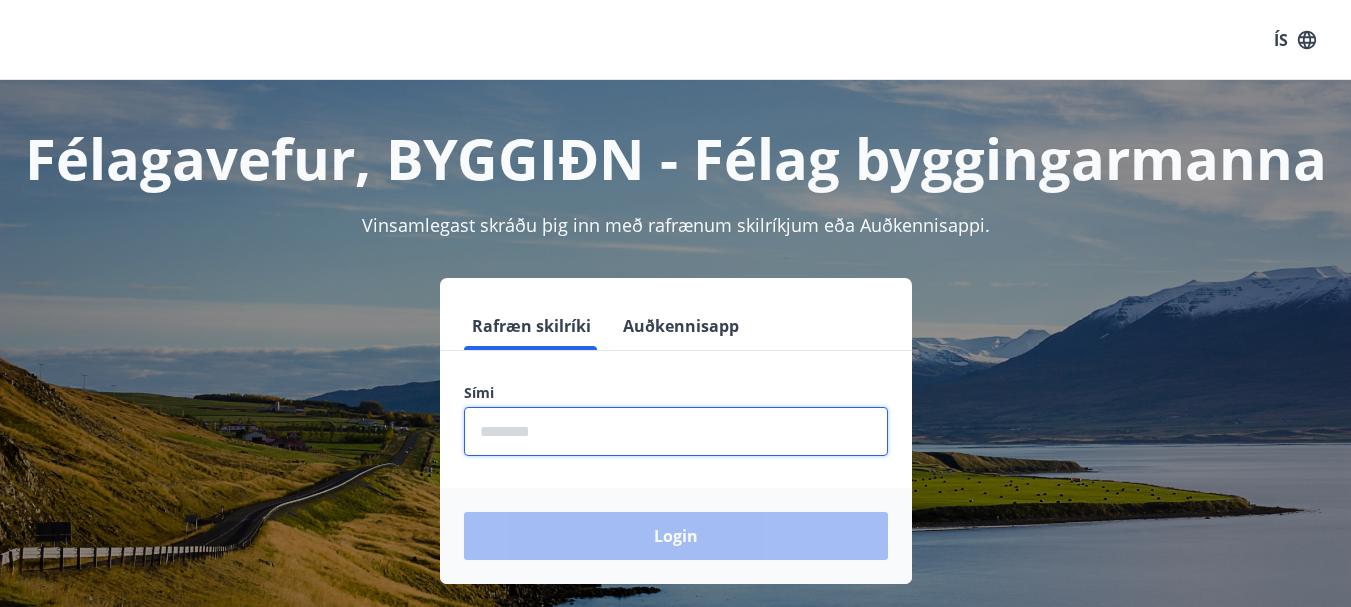 click at bounding box center [676, 431] 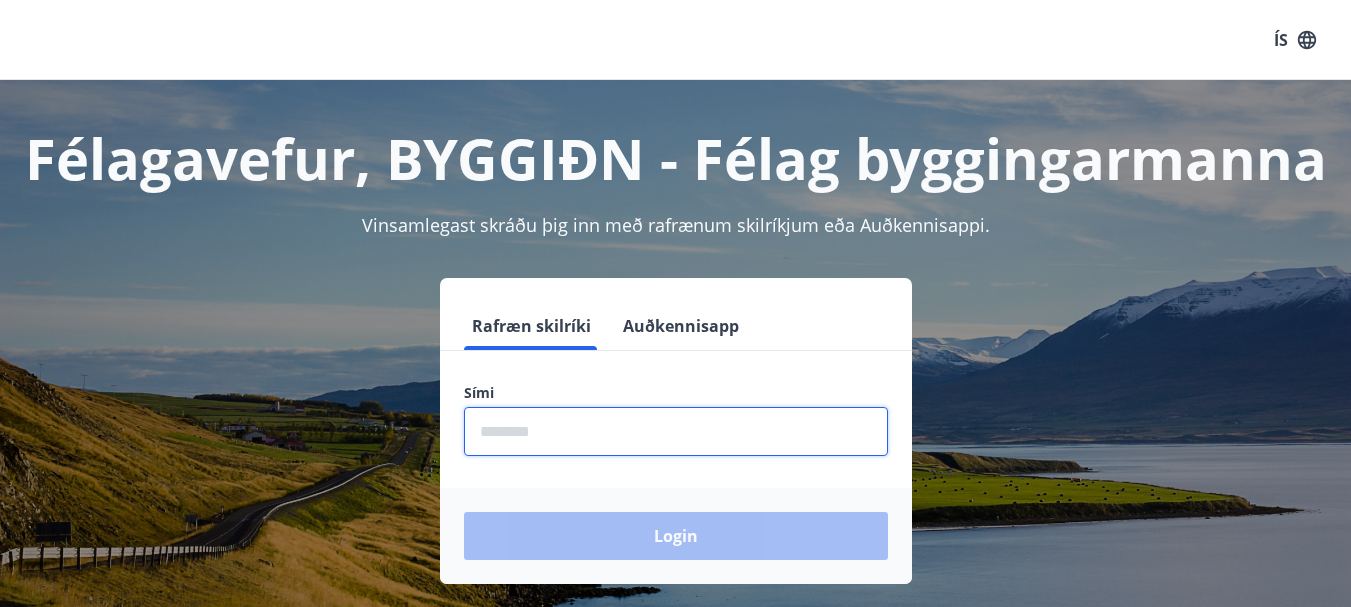 type on "********" 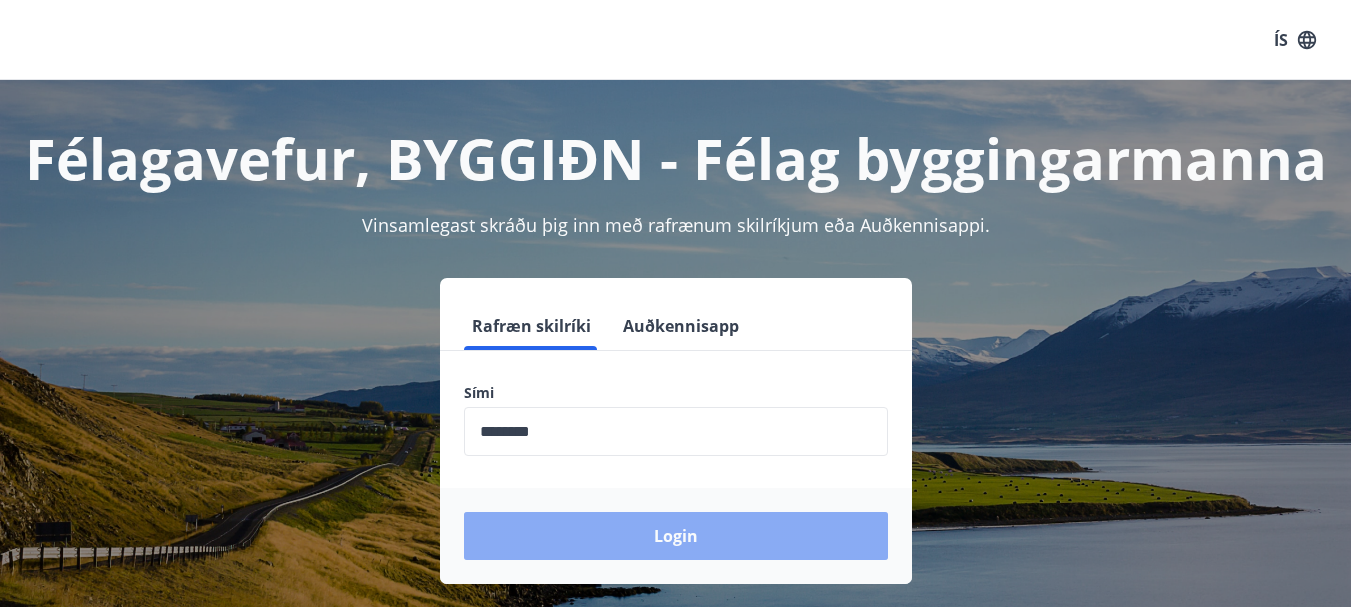 click on "Login" at bounding box center [676, 536] 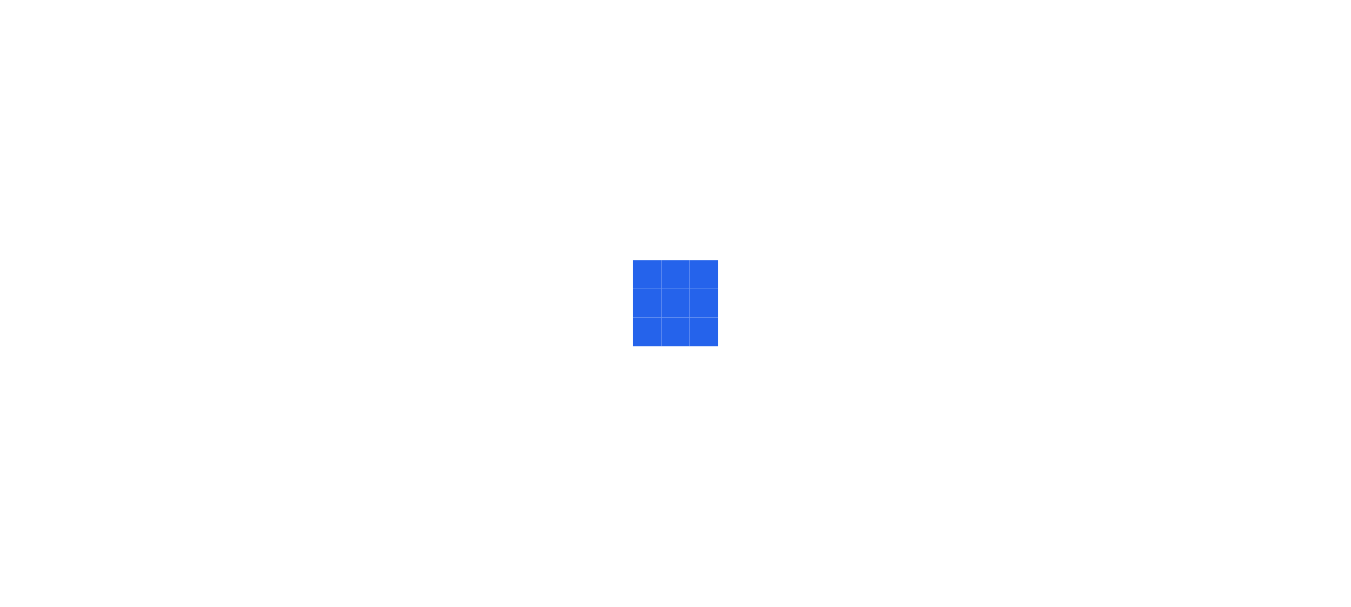 scroll, scrollTop: 0, scrollLeft: 0, axis: both 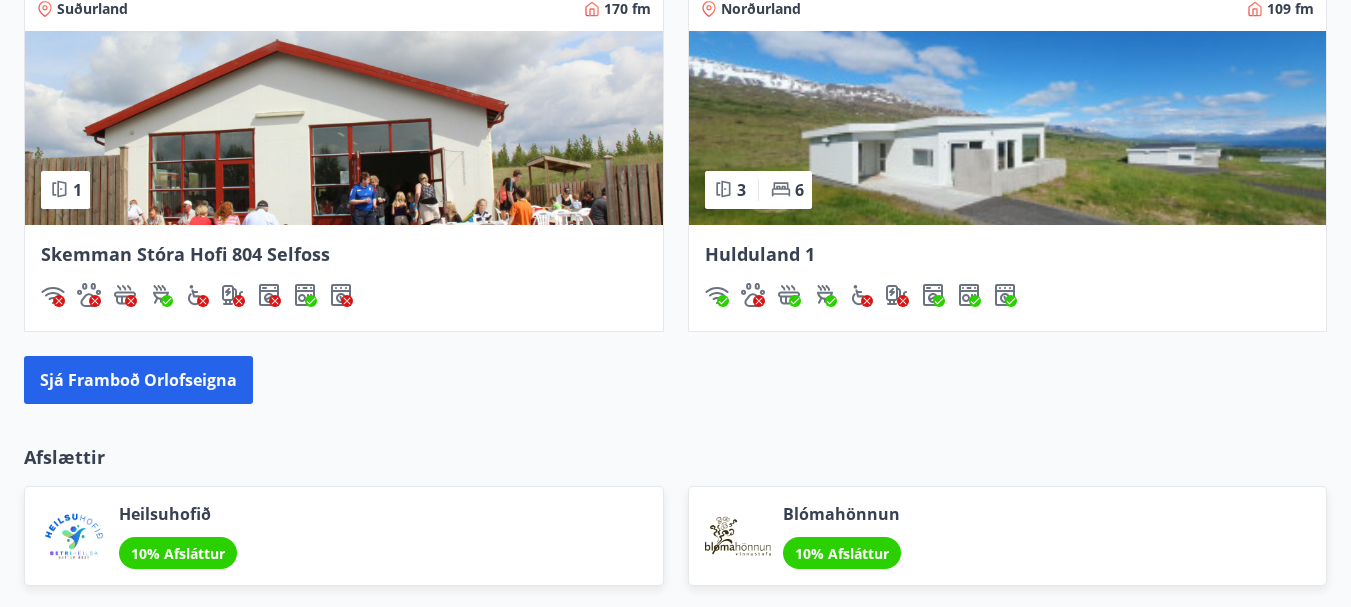 click at bounding box center (1008, 128) 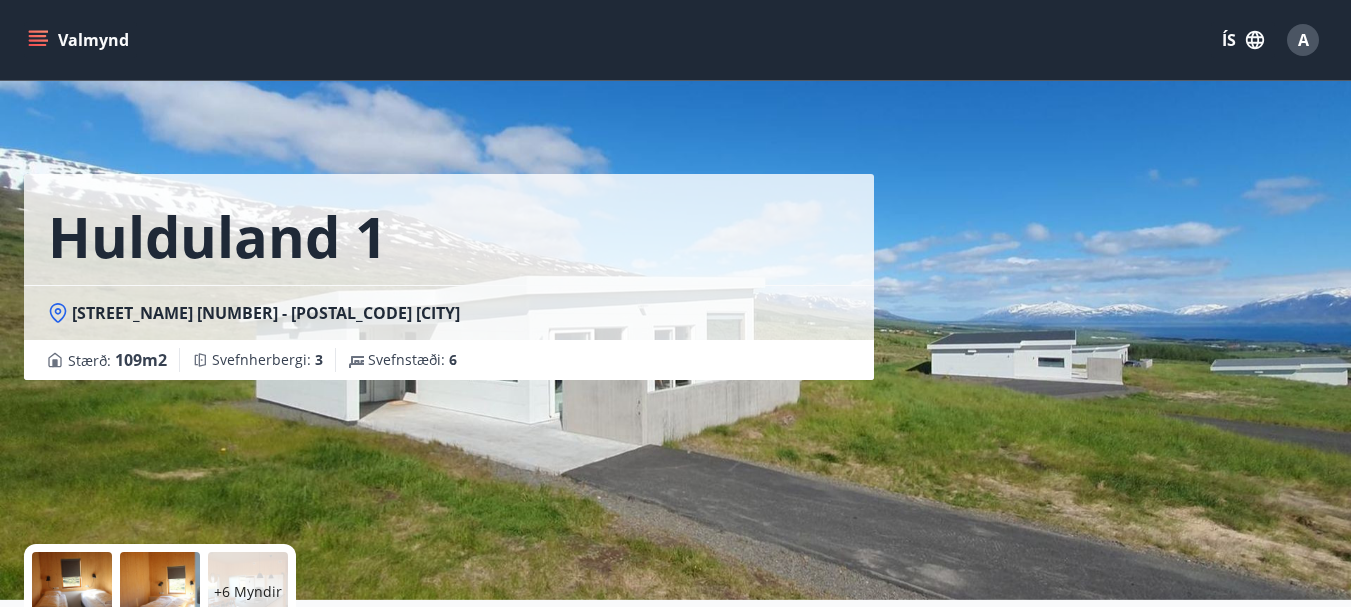 scroll, scrollTop: 300, scrollLeft: 0, axis: vertical 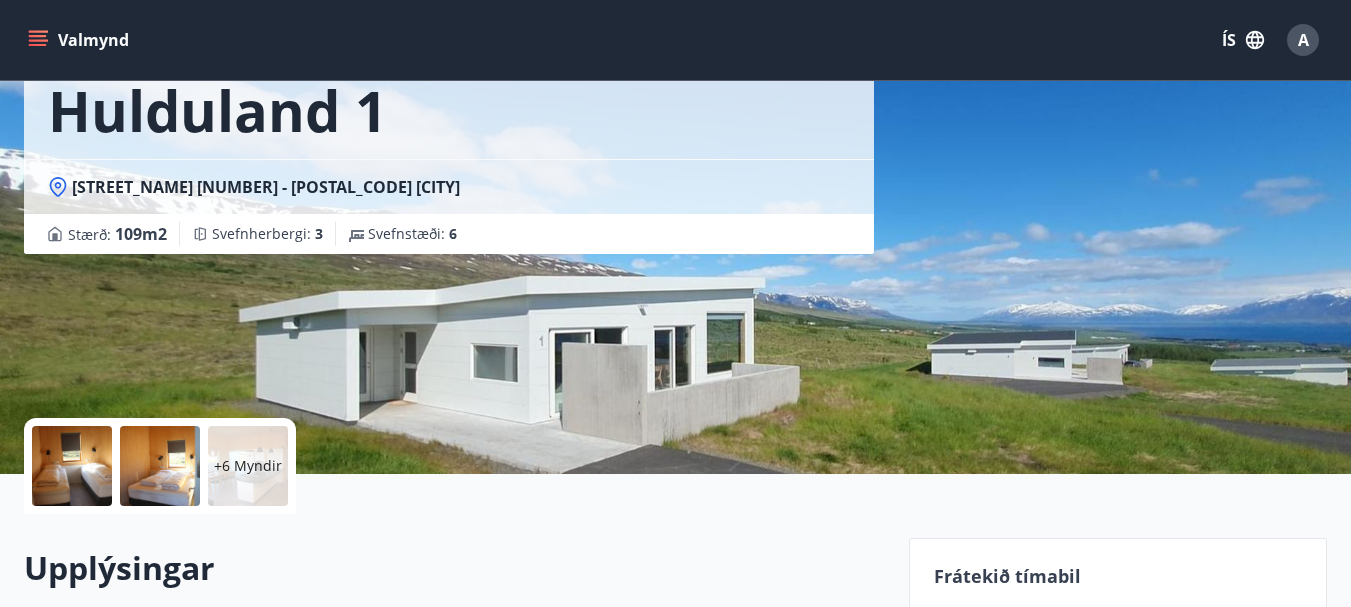 click on "+6 Myndir" at bounding box center [248, 466] 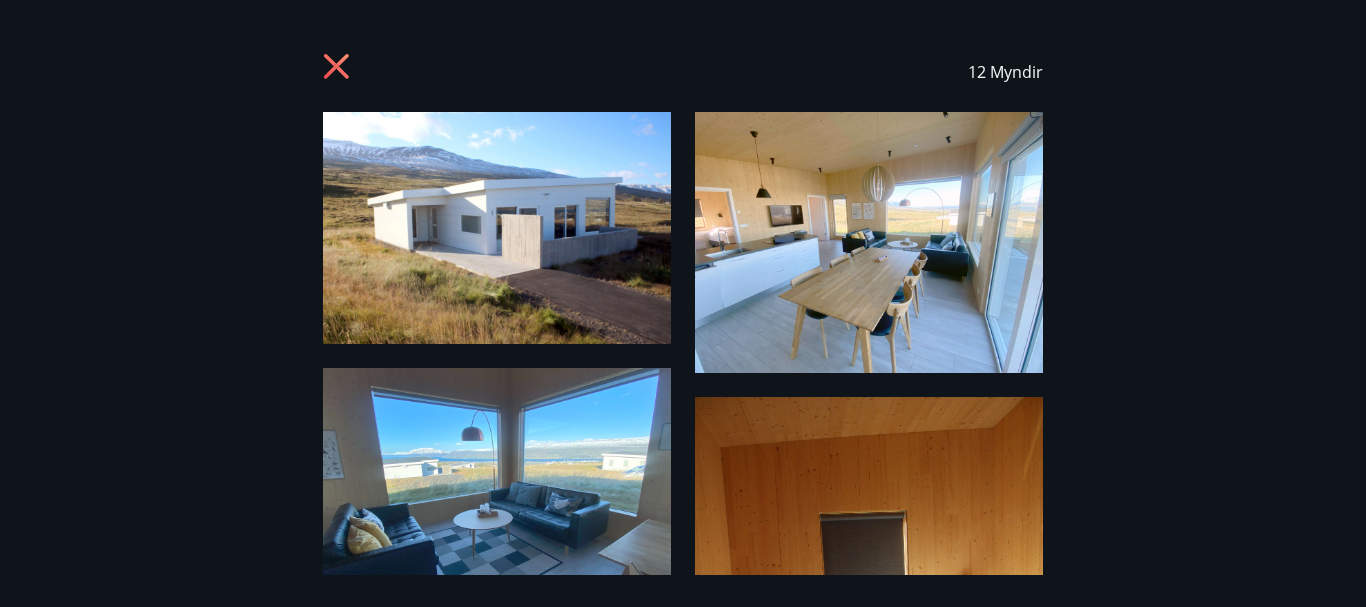 click at bounding box center [497, 228] 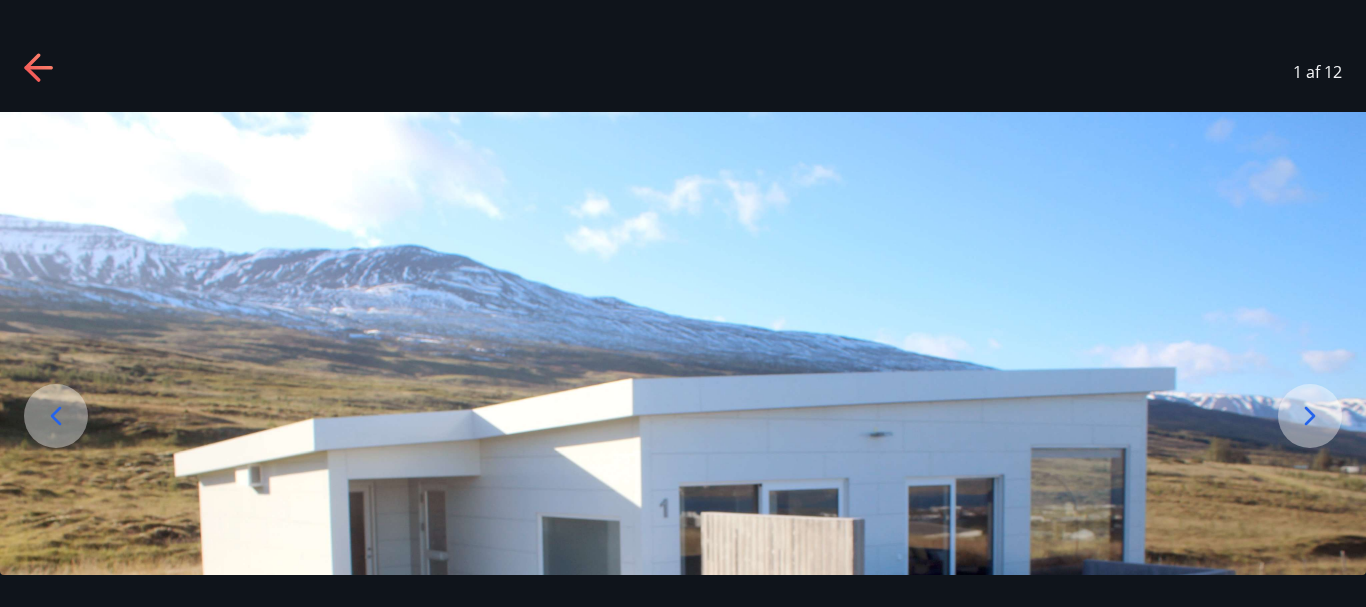 scroll, scrollTop: 300, scrollLeft: 0, axis: vertical 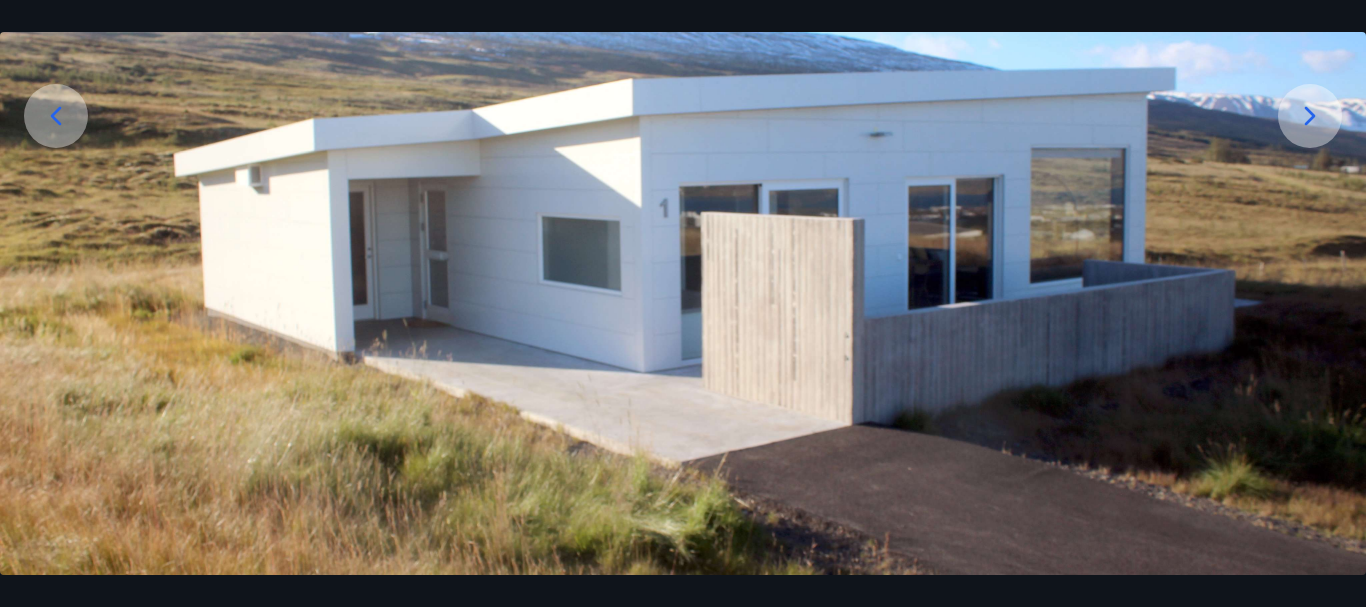 click 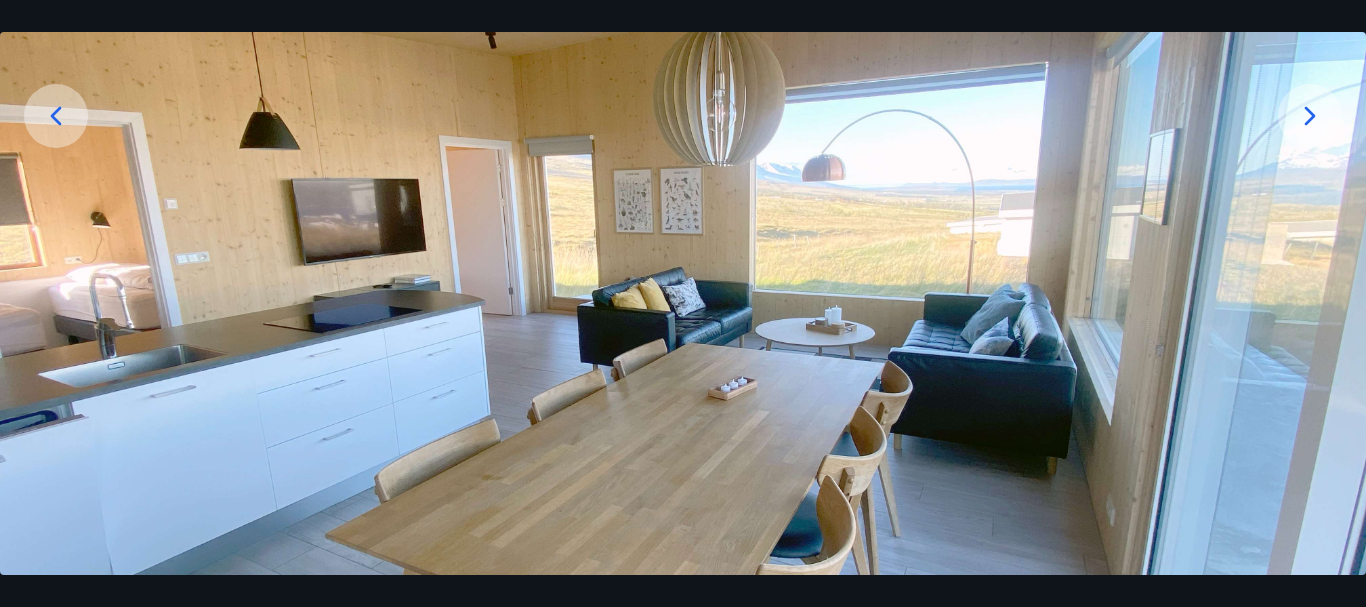 click 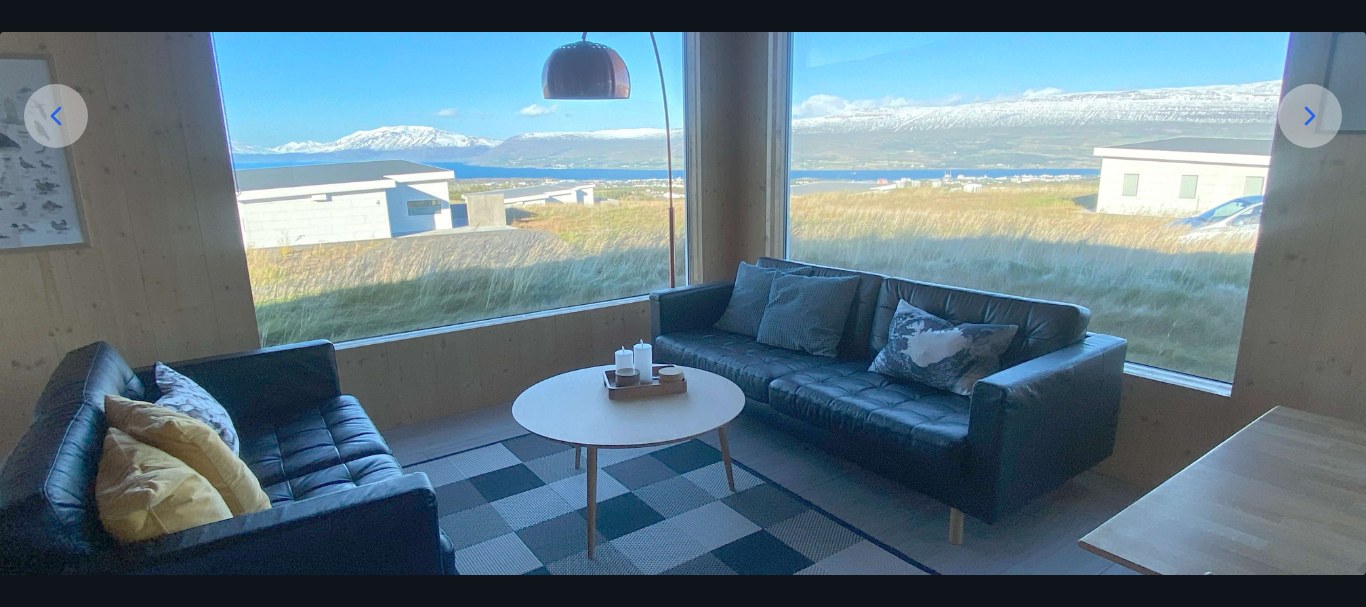 click 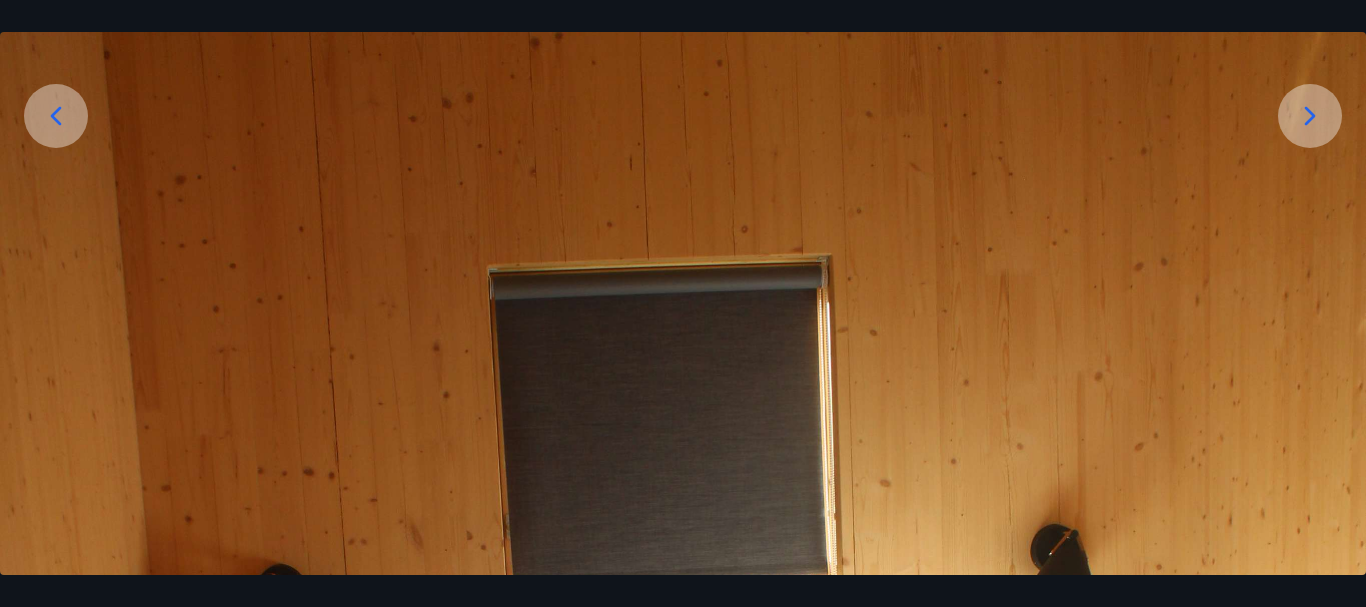 drag, startPoint x: 1259, startPoint y: 377, endPoint x: 1225, endPoint y: 353, distance: 41.617306 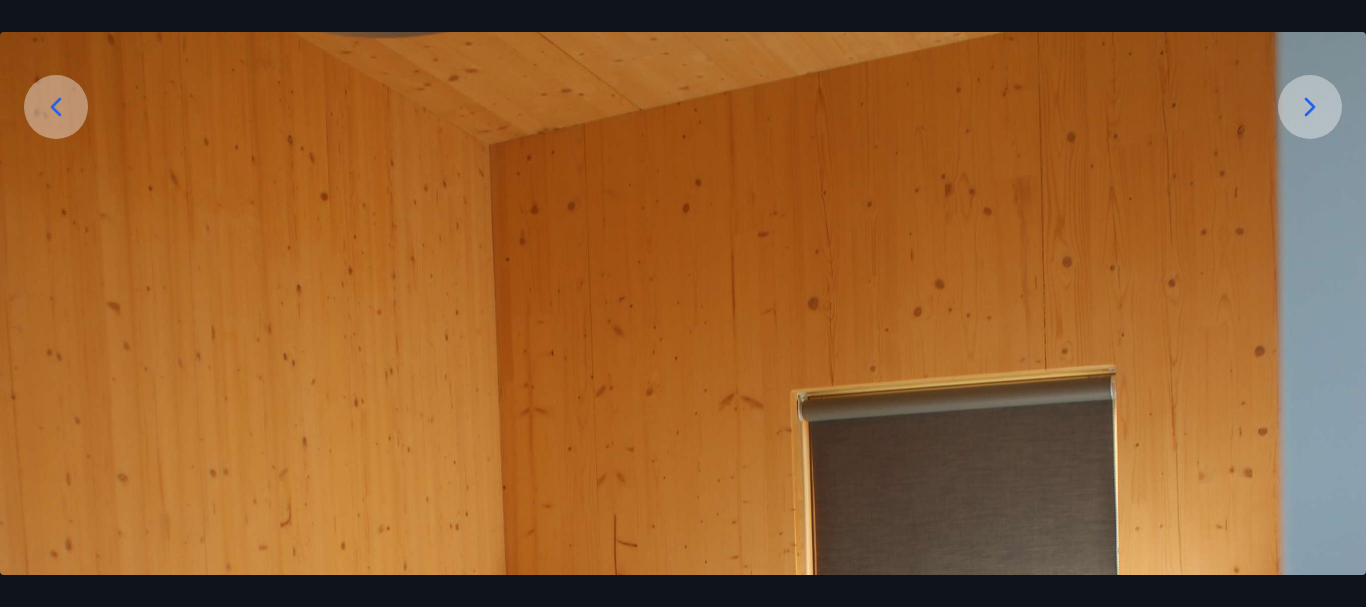 scroll, scrollTop: 300, scrollLeft: 0, axis: vertical 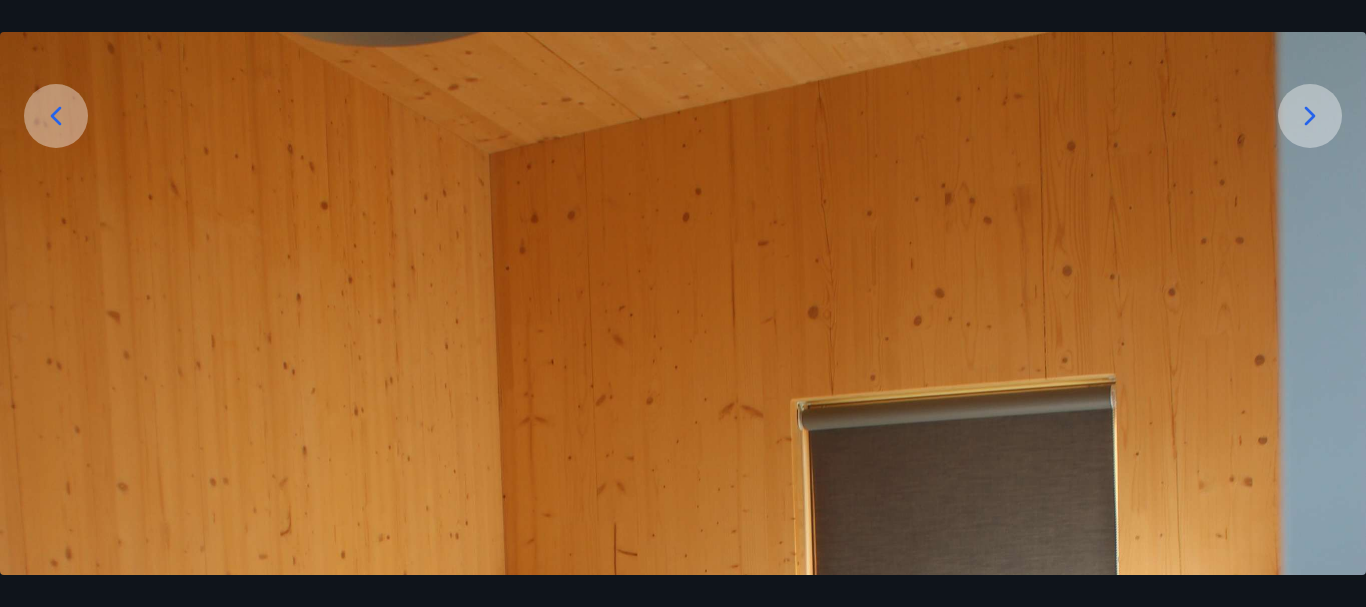 click 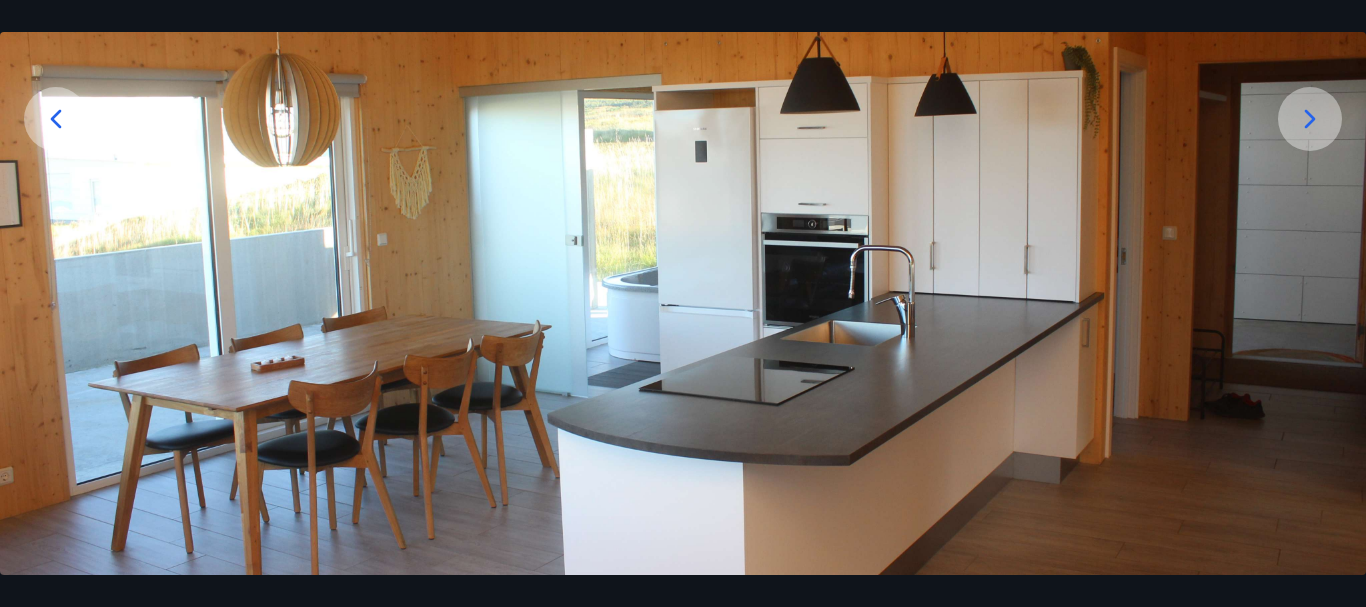 scroll, scrollTop: 300, scrollLeft: 0, axis: vertical 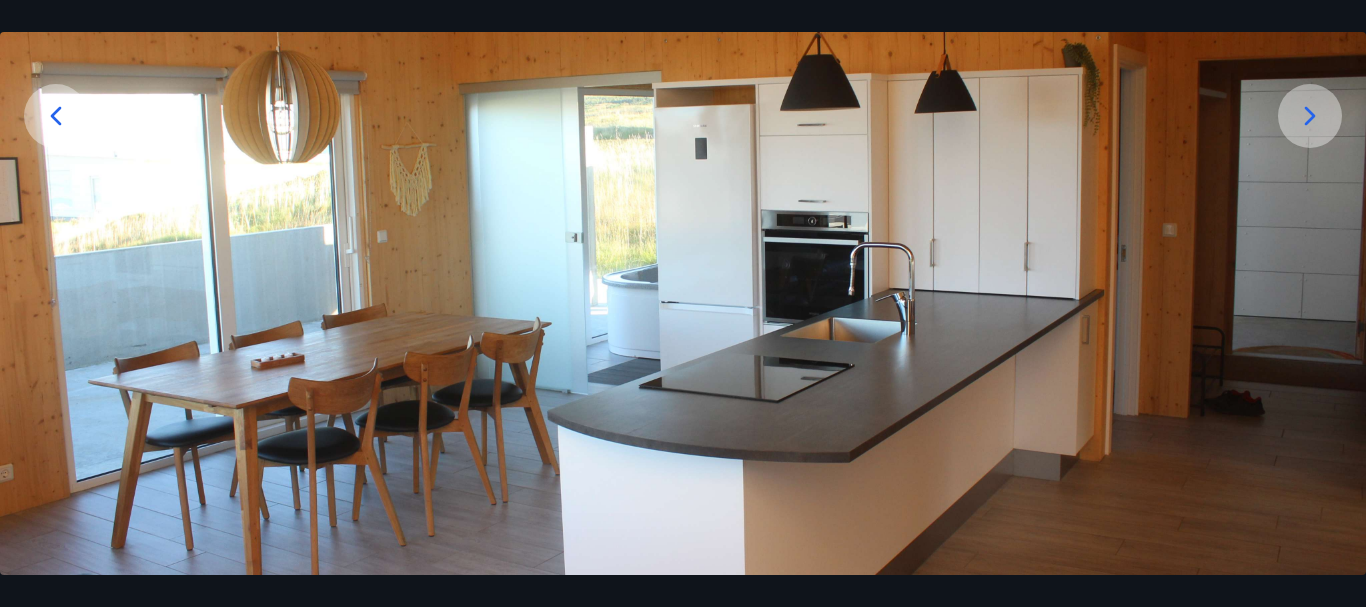 click 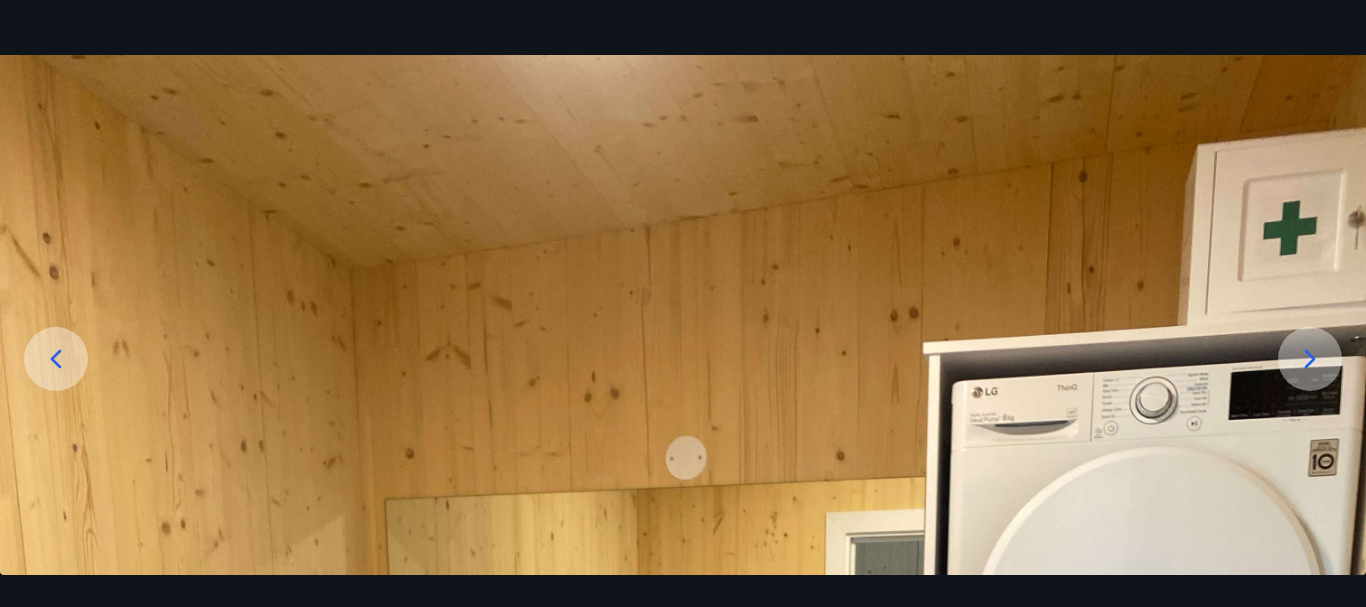 scroll, scrollTop: 0, scrollLeft: 0, axis: both 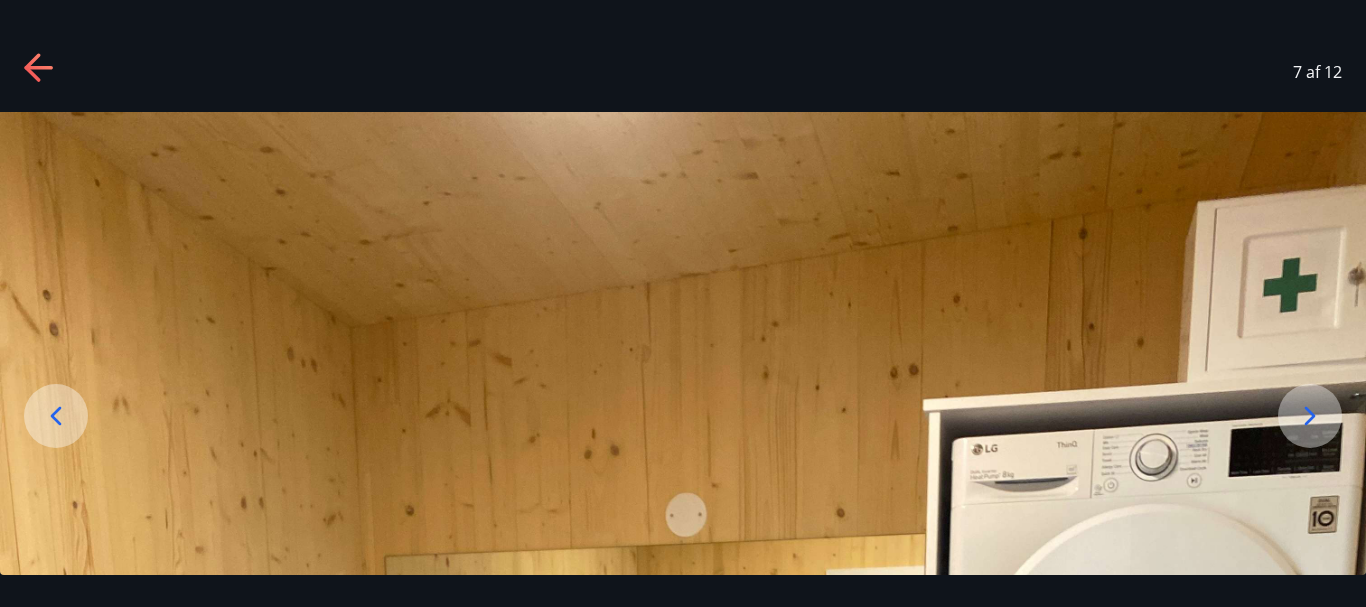 click 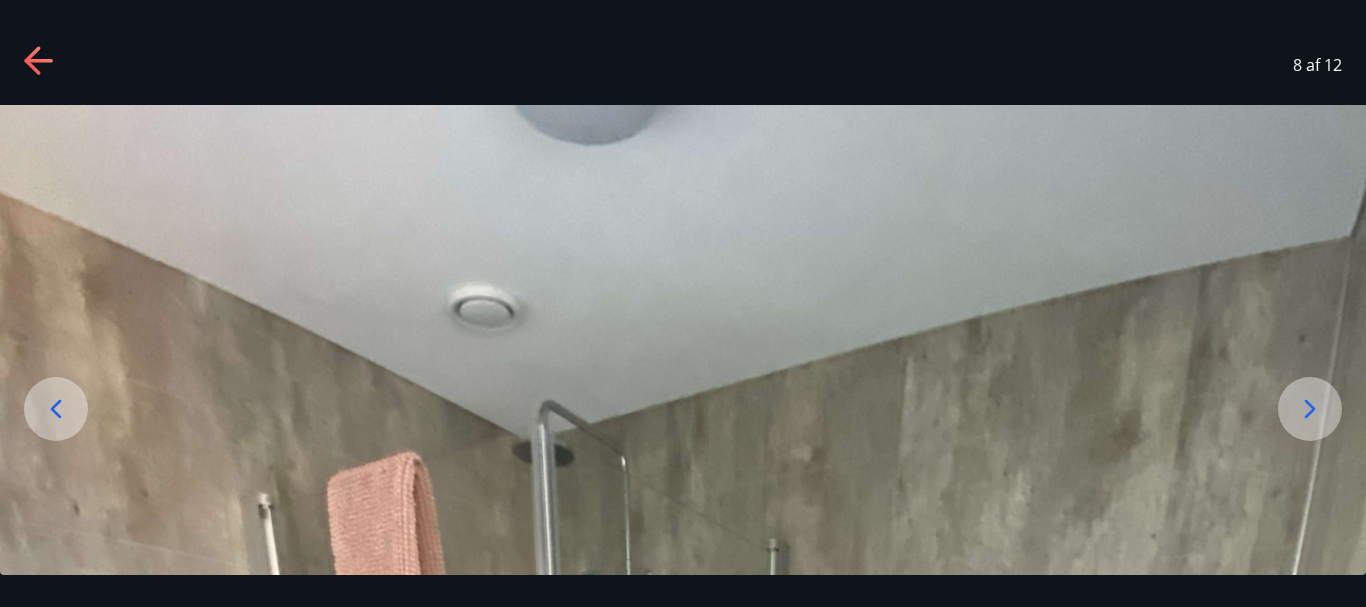 scroll, scrollTop: 0, scrollLeft: 0, axis: both 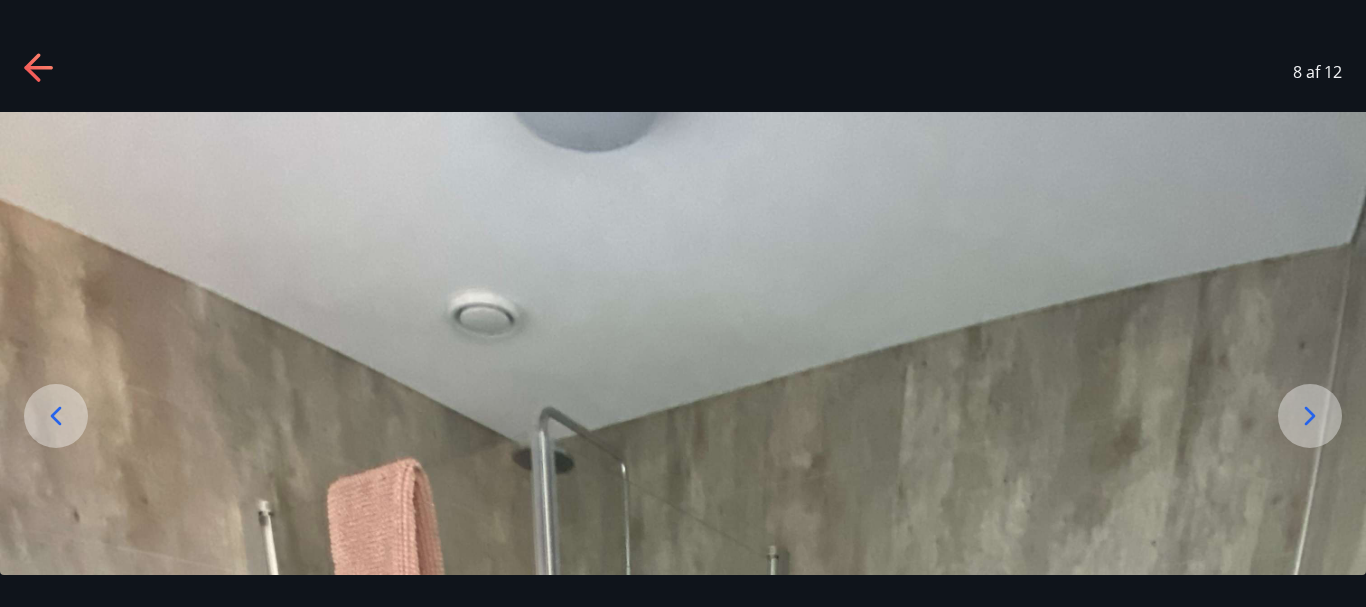 click 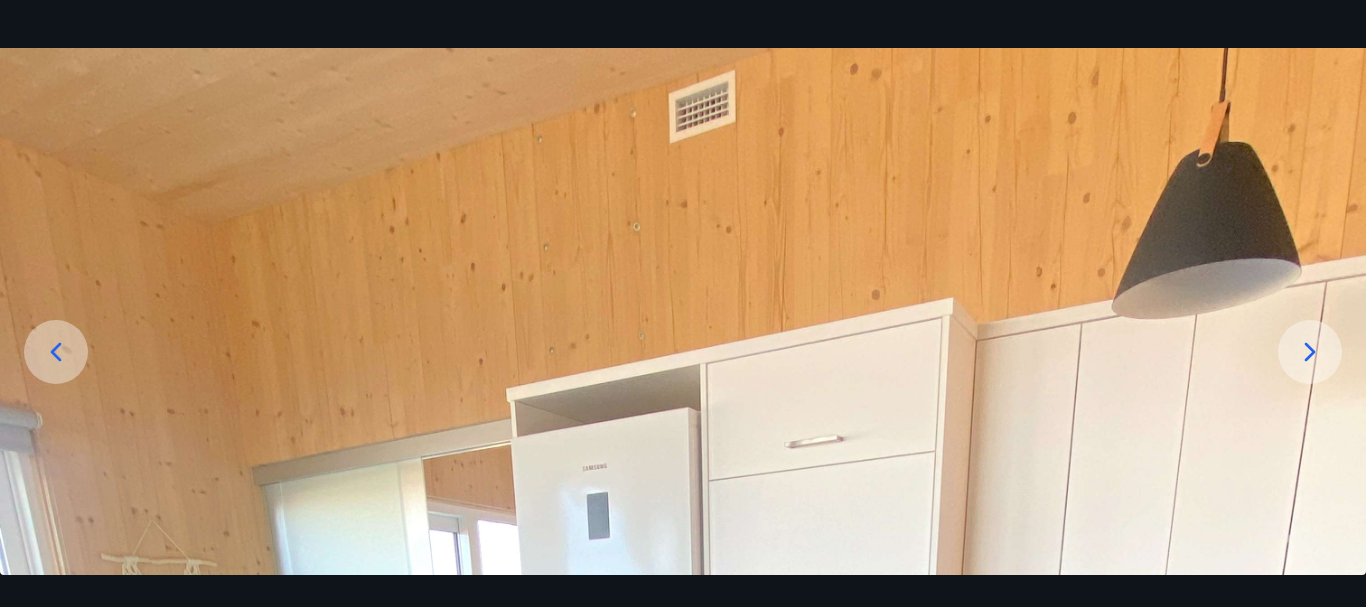 scroll, scrollTop: 0, scrollLeft: 0, axis: both 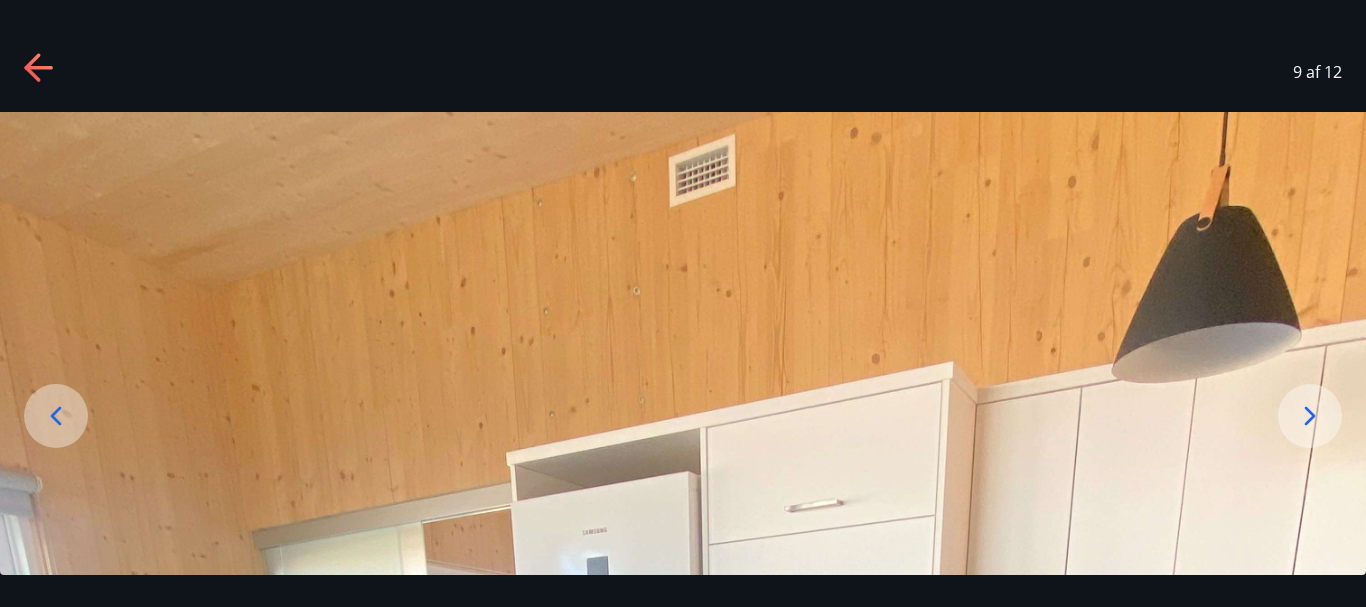 click 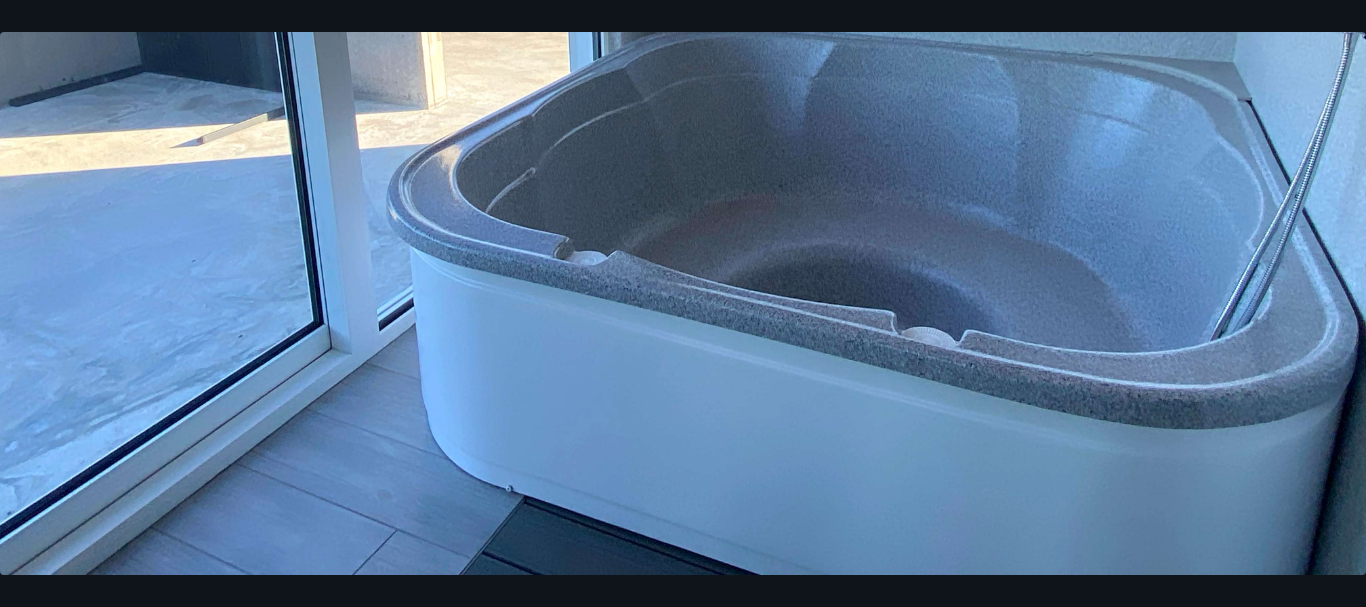 scroll, scrollTop: 0, scrollLeft: 0, axis: both 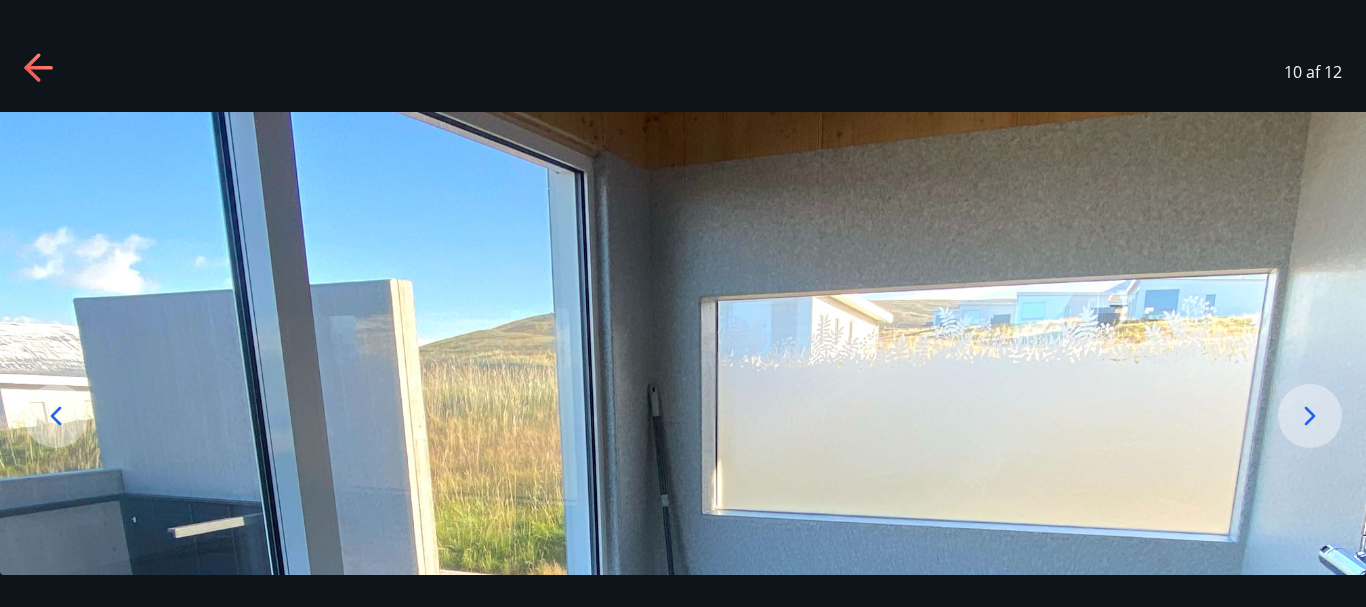 click 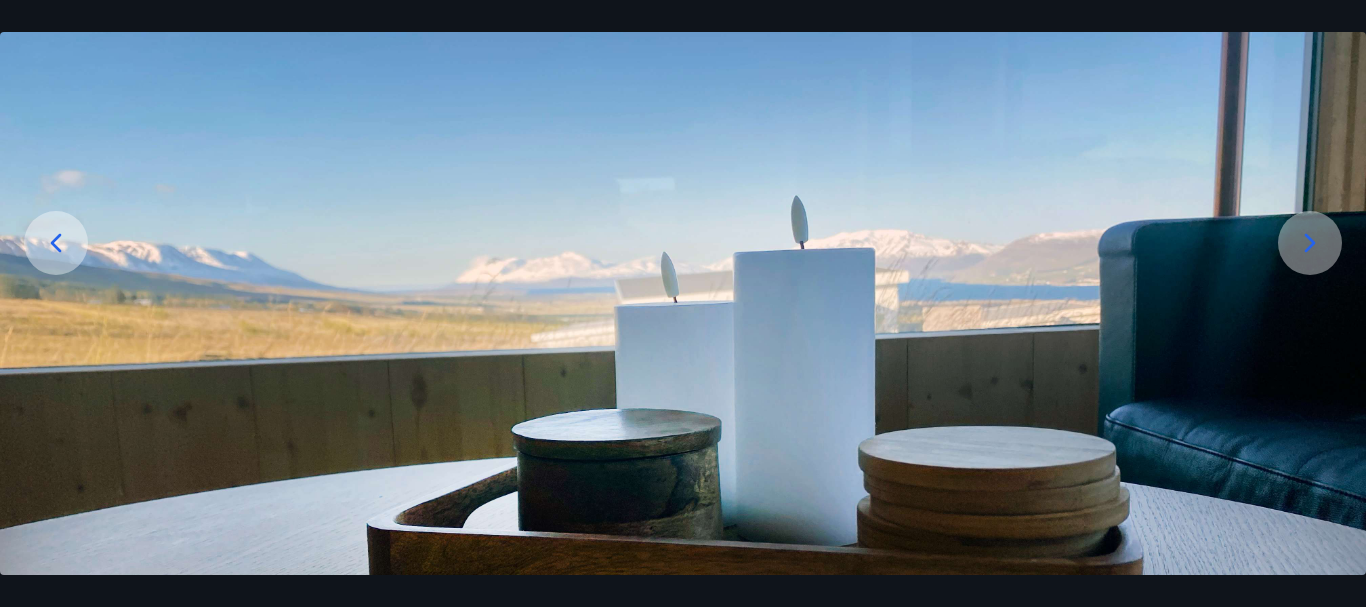 scroll, scrollTop: 300, scrollLeft: 0, axis: vertical 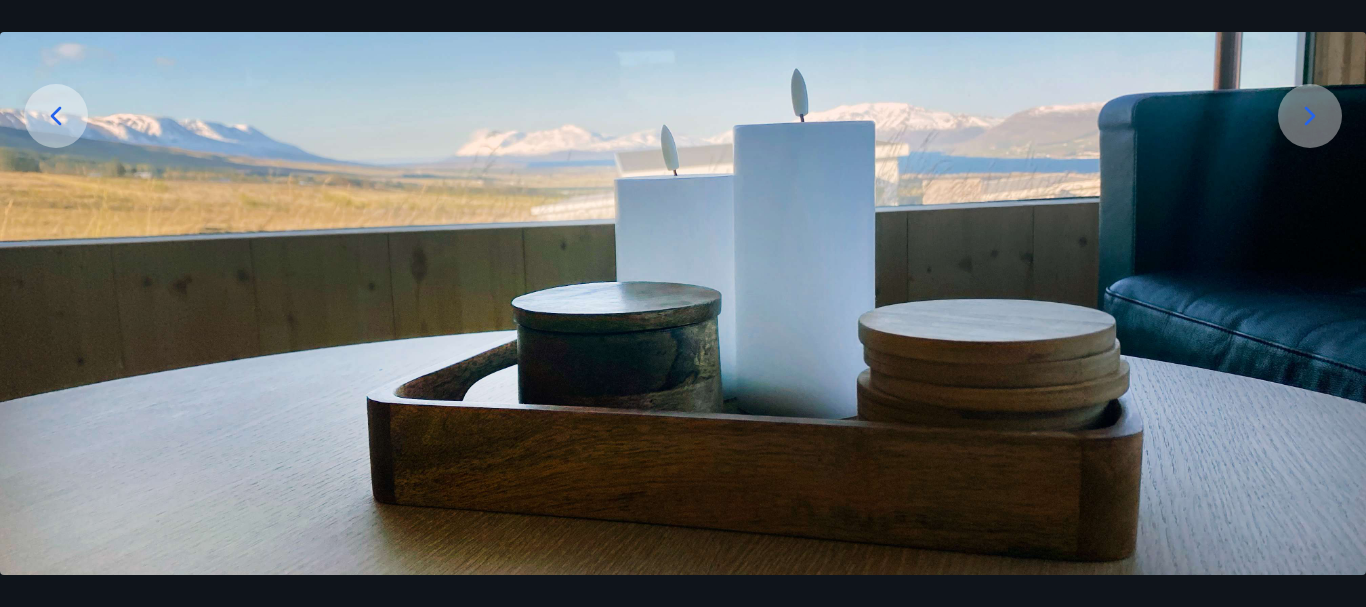 click 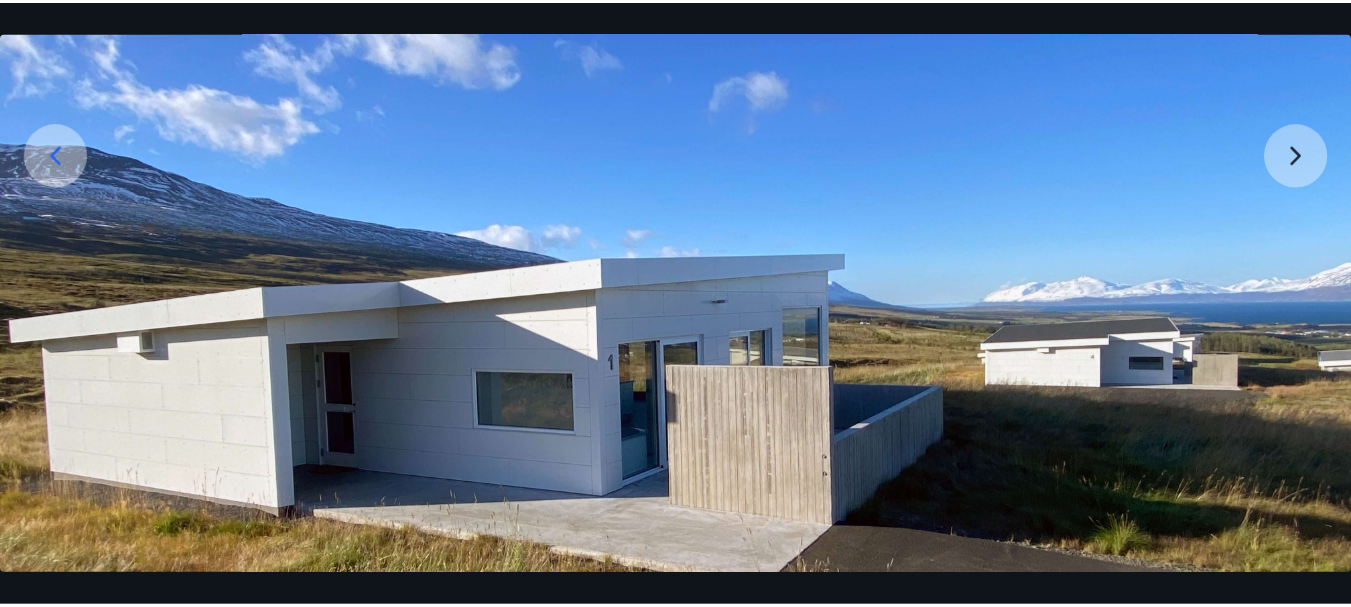 scroll, scrollTop: 0, scrollLeft: 0, axis: both 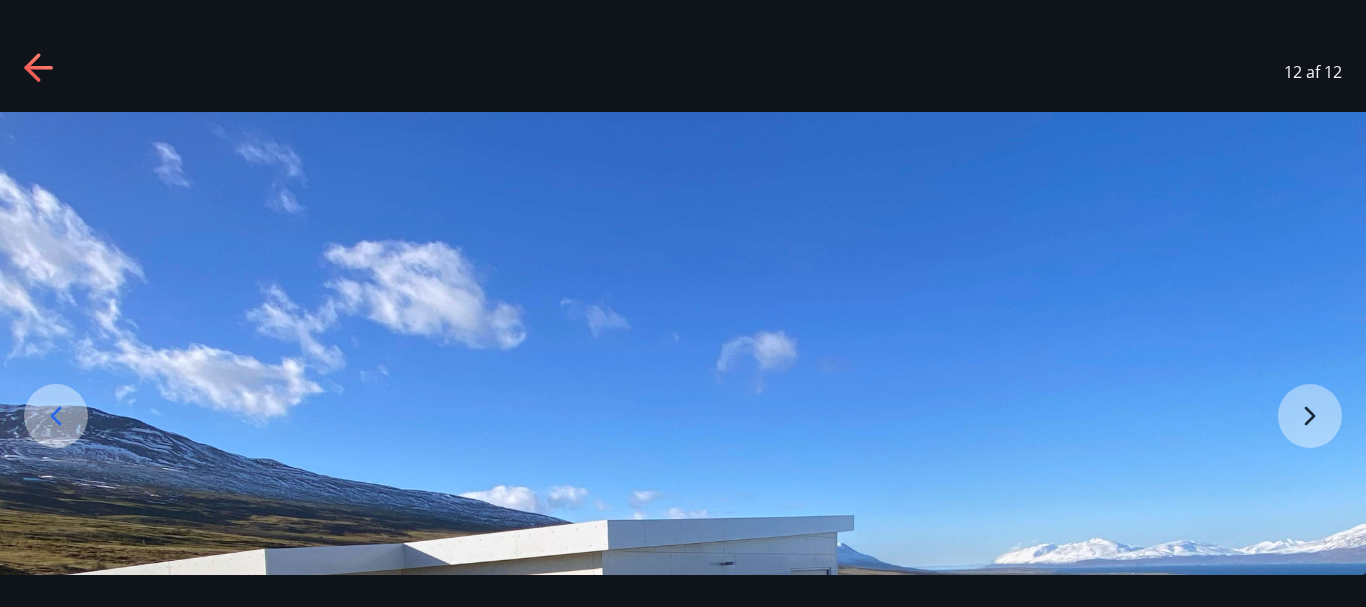 click 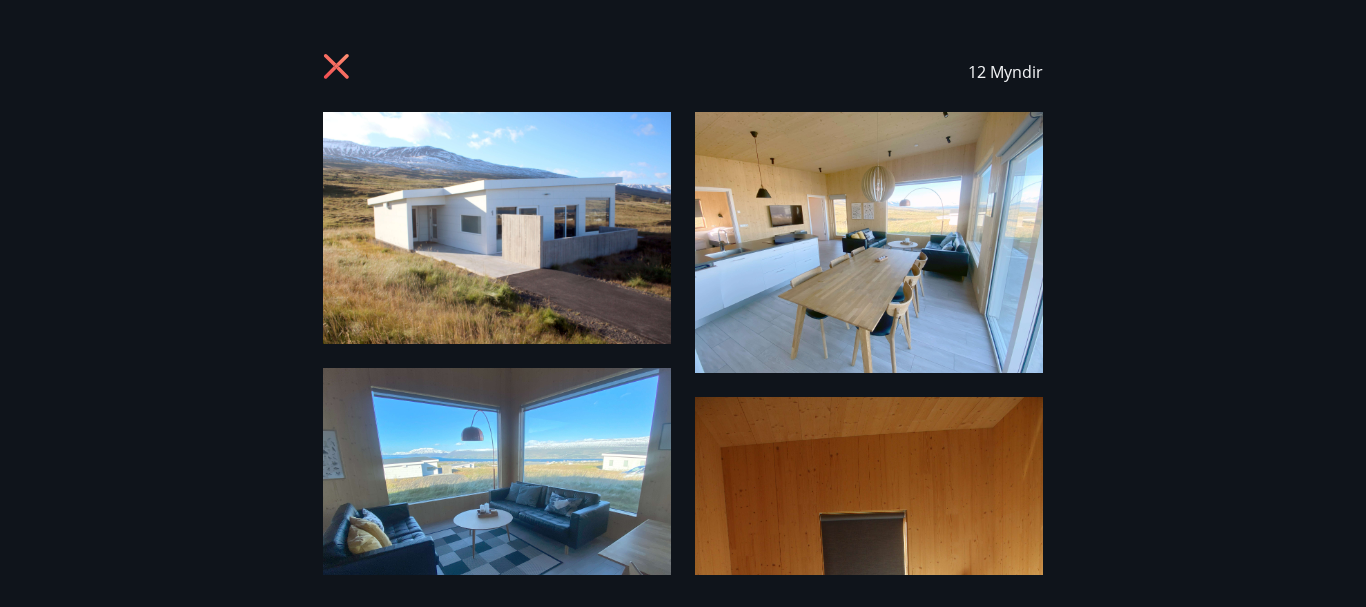 click 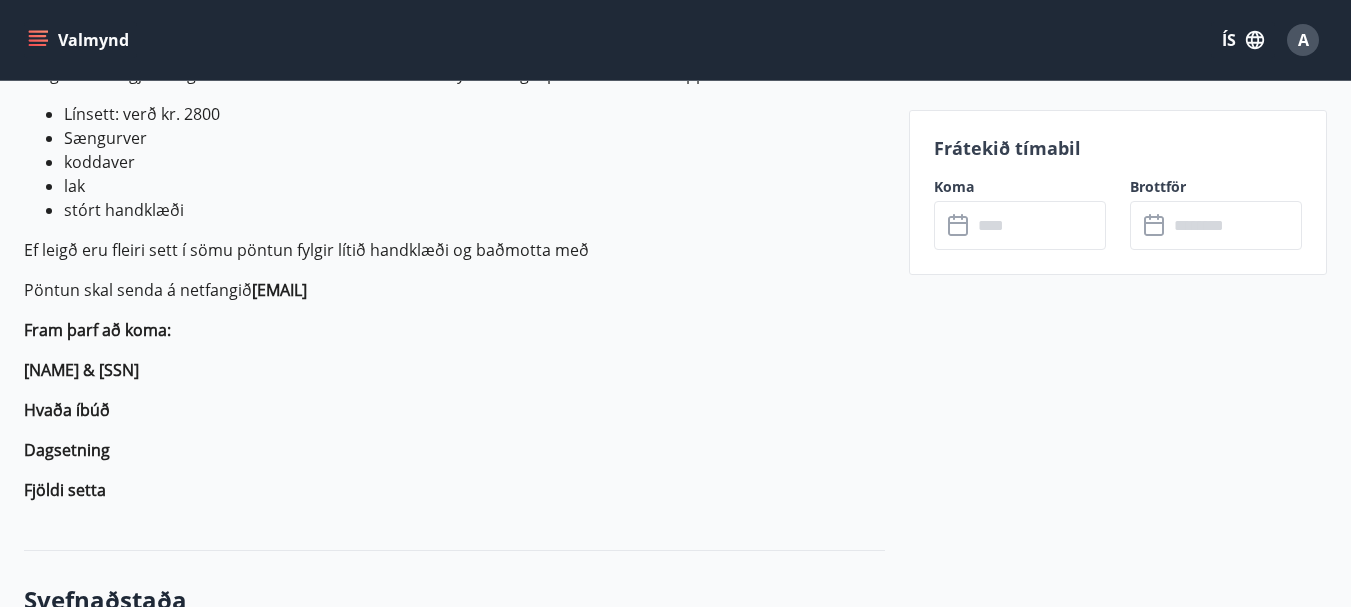scroll, scrollTop: 1026, scrollLeft: 0, axis: vertical 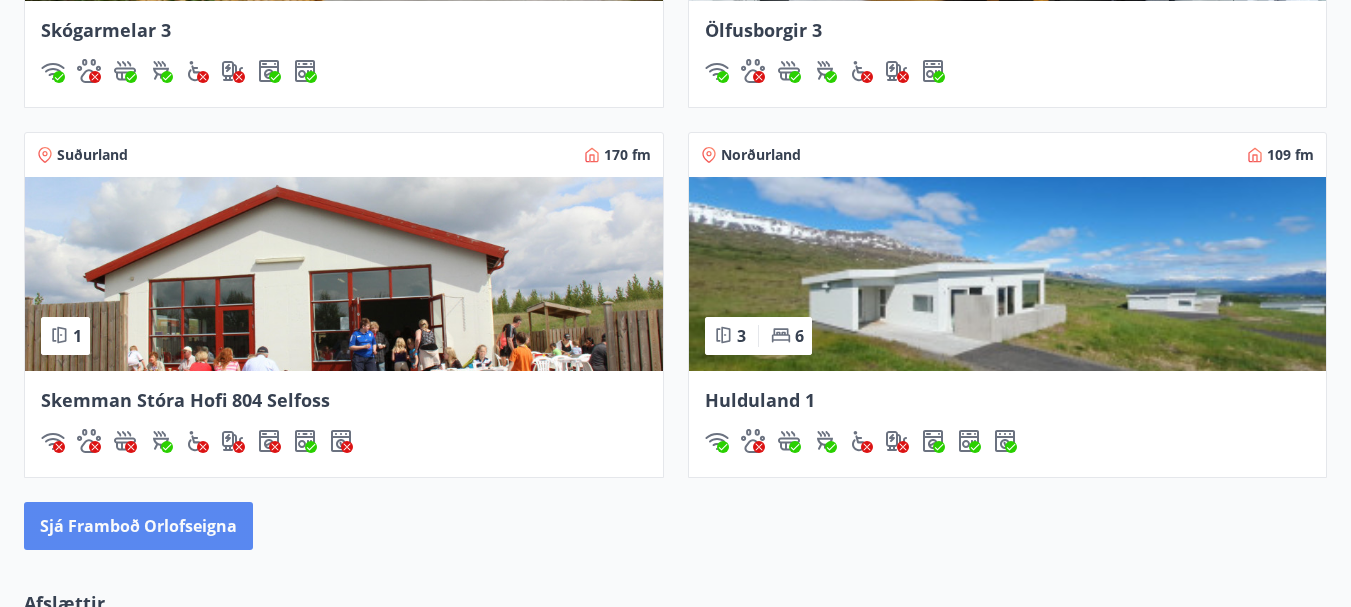 click on "Sjá framboð orlofseigna" at bounding box center (138, 526) 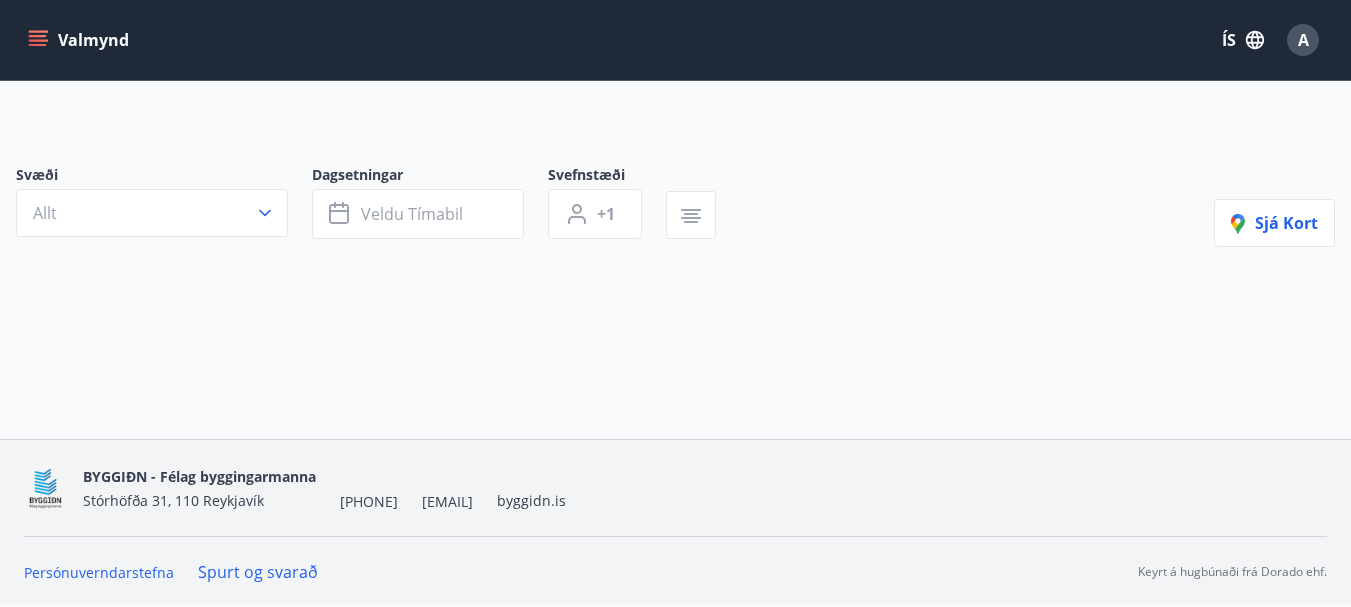 scroll, scrollTop: 0, scrollLeft: 0, axis: both 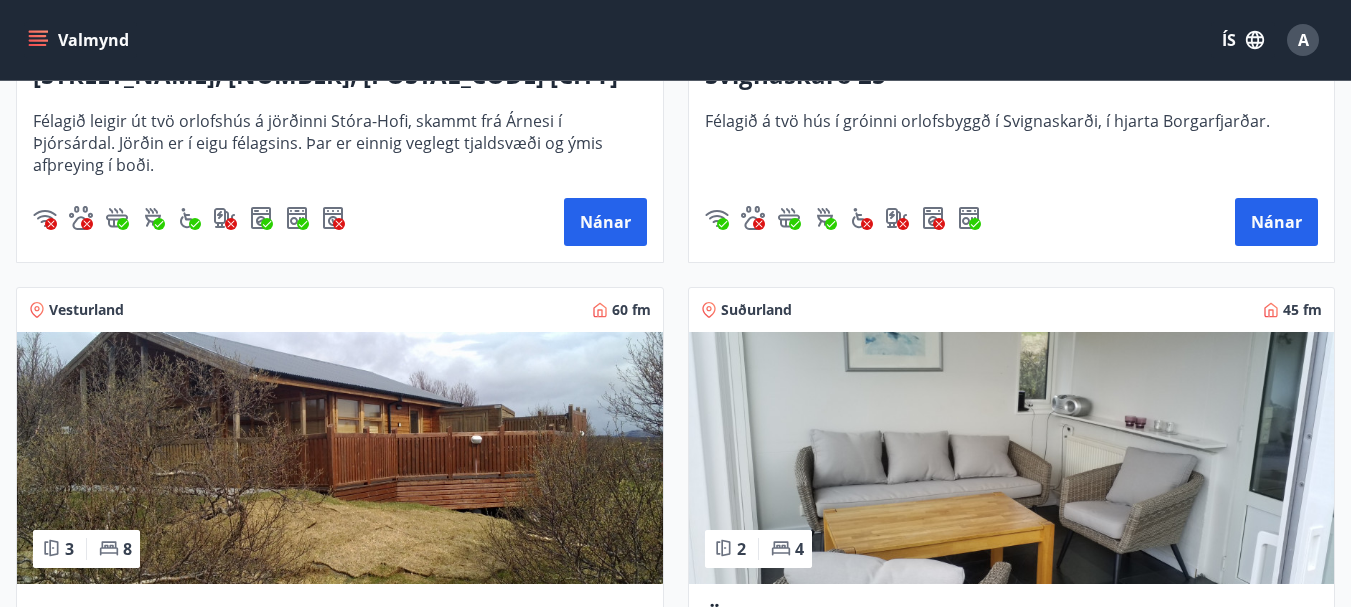 click at bounding box center (340, 458) 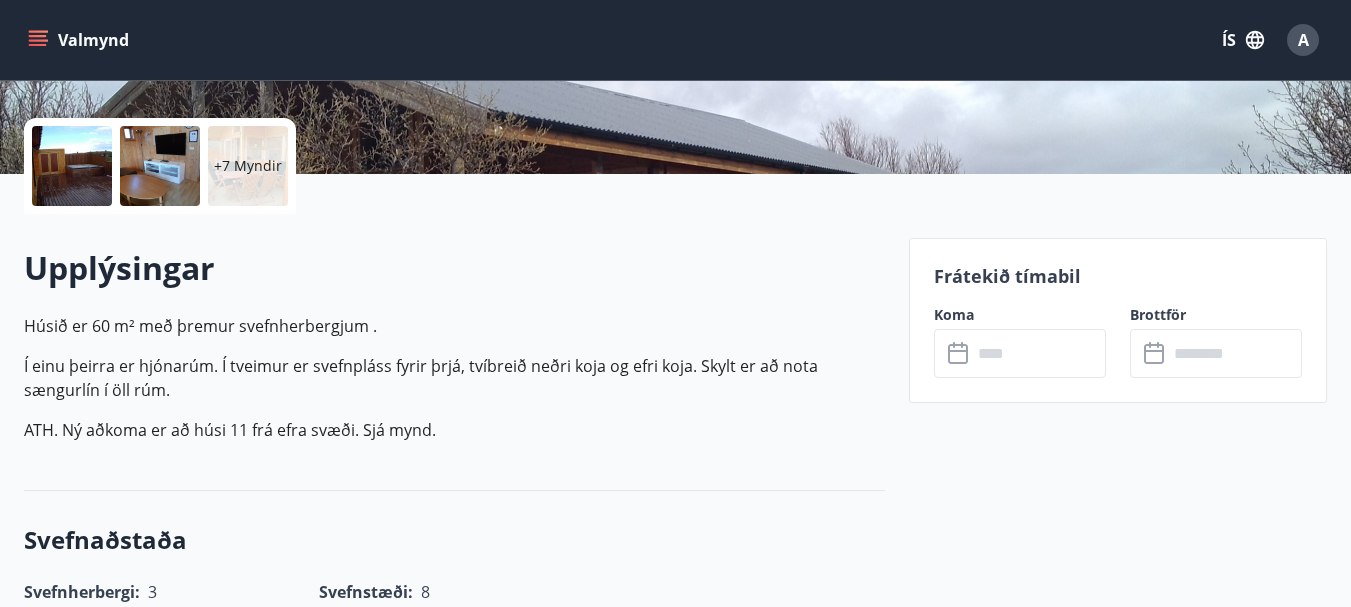scroll, scrollTop: 600, scrollLeft: 0, axis: vertical 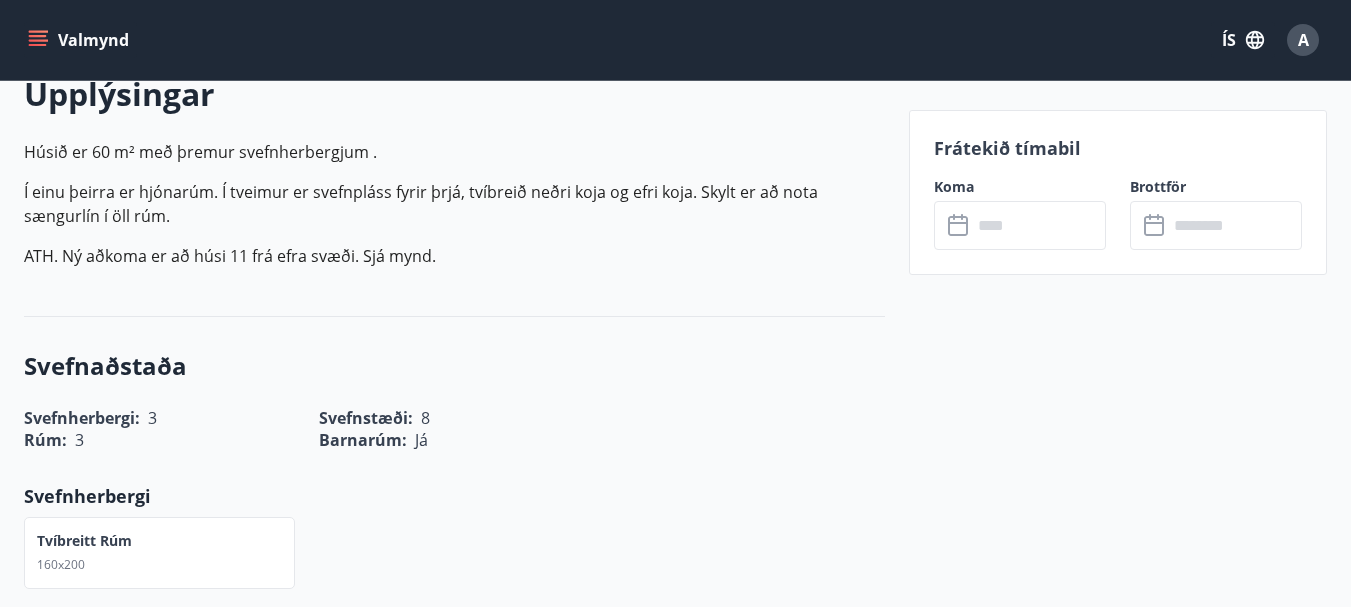 click 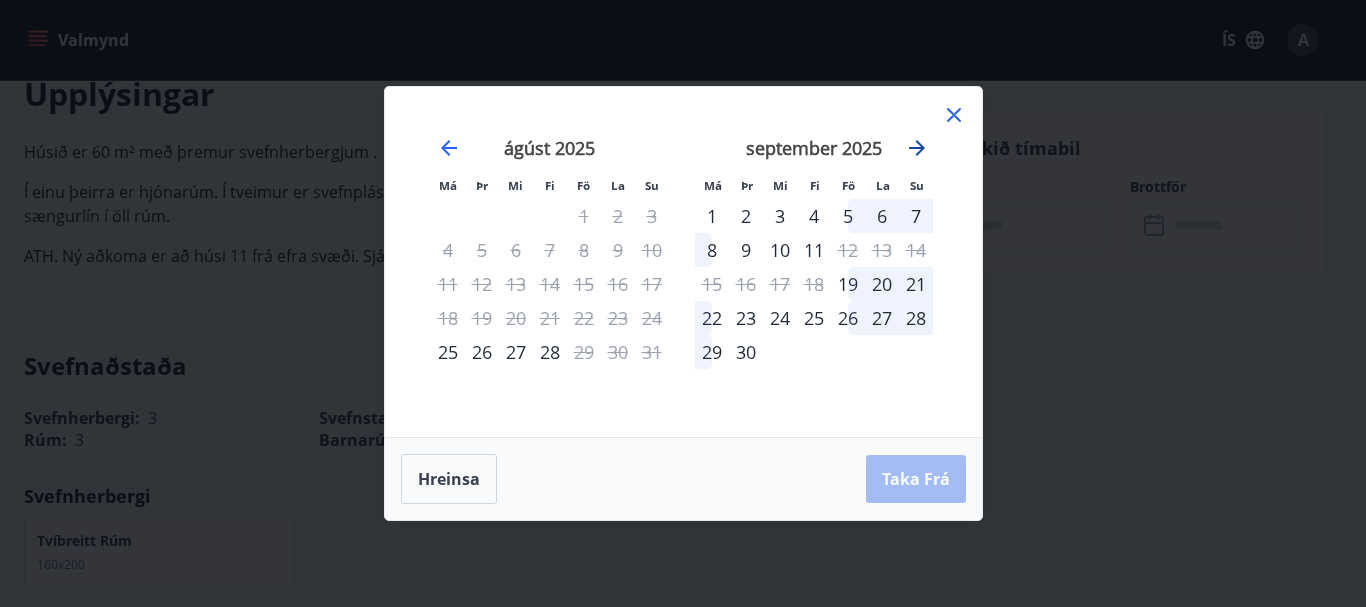 click 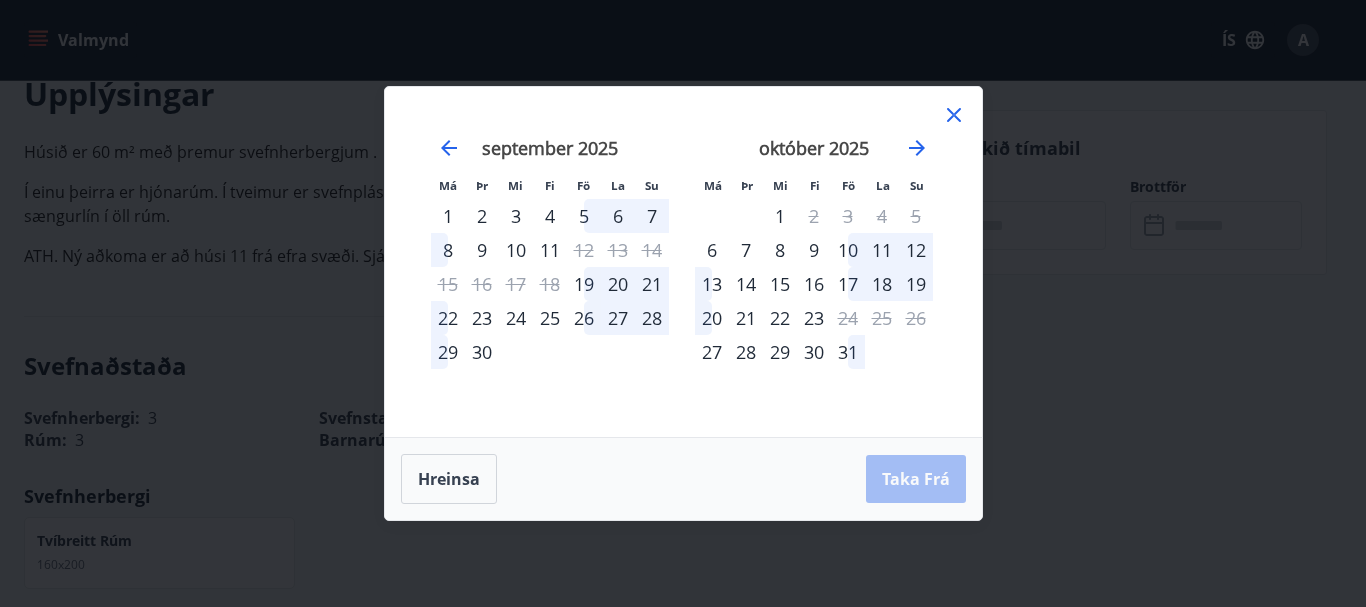 click on "31" at bounding box center [848, 352] 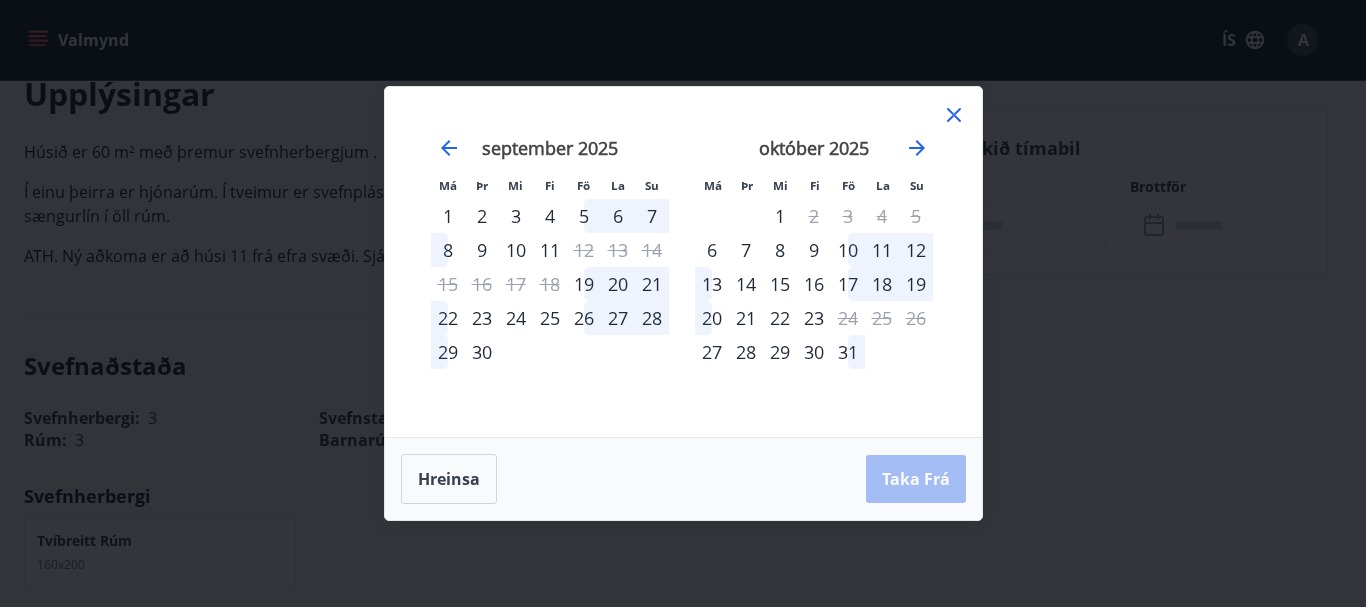 click on "Hreinsa Taka Frá" at bounding box center [683, 479] 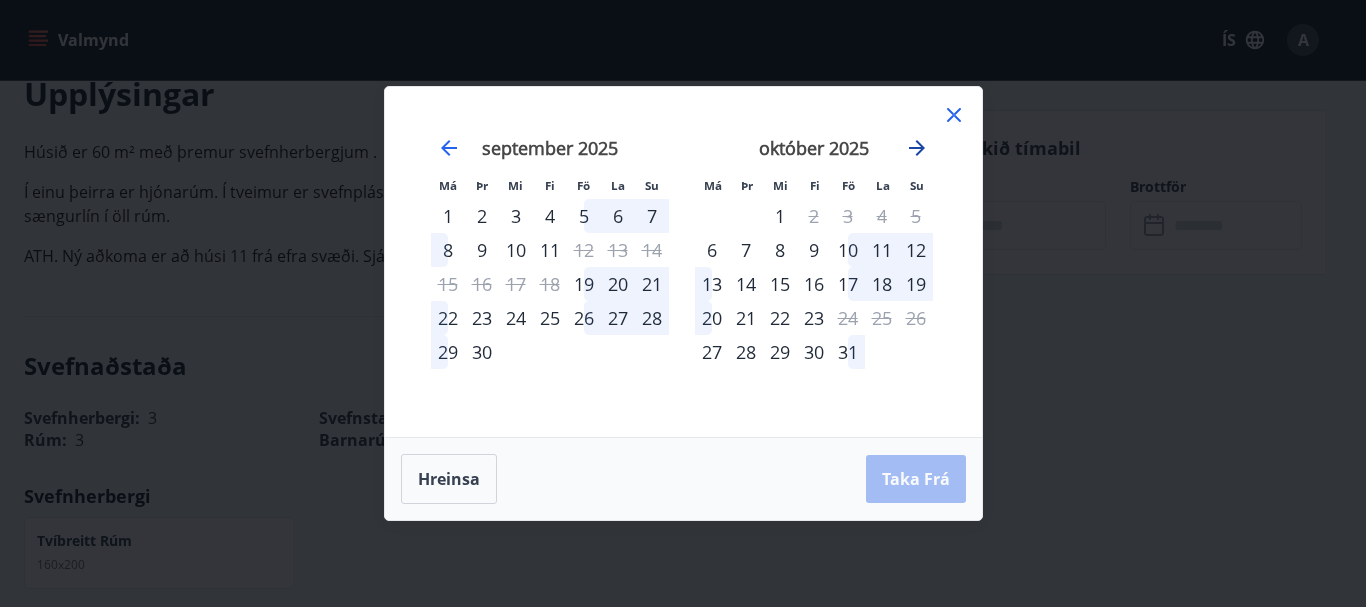 click 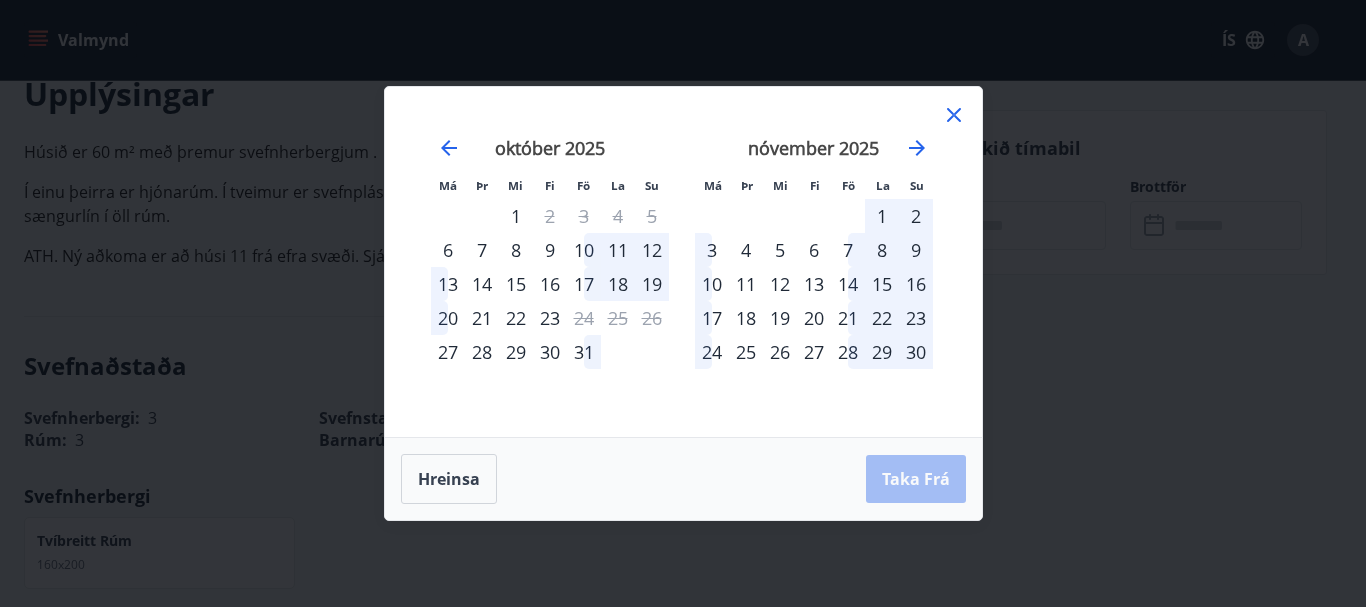click on "31" at bounding box center [584, 352] 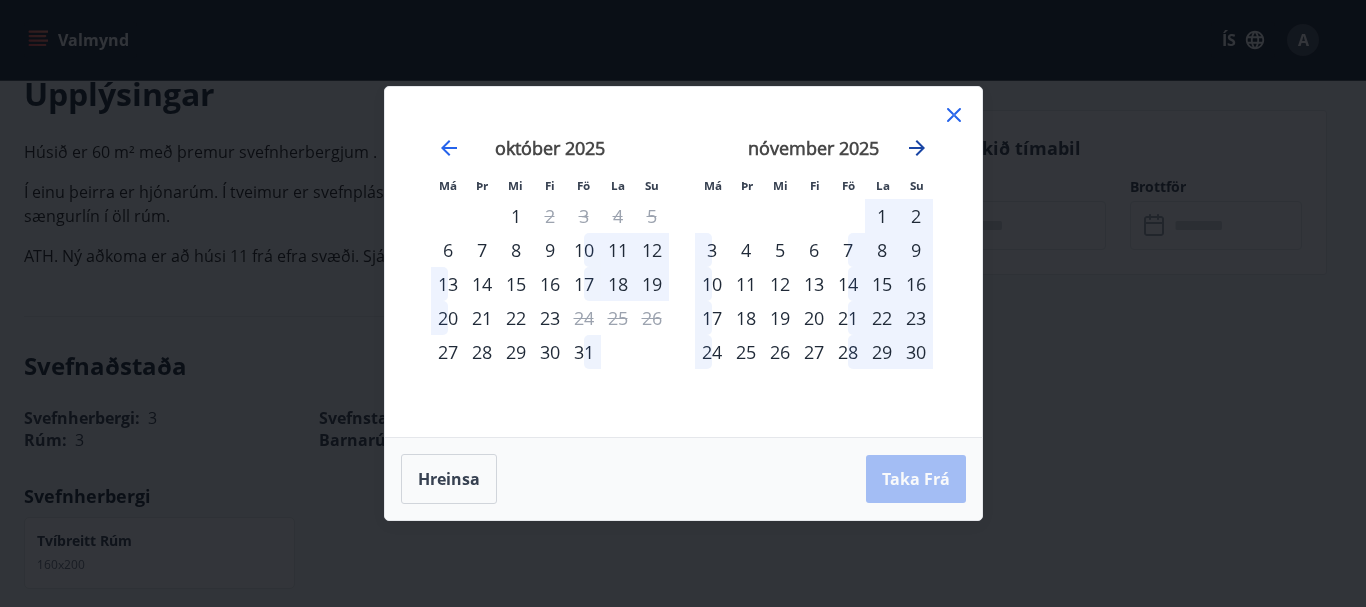 click 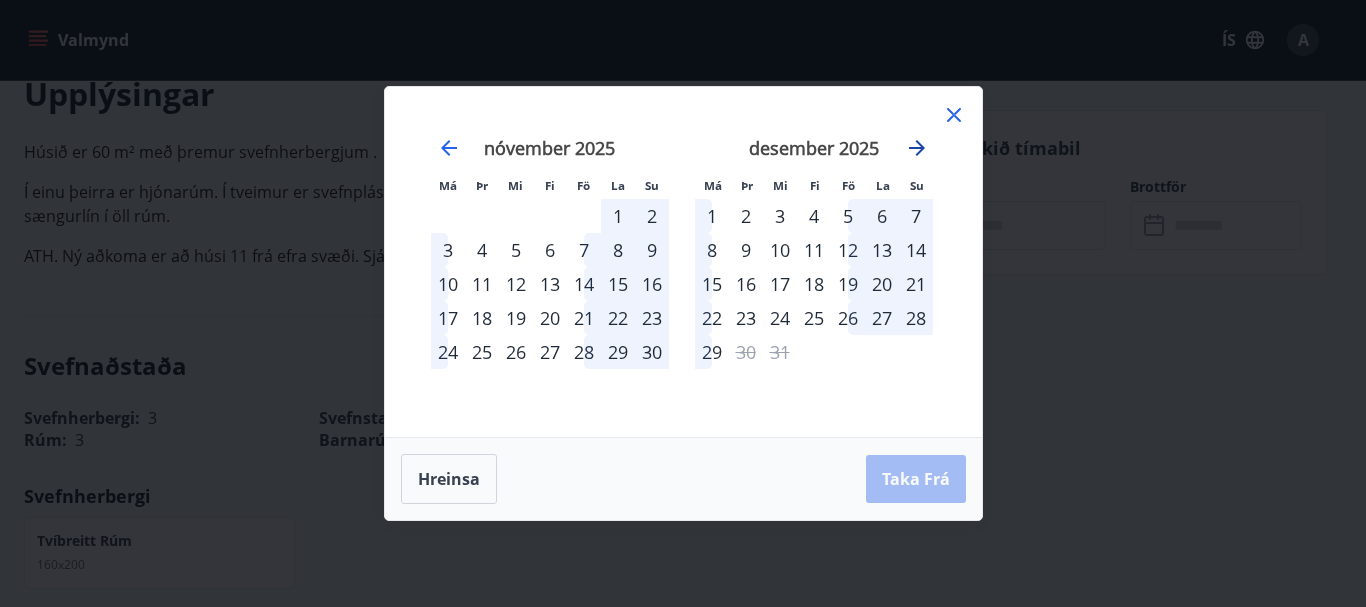 click 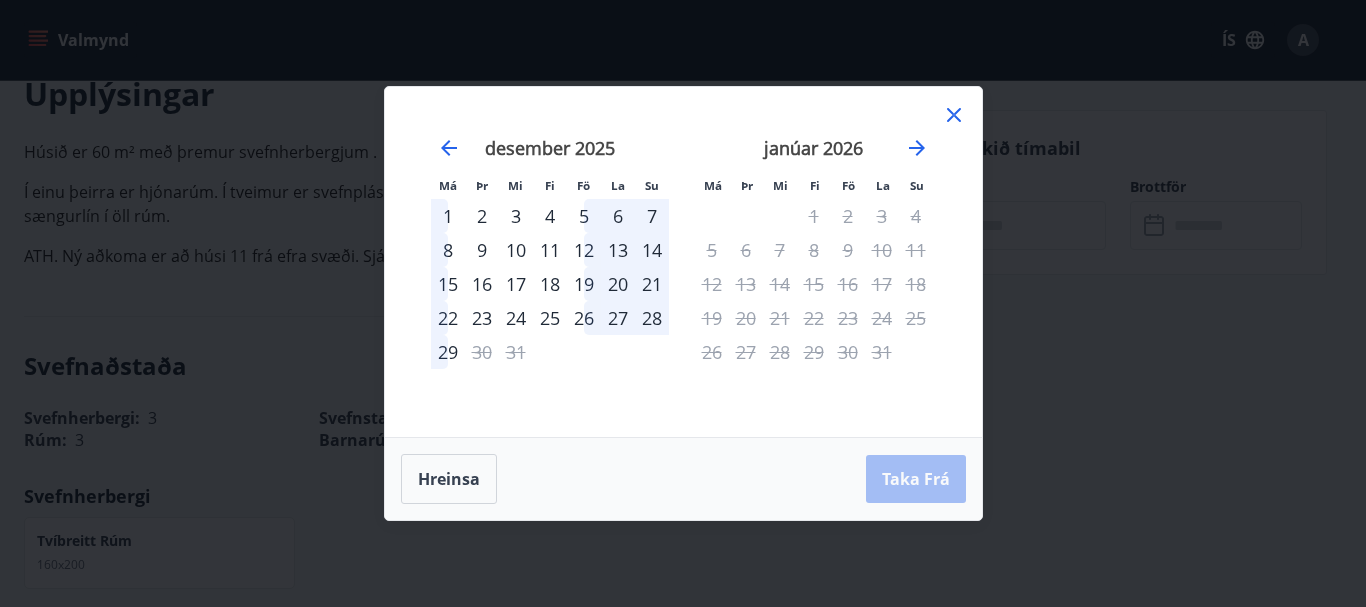click on "24" at bounding box center (516, 318) 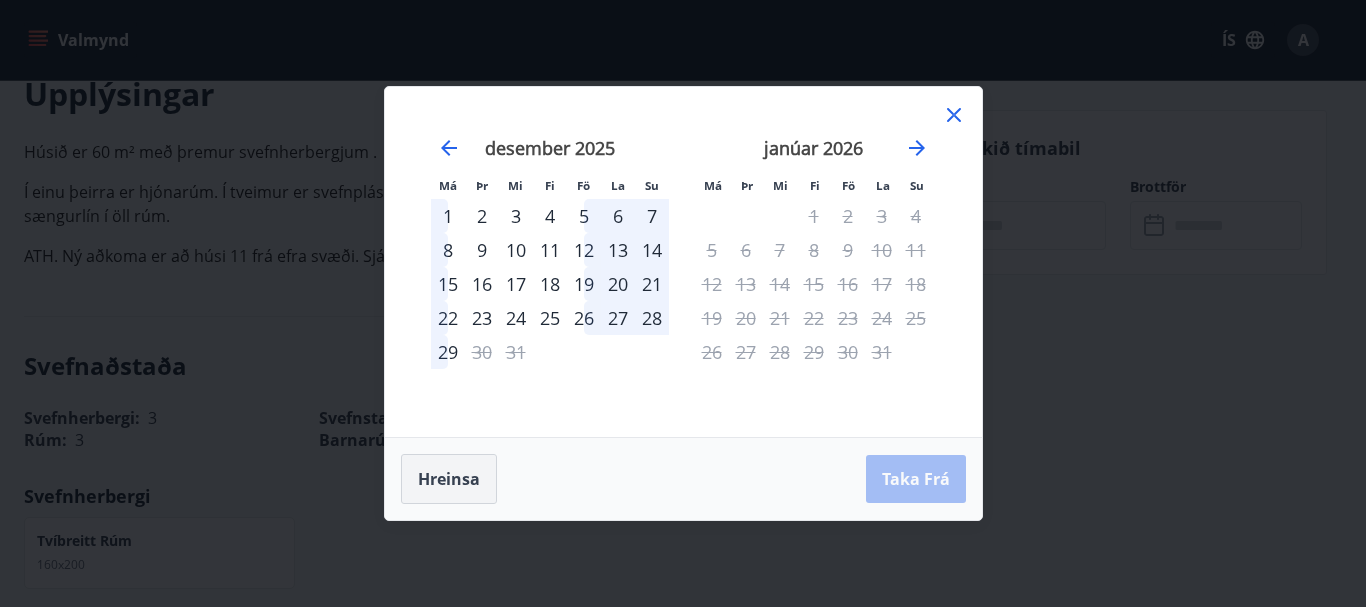 click on "Hreinsa" at bounding box center (449, 479) 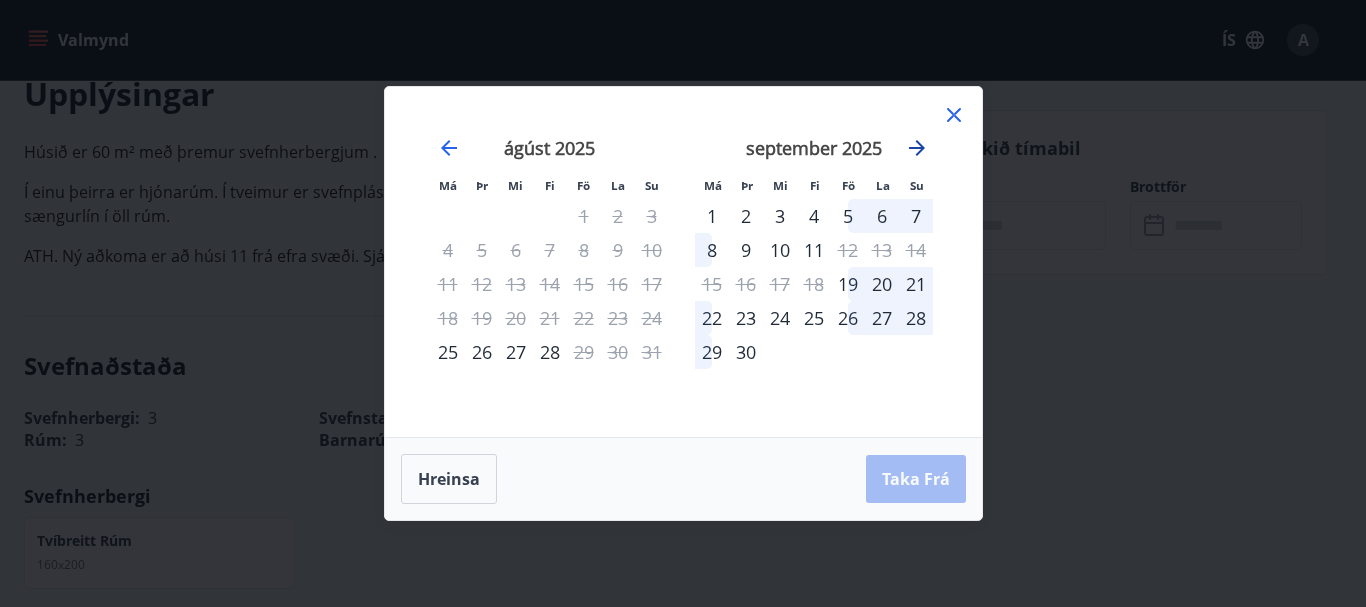 click 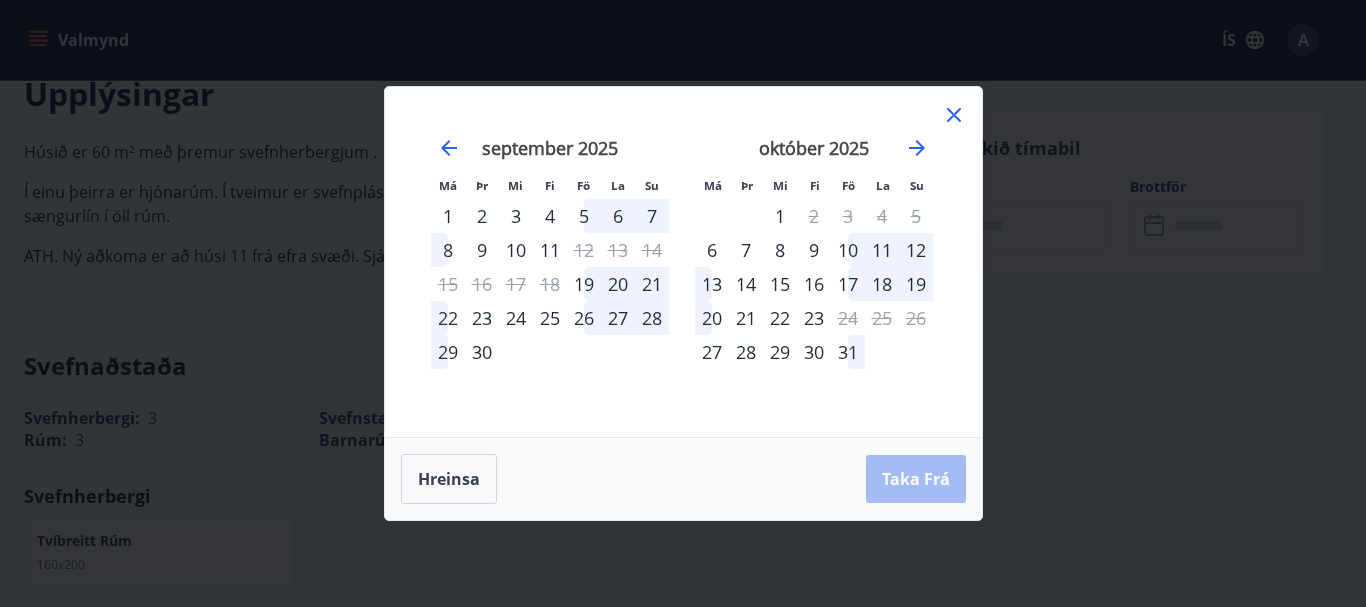 click on "29" at bounding box center (780, 352) 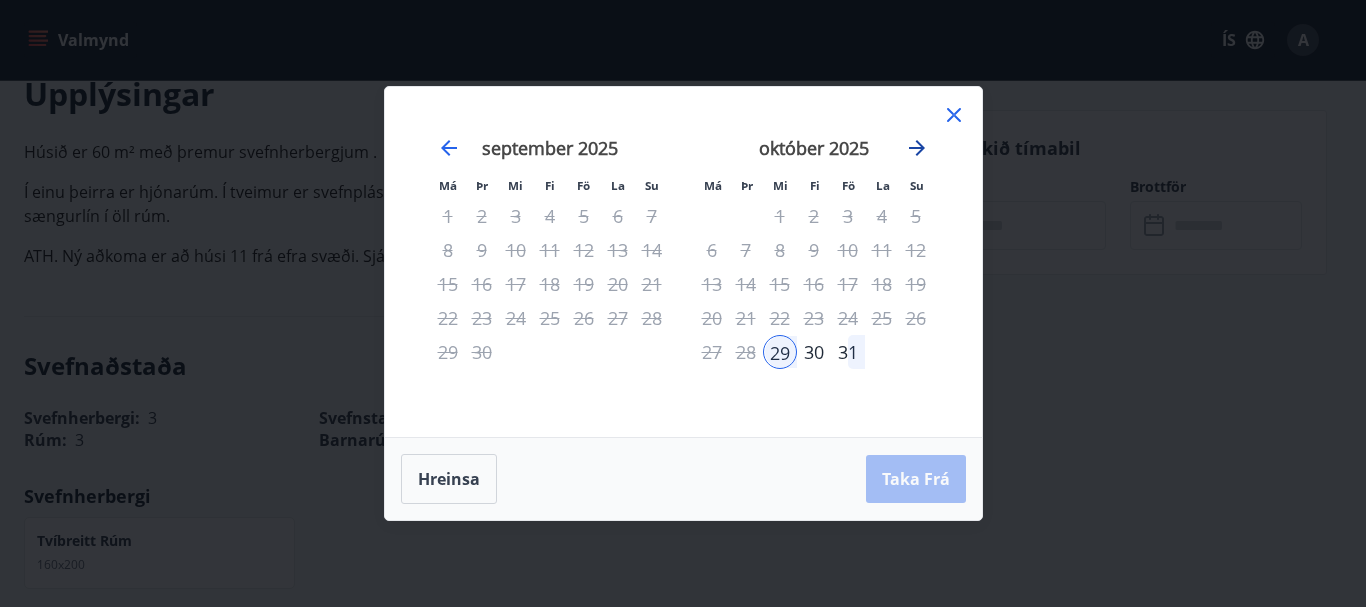 click 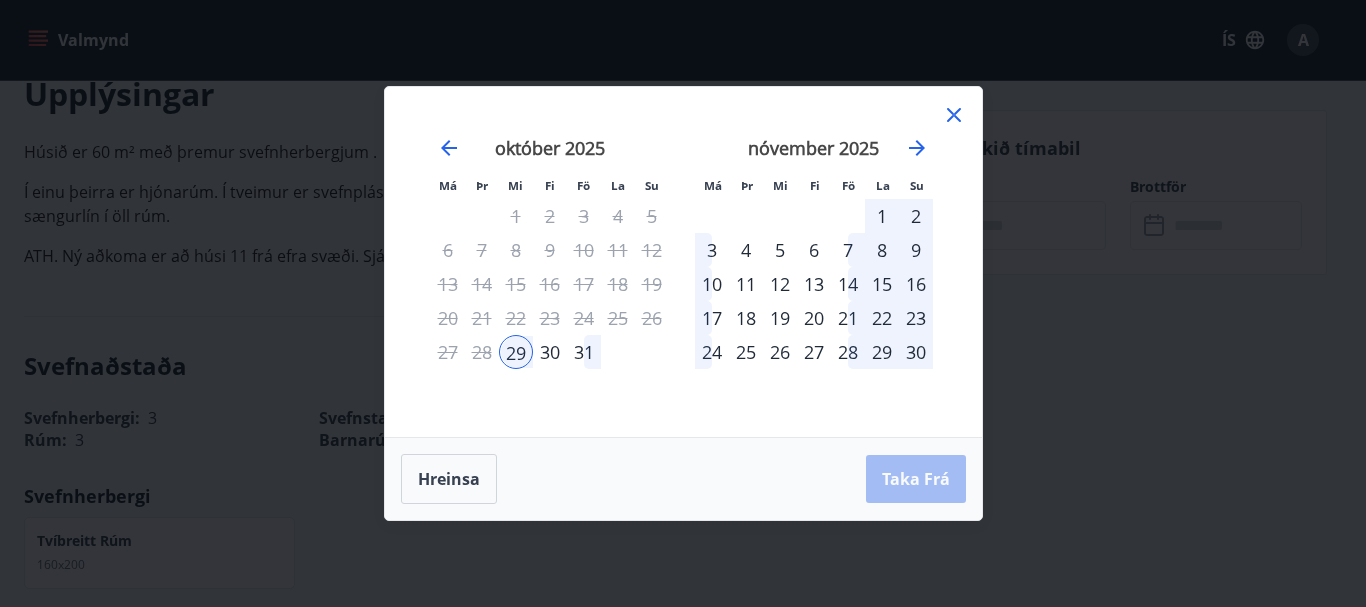 click on "4" at bounding box center (746, 250) 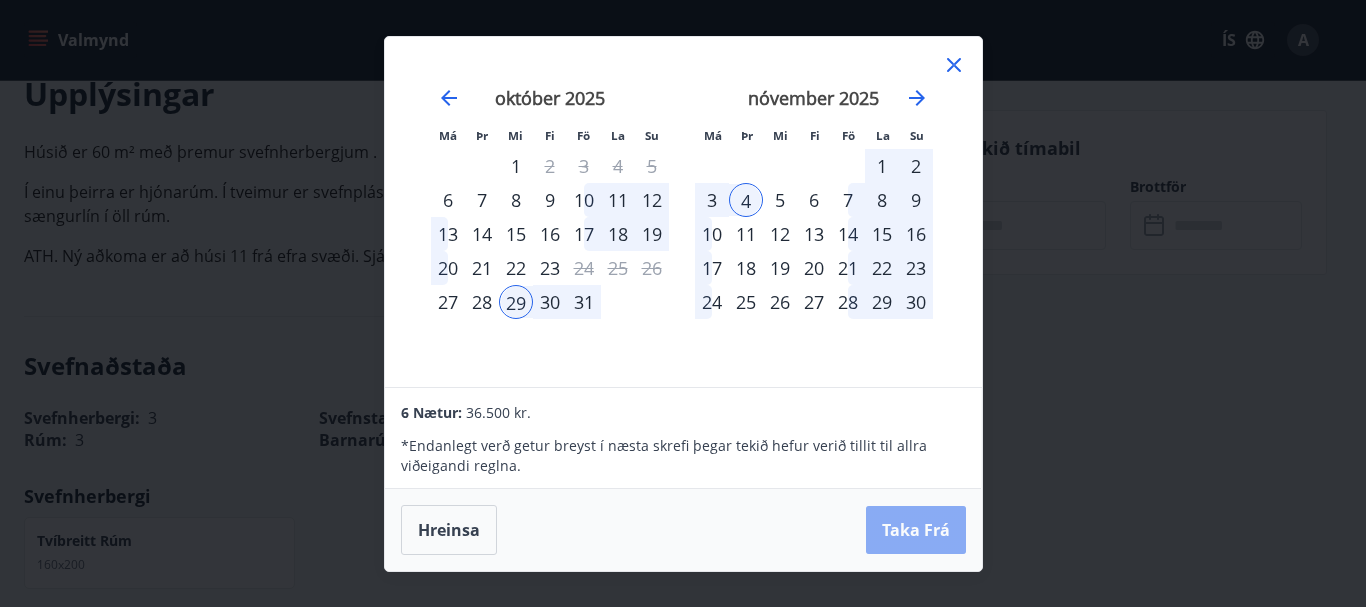 click on "Taka Frá" at bounding box center [916, 530] 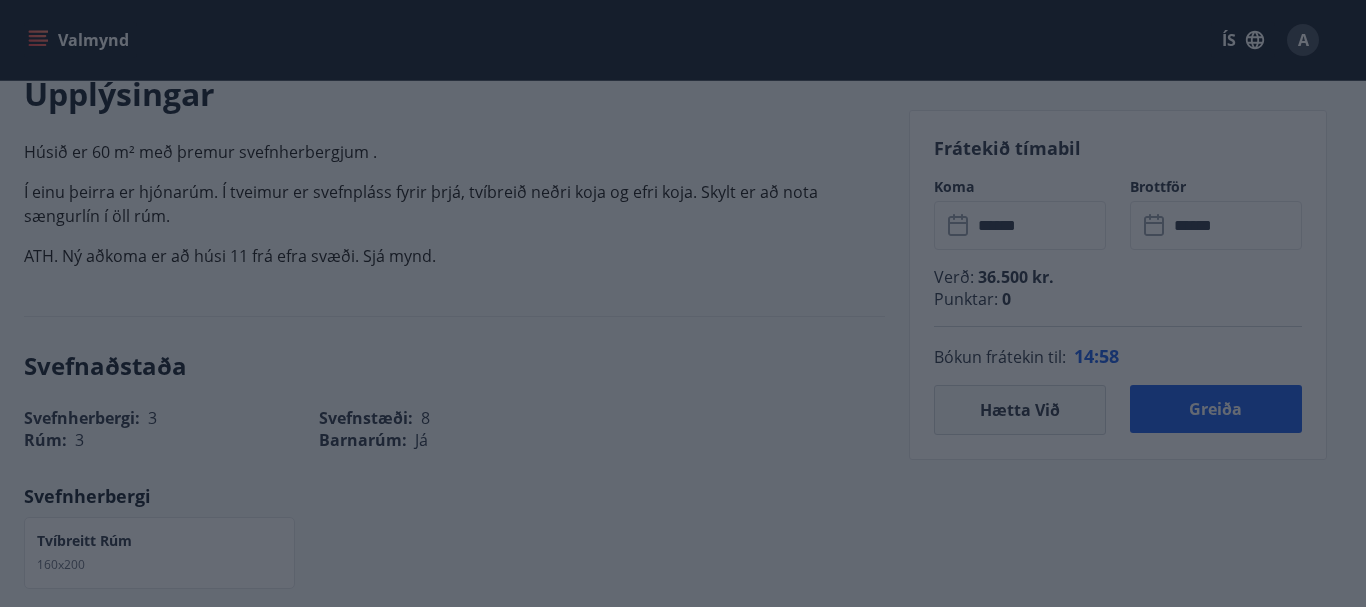 type on "******" 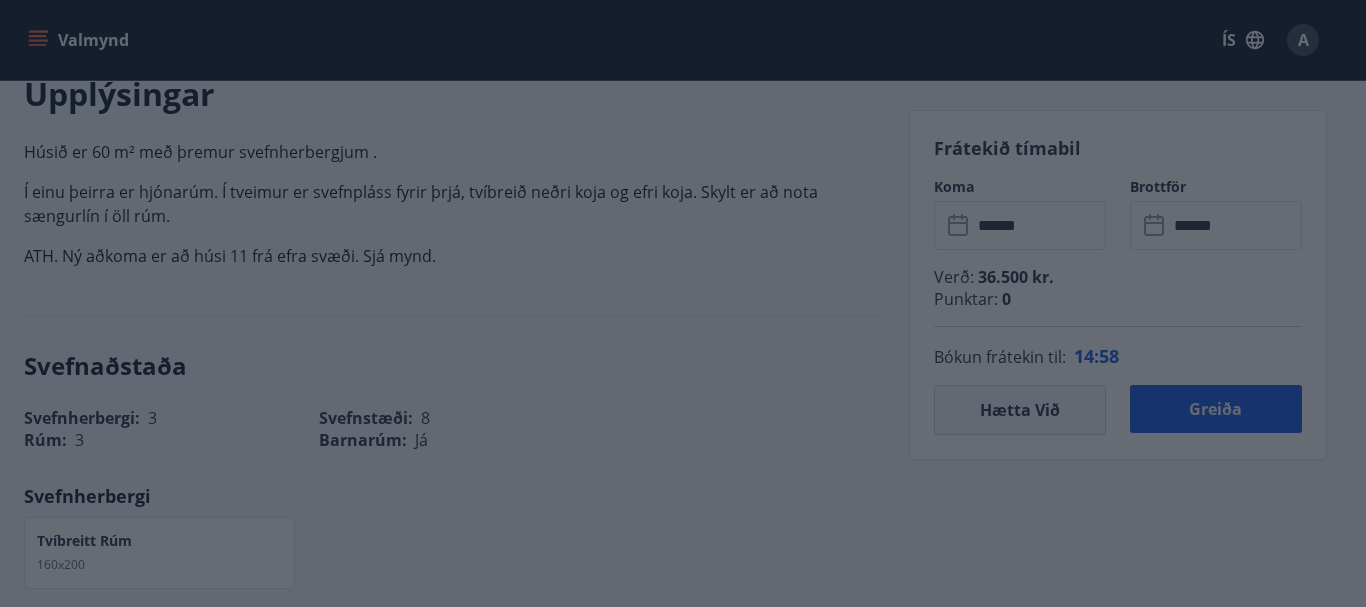 type on "******" 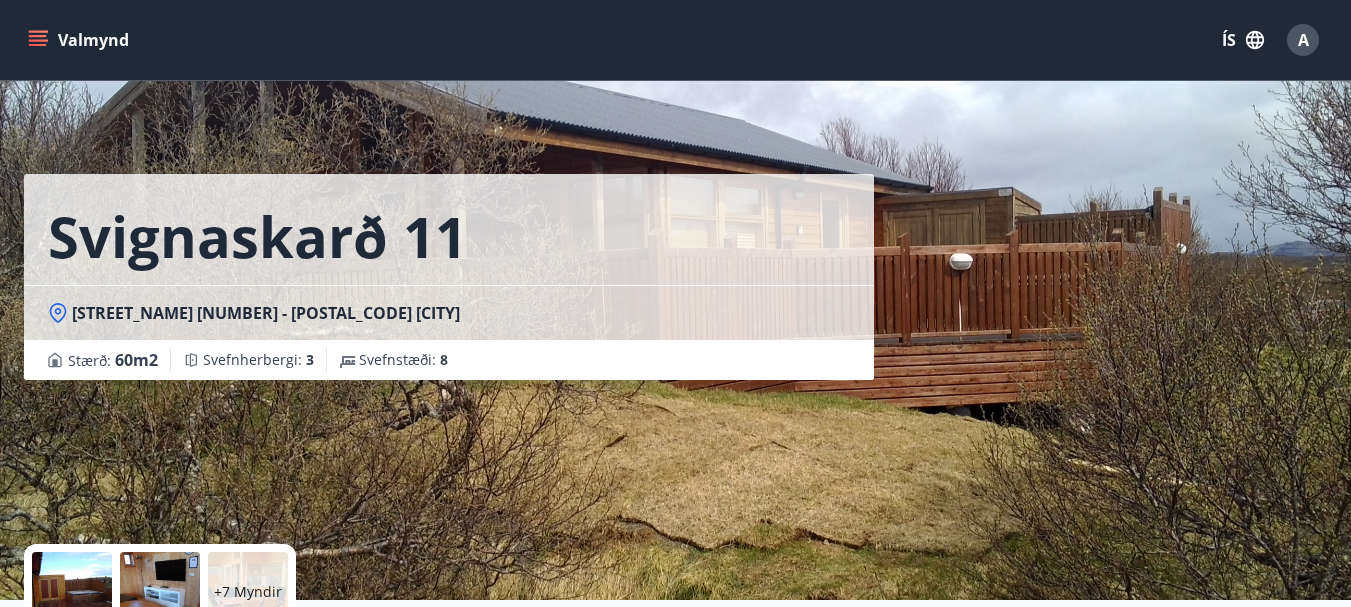 scroll, scrollTop: 300, scrollLeft: 0, axis: vertical 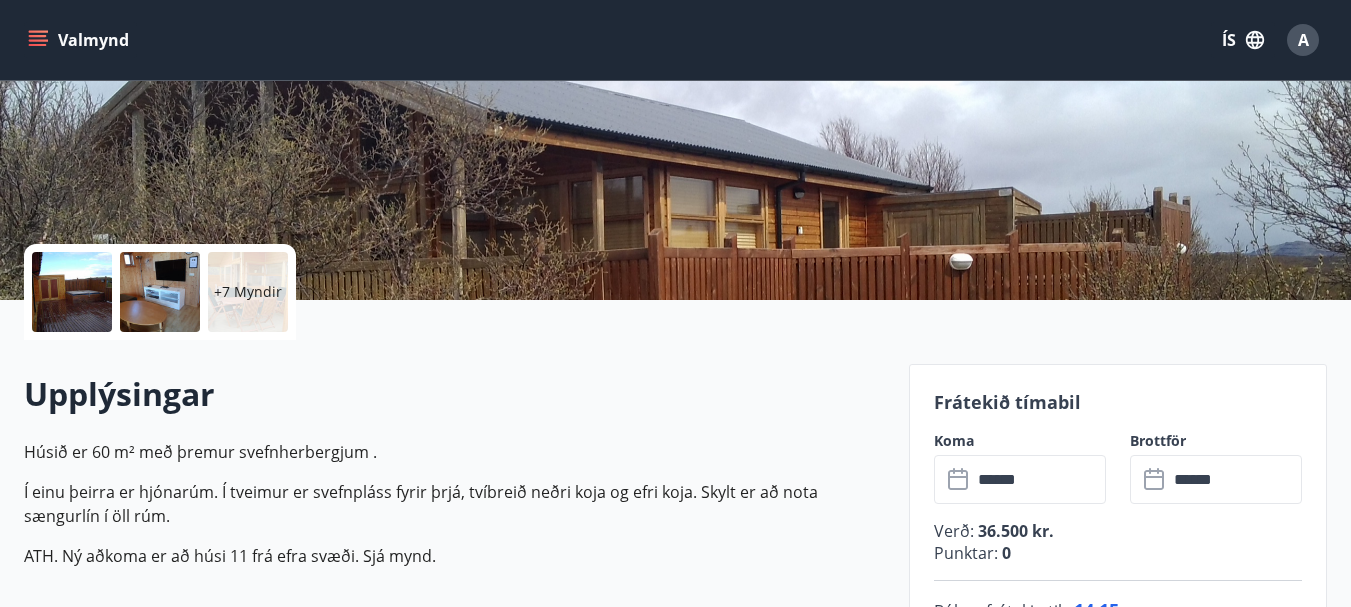 click on "+7 Myndir" at bounding box center [248, 292] 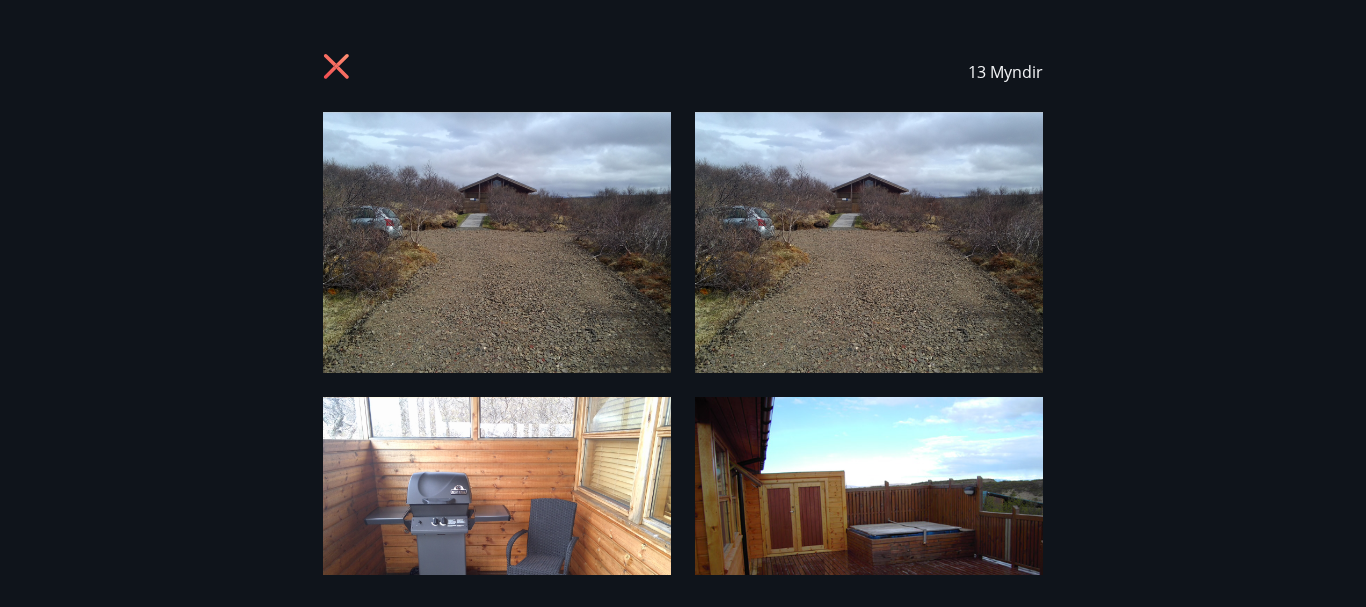 click at bounding box center (869, 527) 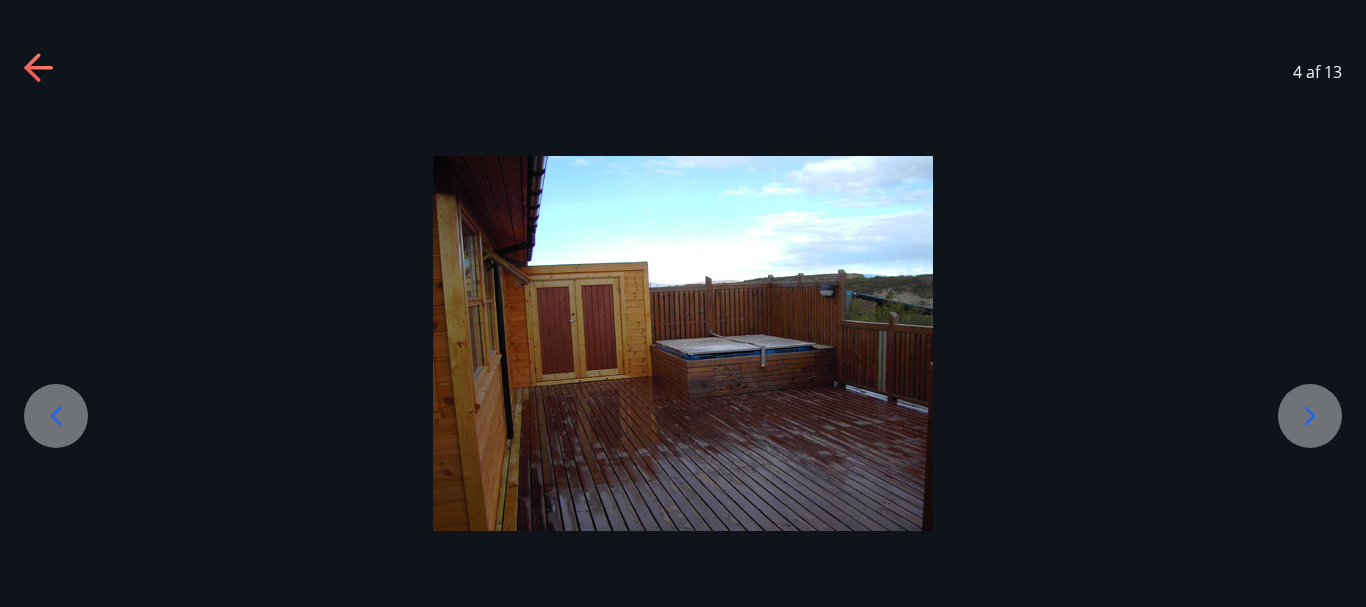 click 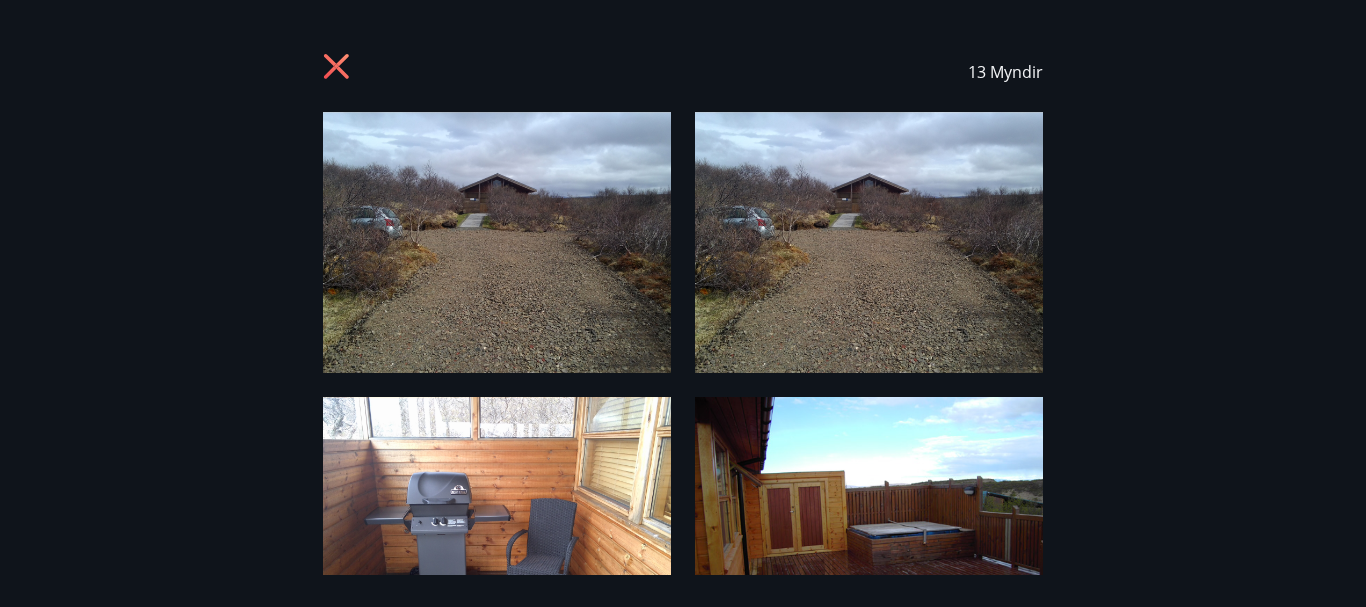 click on "13   Myndir" at bounding box center (683, 72) 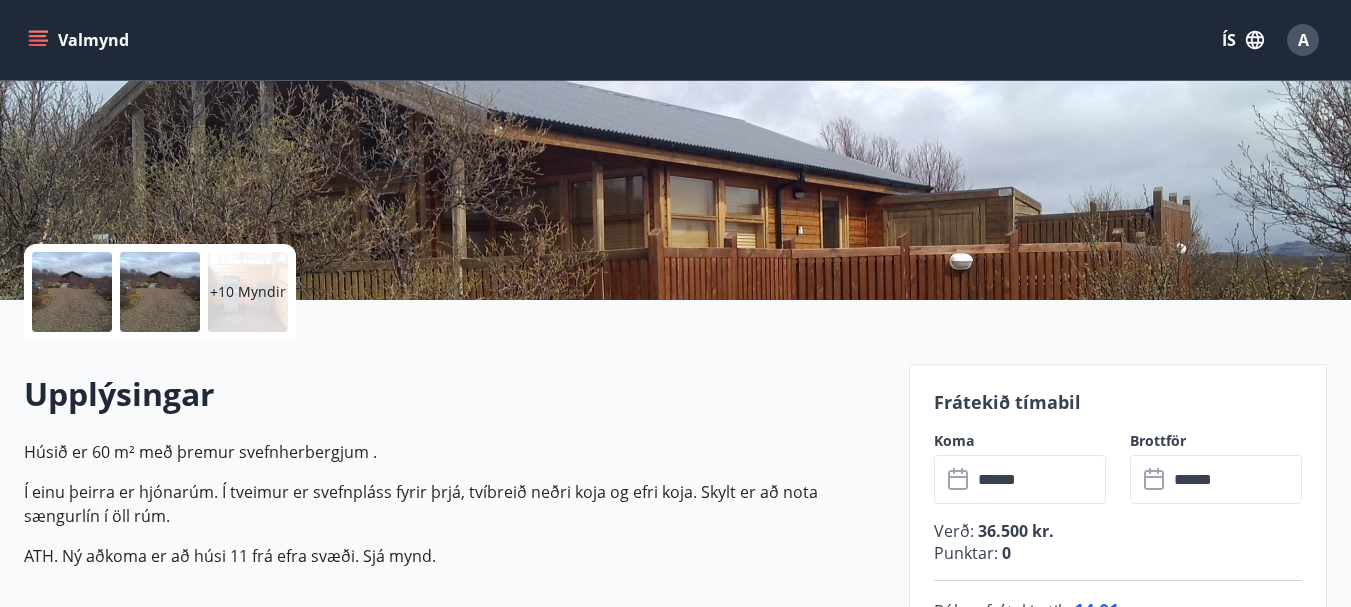 scroll, scrollTop: 600, scrollLeft: 0, axis: vertical 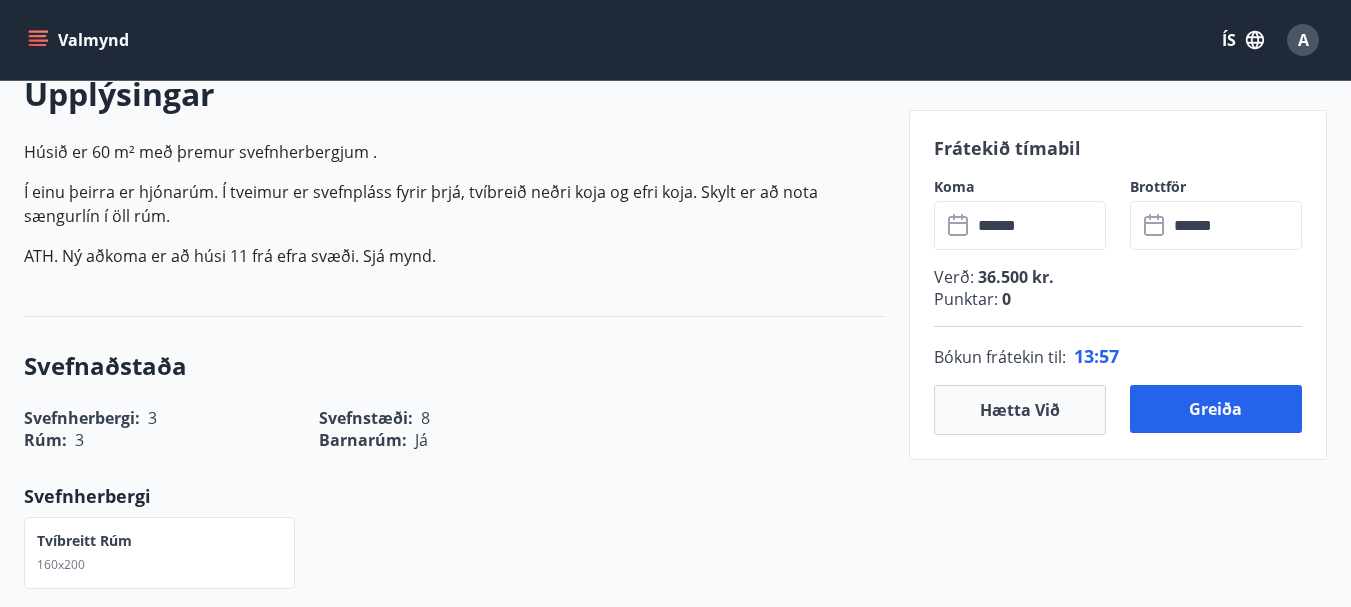 click on "Punktar : 0" at bounding box center [1118, 299] 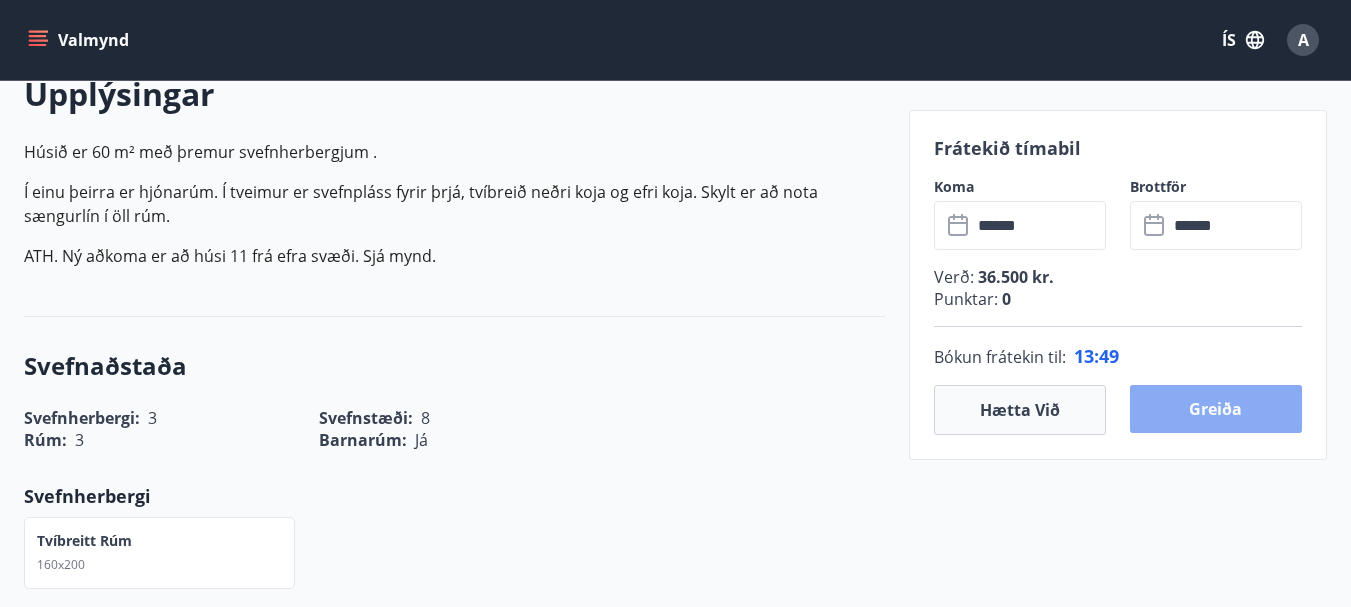 click on "Greiða" at bounding box center [1216, 409] 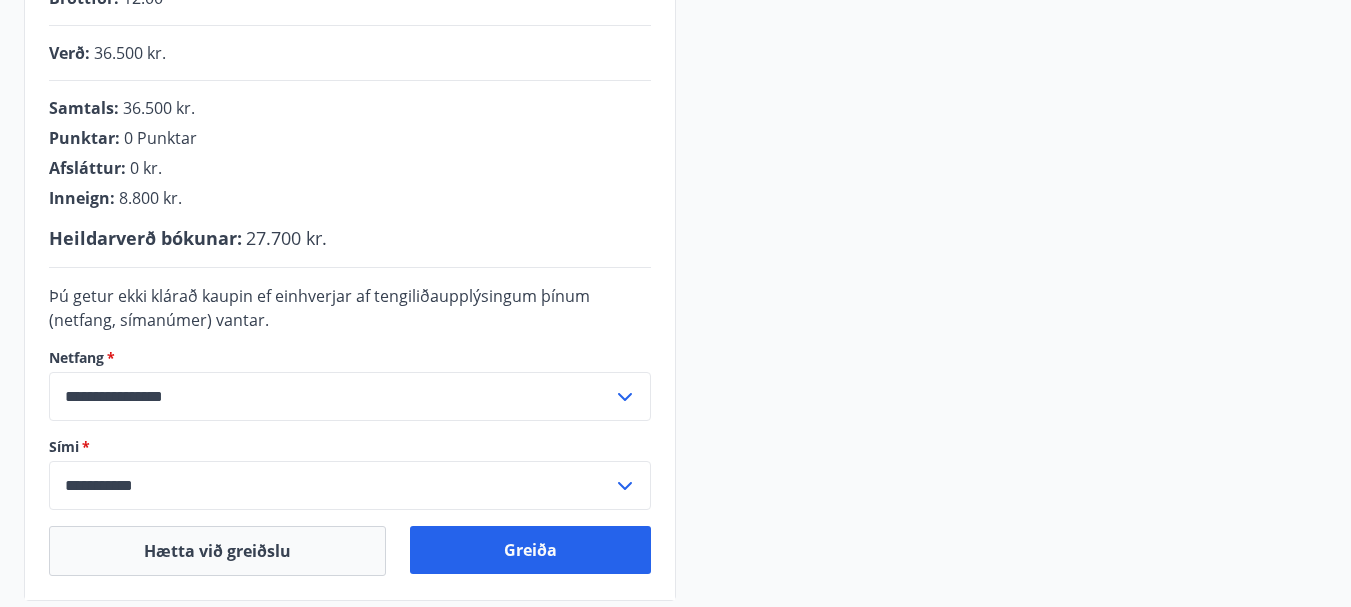 scroll, scrollTop: 600, scrollLeft: 0, axis: vertical 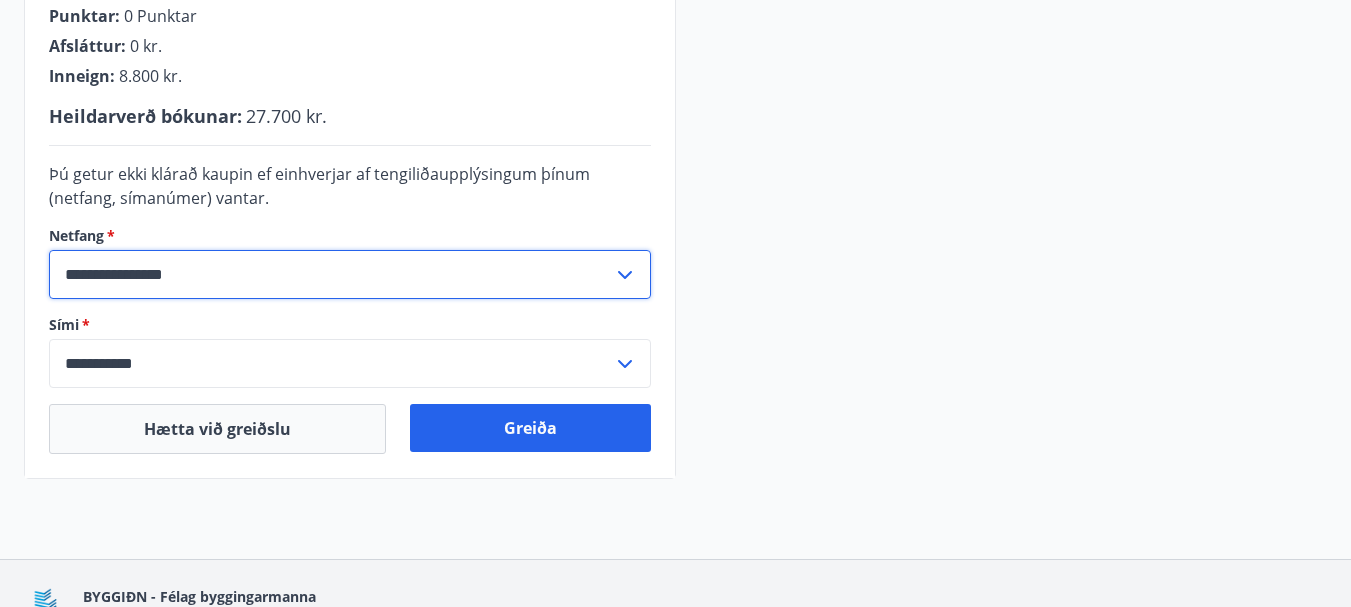 drag, startPoint x: 267, startPoint y: 270, endPoint x: 223, endPoint y: 276, distance: 44.407207 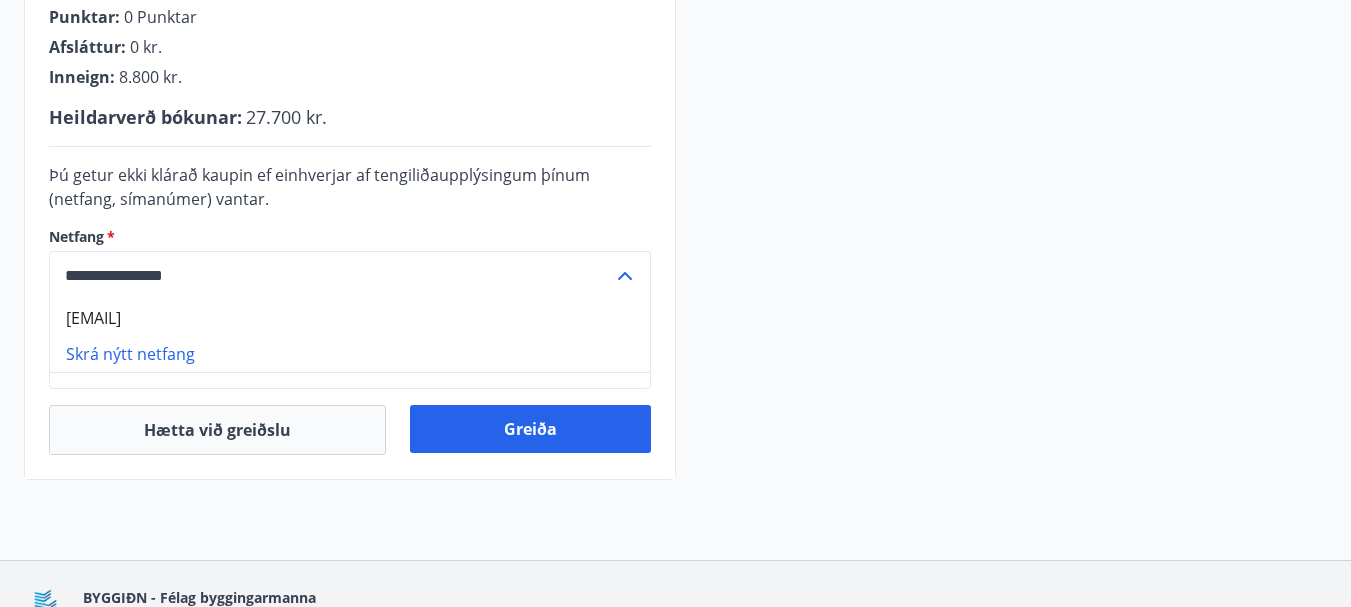 scroll, scrollTop: 600, scrollLeft: 0, axis: vertical 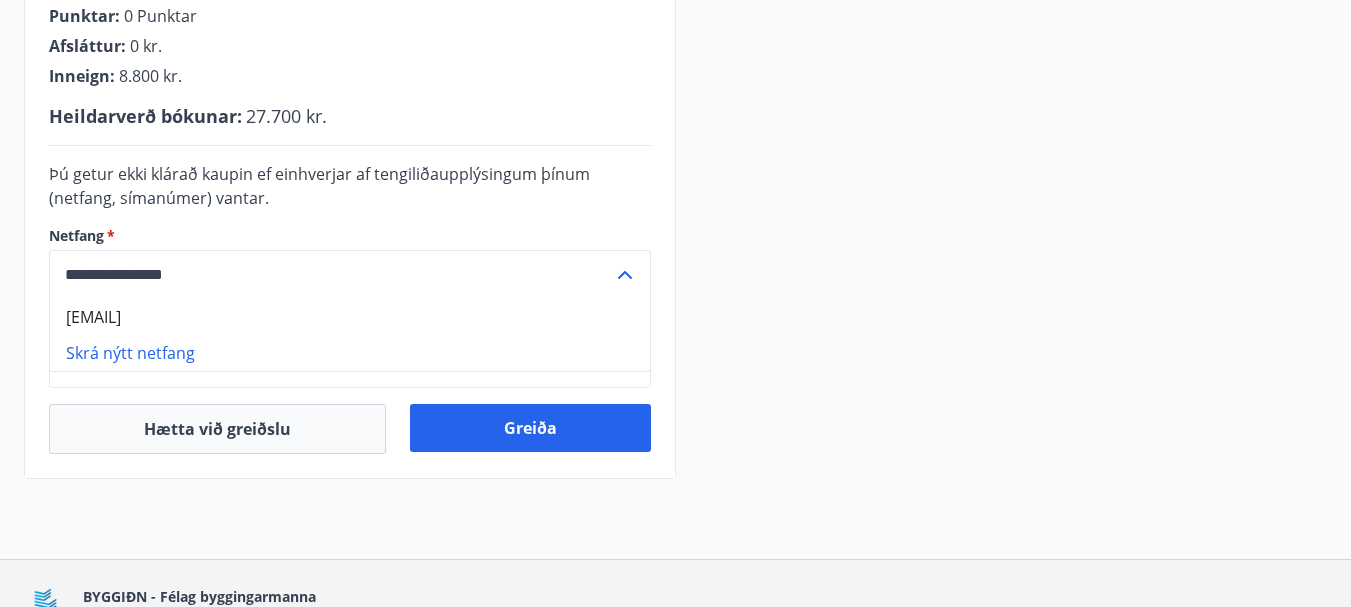 click on "**********" at bounding box center [331, 274] 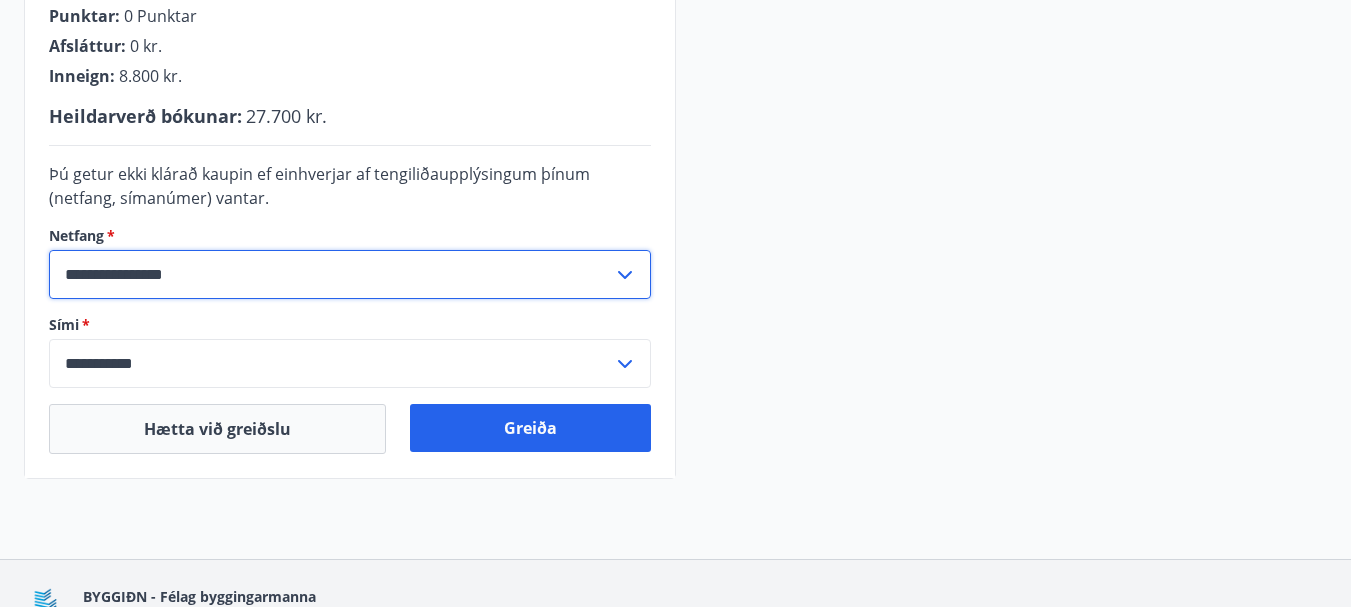 type on "**********" 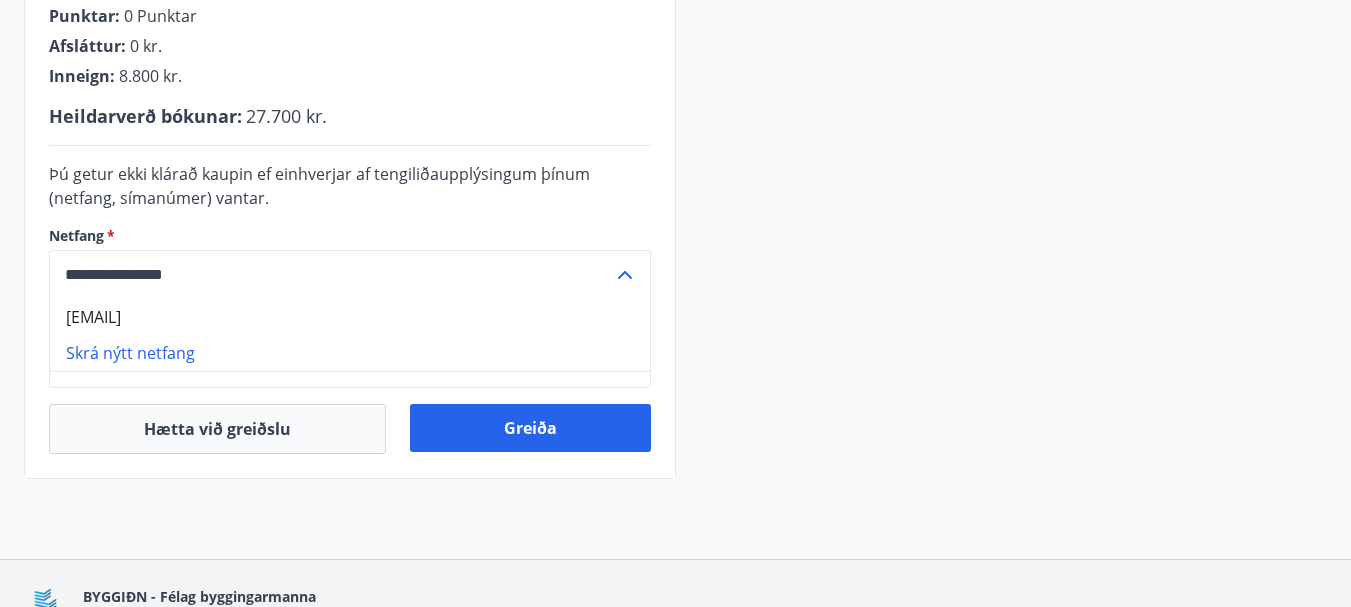 click on "Skrá nýtt netfang" at bounding box center [350, 353] 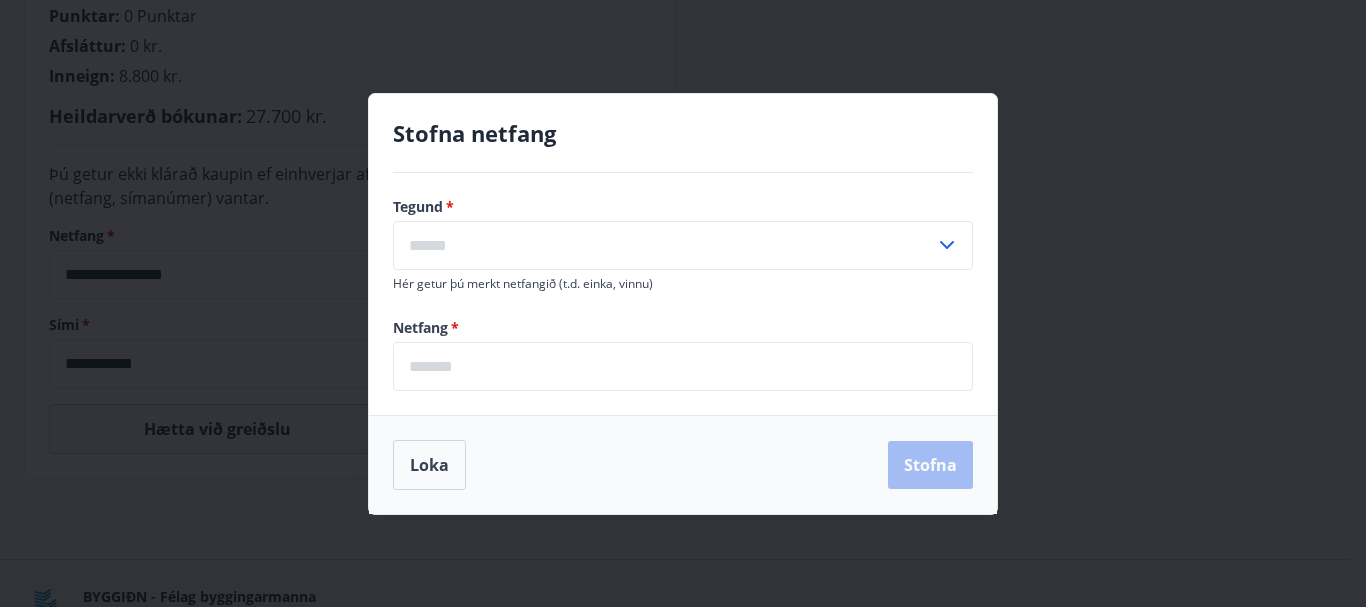 click at bounding box center [683, 366] 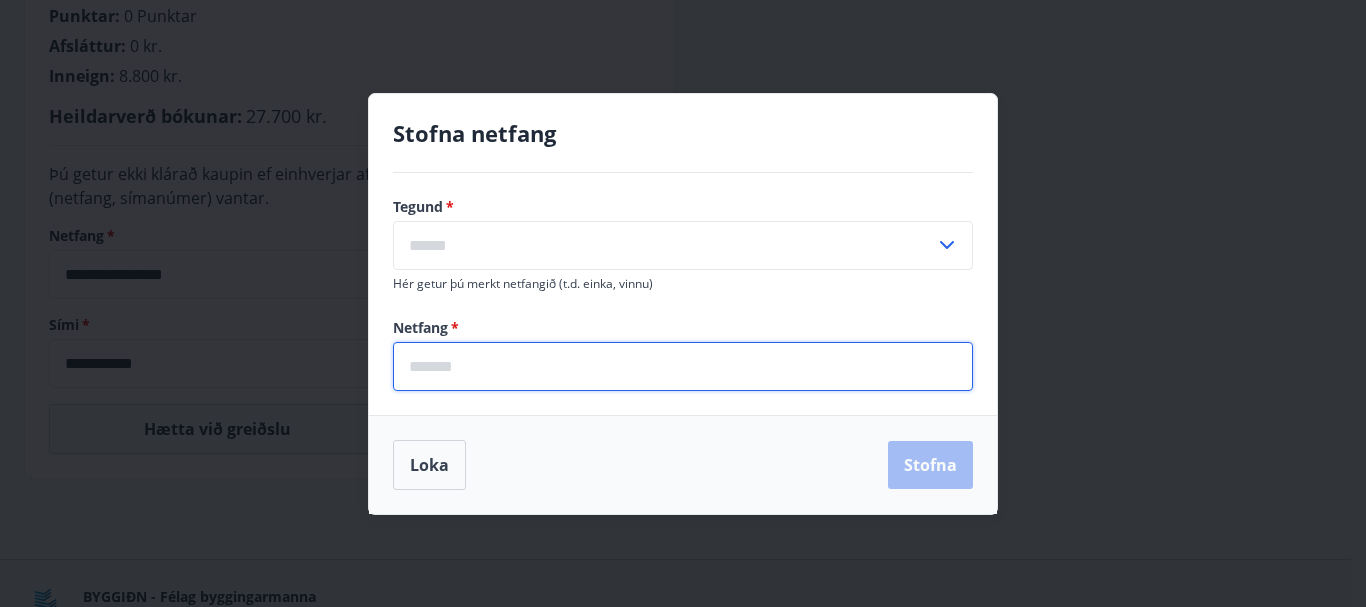 type on "**********" 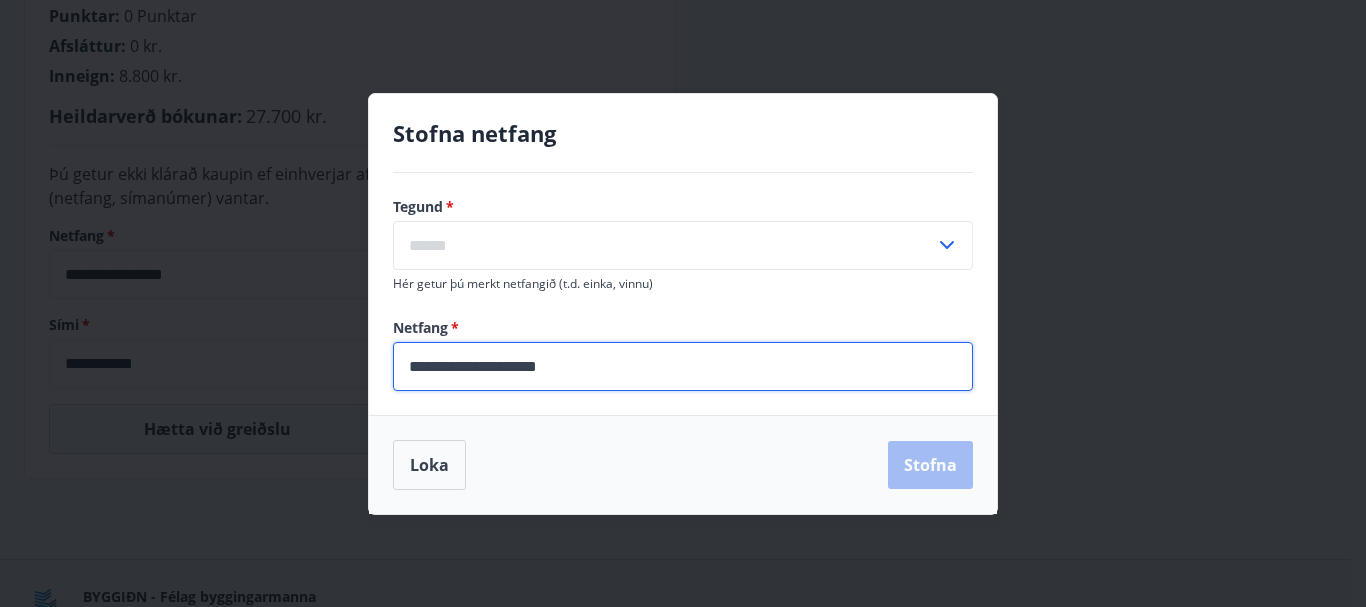 click on "Loka Stofna" at bounding box center (683, 465) 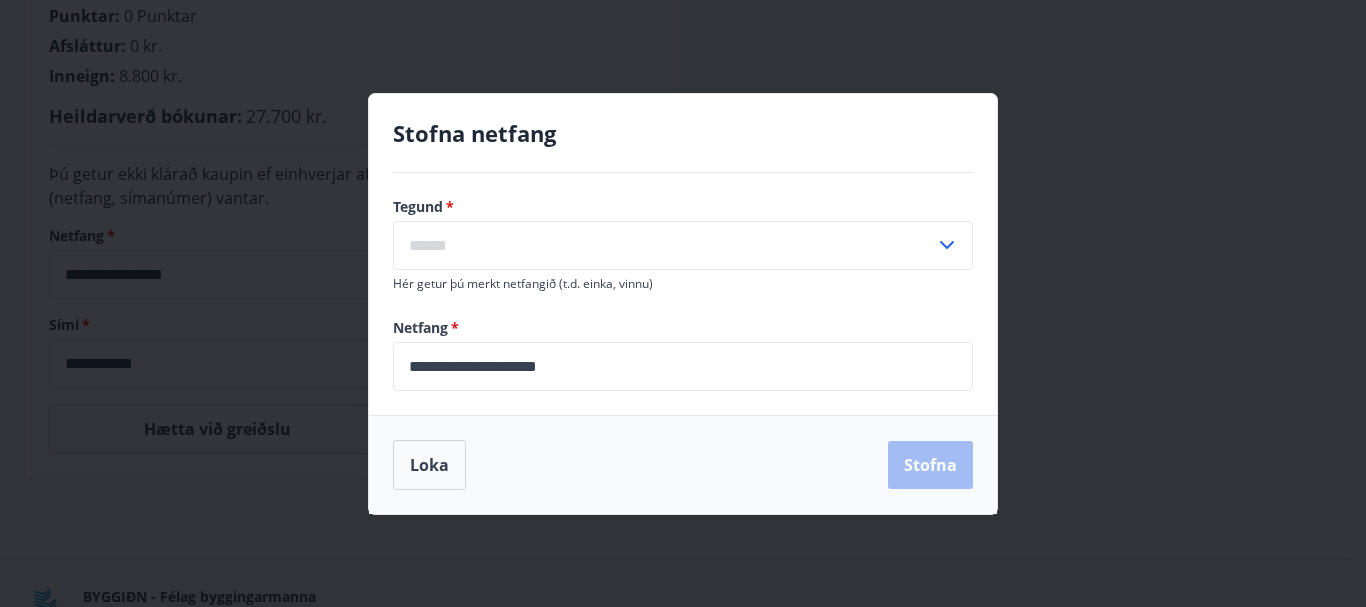 click at bounding box center (664, 245) 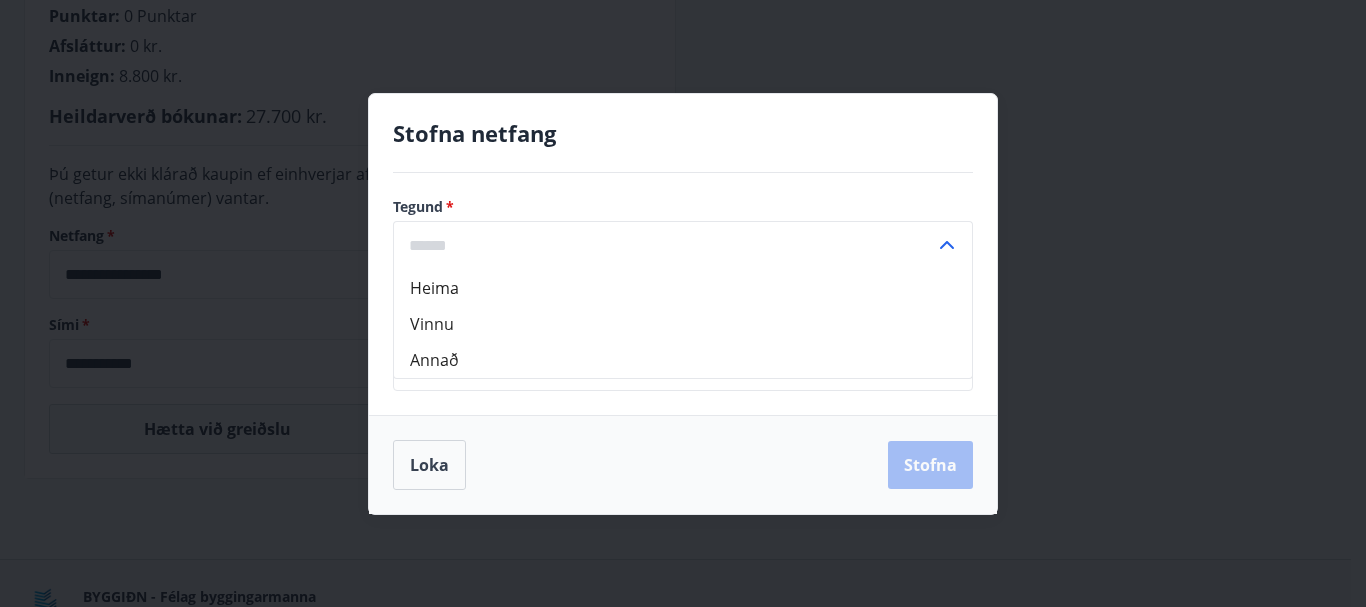 click on "Heima" at bounding box center [683, 288] 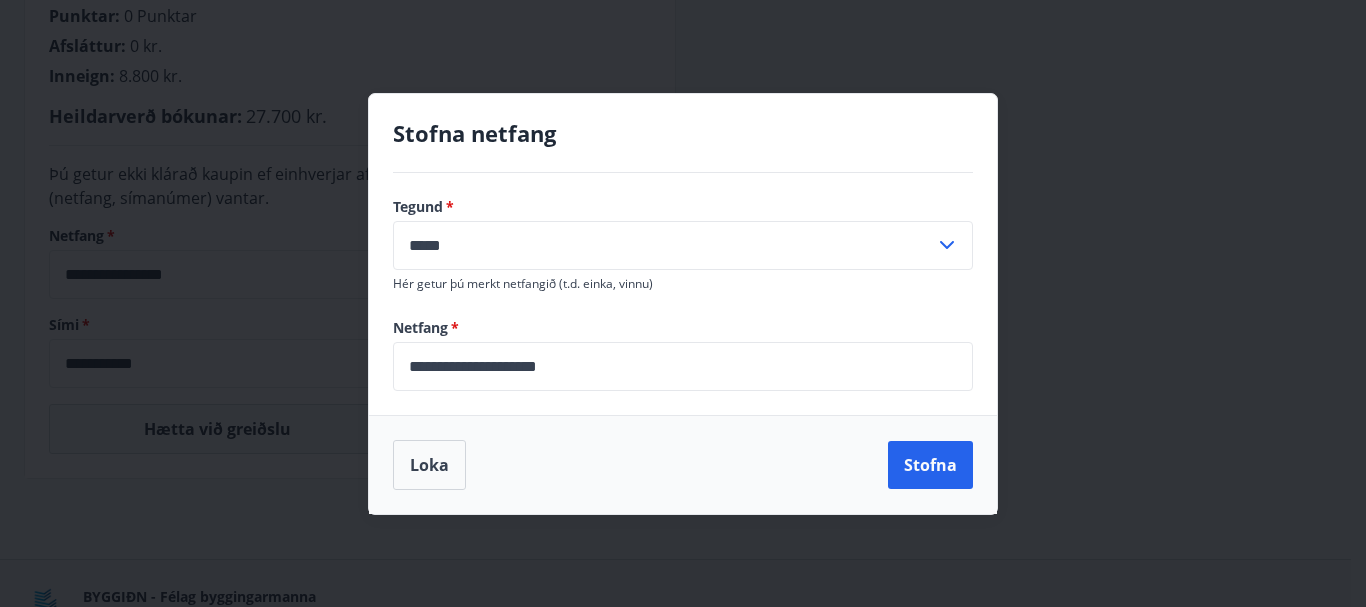 click on "*****" at bounding box center [664, 245] 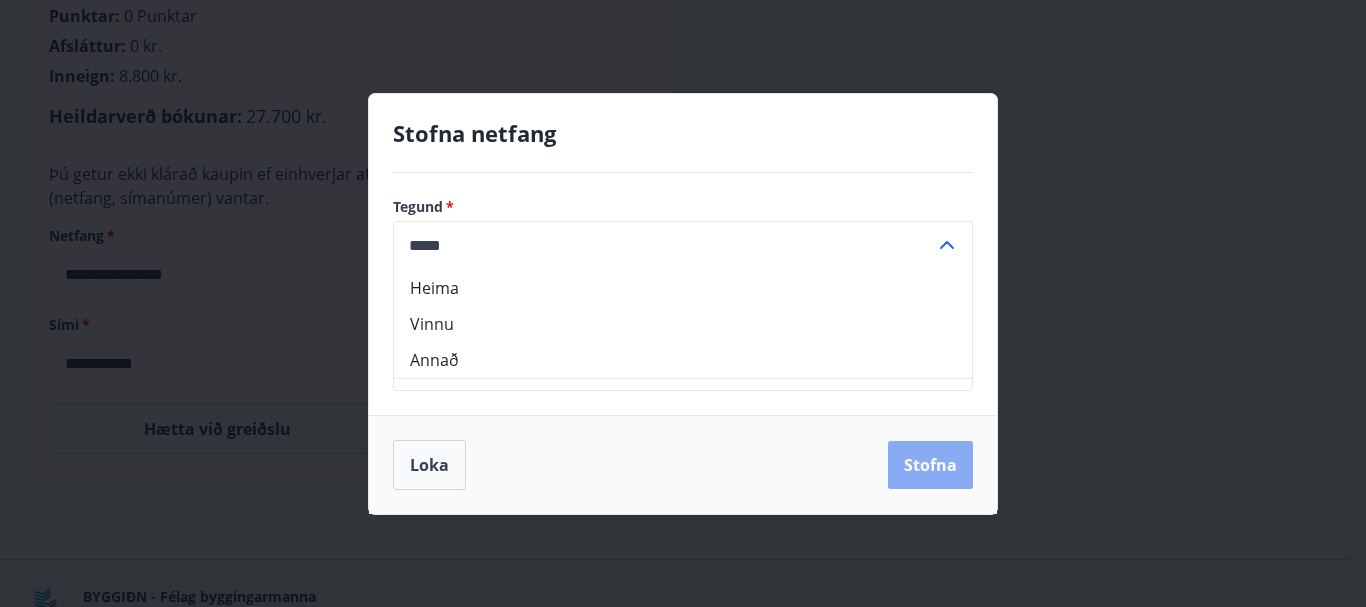 click on "Stofna" at bounding box center (930, 465) 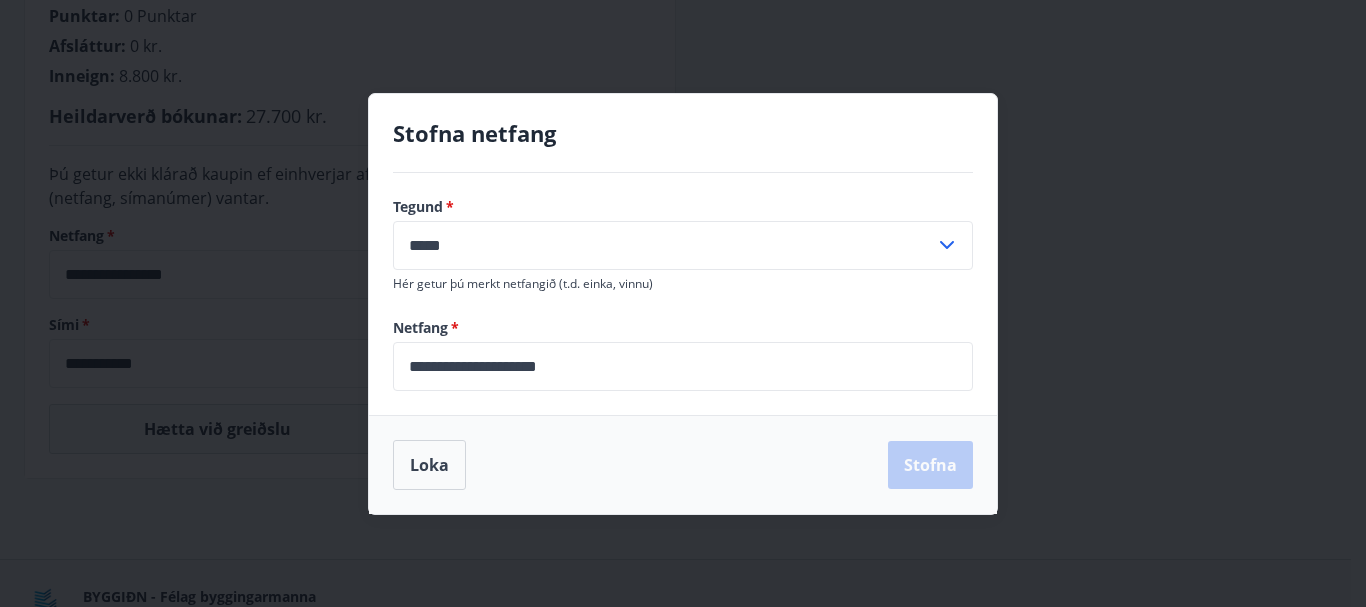 type on "**********" 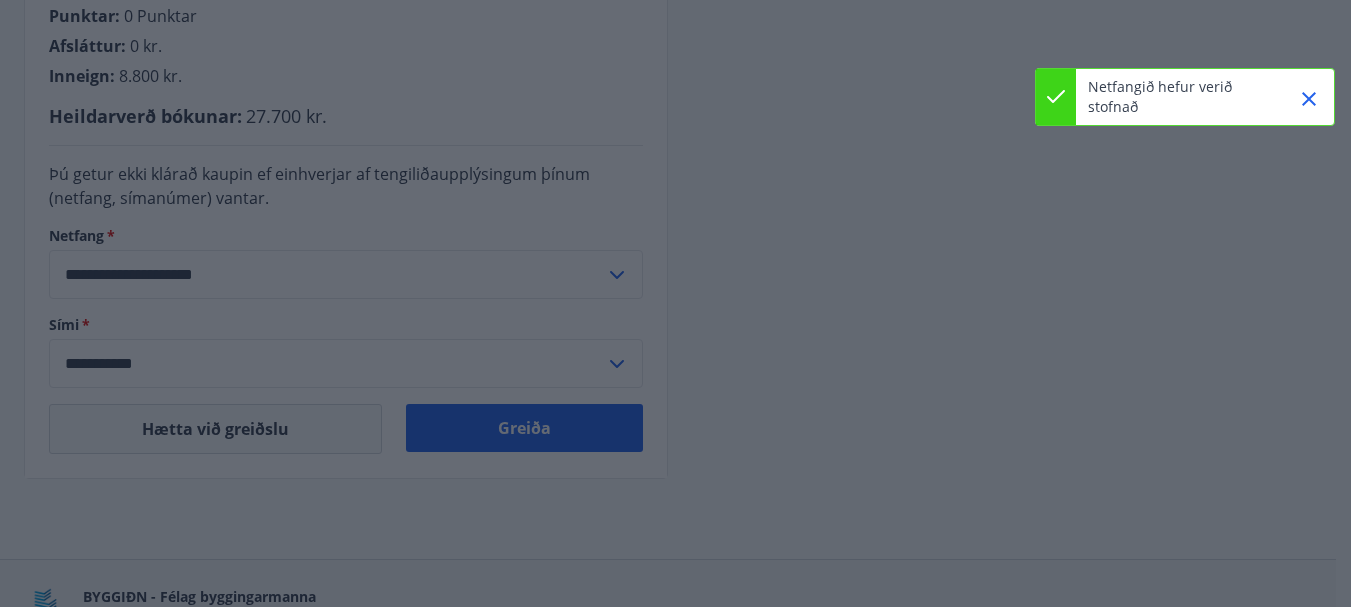 click on "**********" at bounding box center [668, 74] 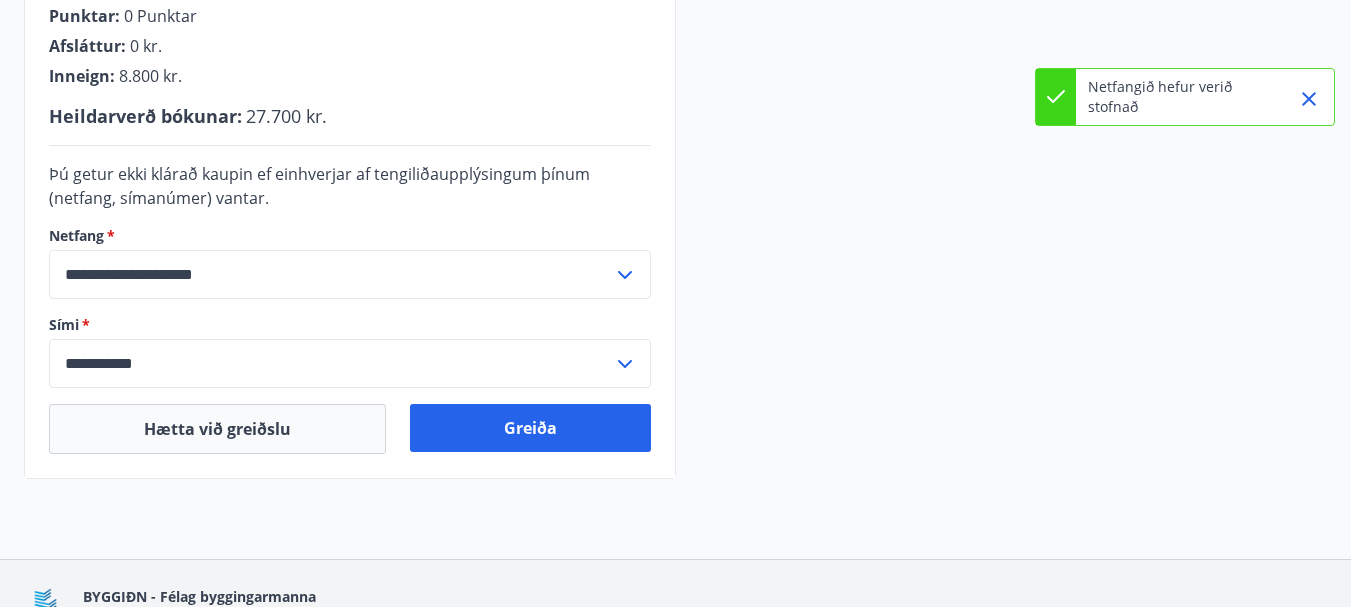 click 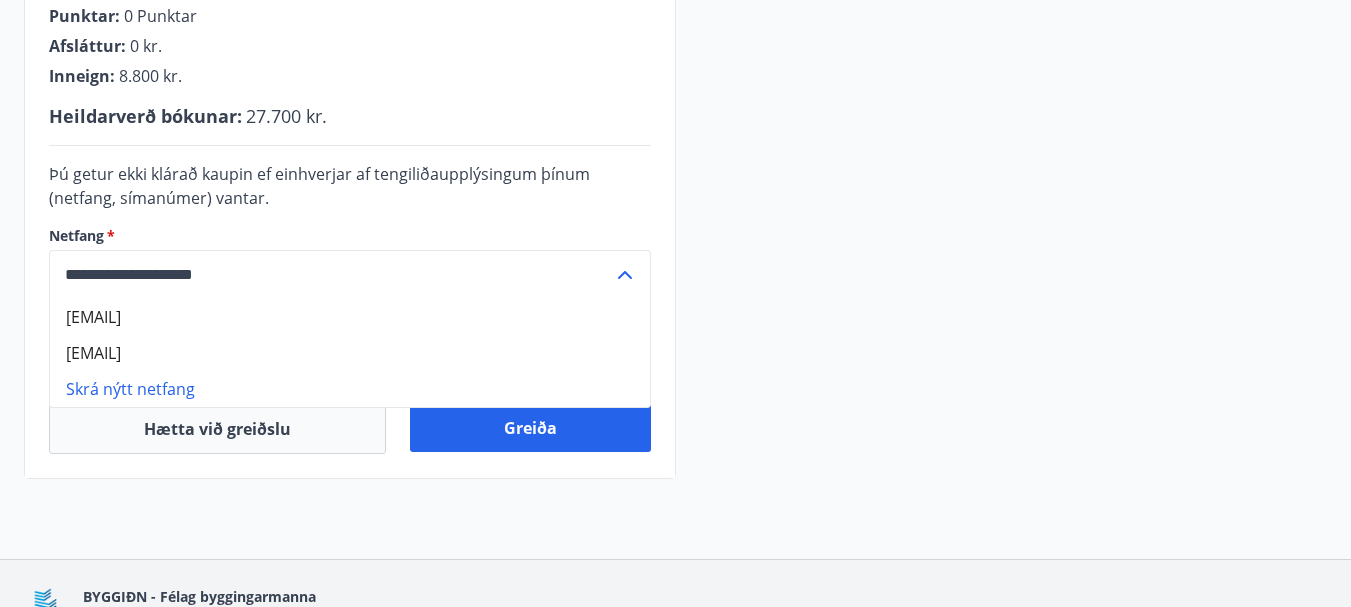 click on "**********" at bounding box center (331, 274) 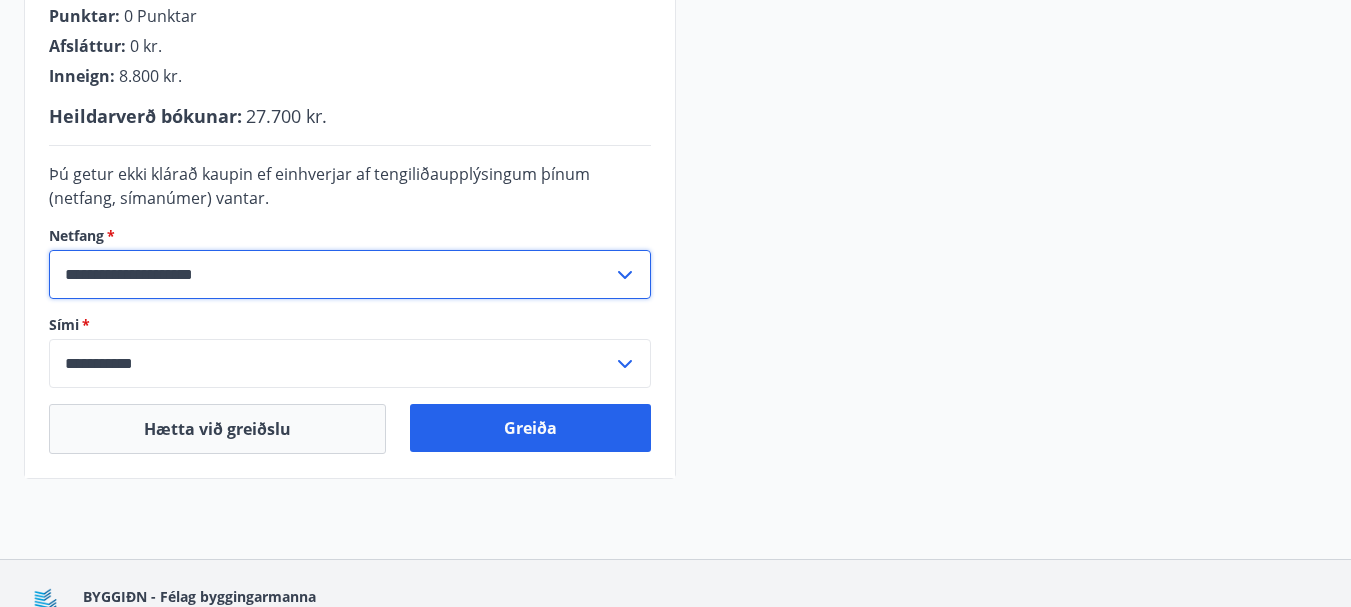 click on "**********" at bounding box center [331, 274] 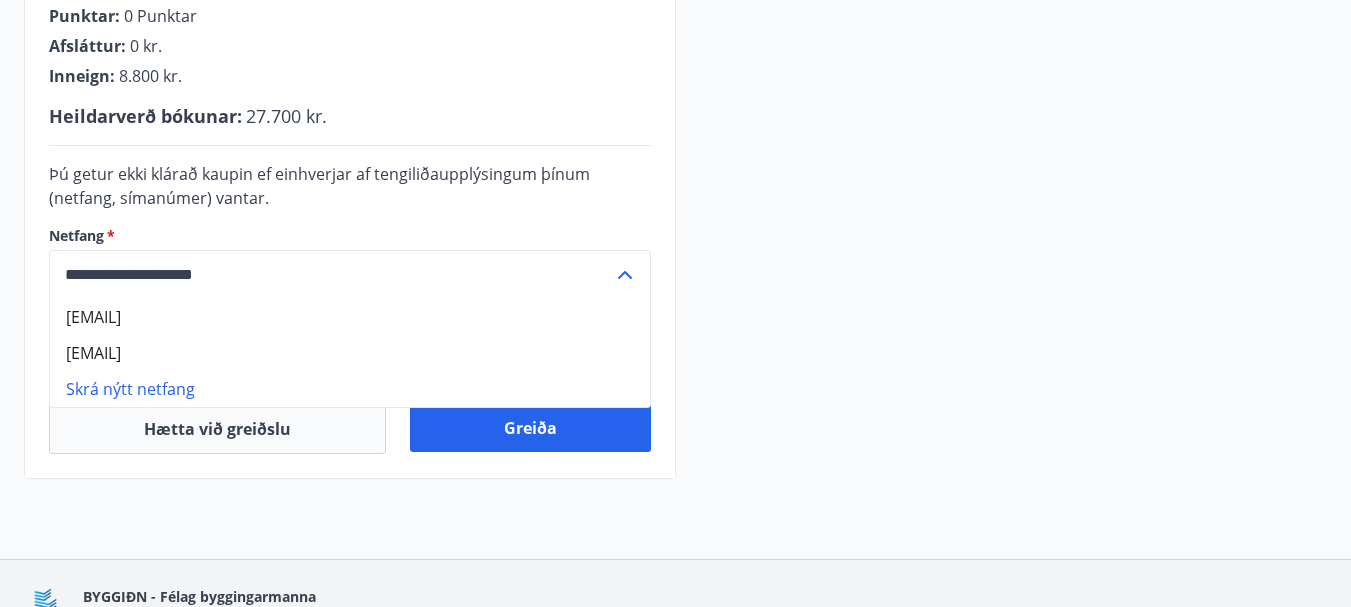 click on "Skrá nýtt netfang" at bounding box center (350, 389) 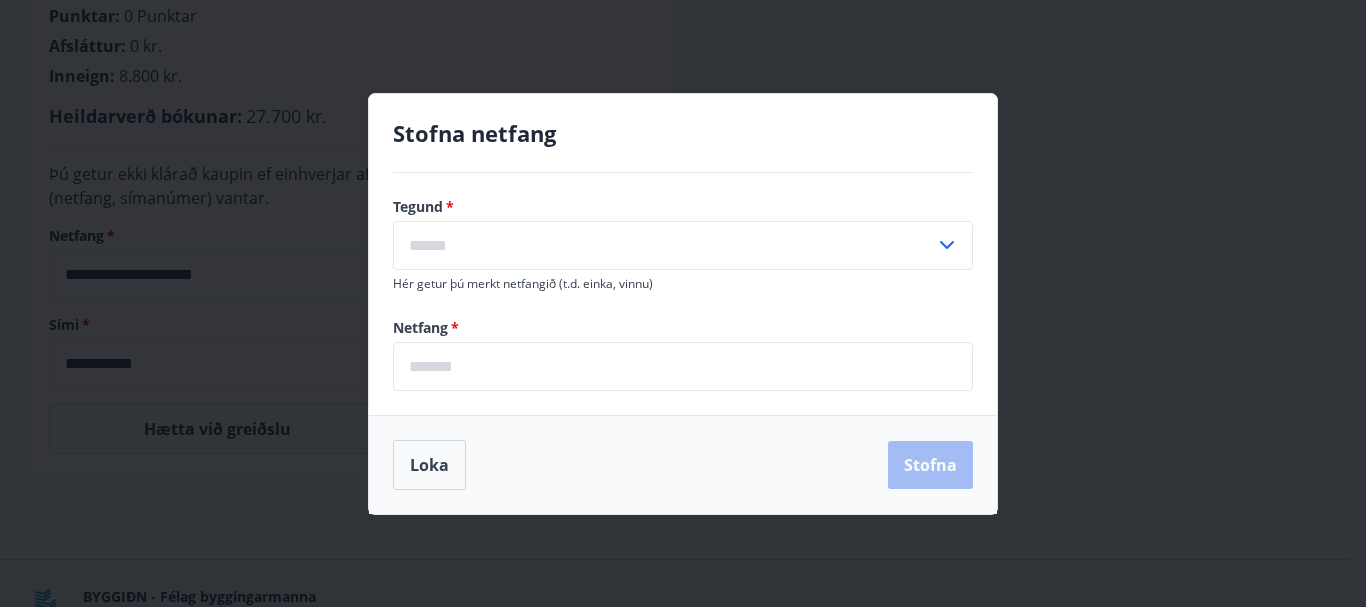 click at bounding box center (664, 245) 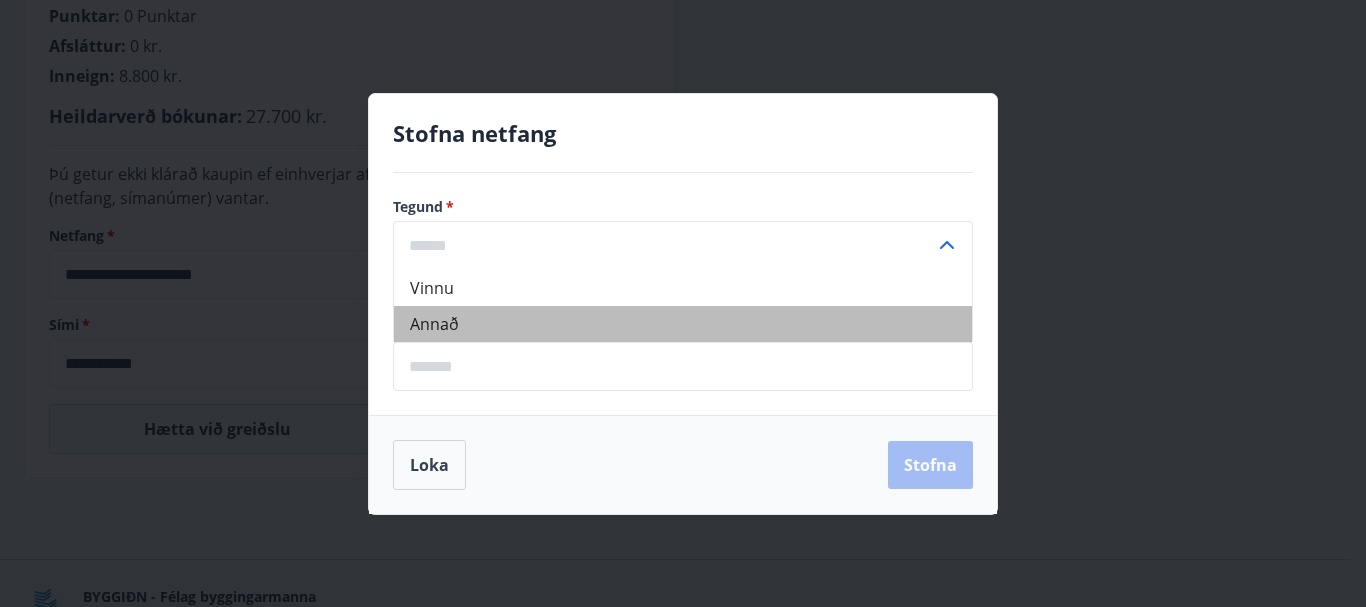 click on "Annað" at bounding box center (683, 324) 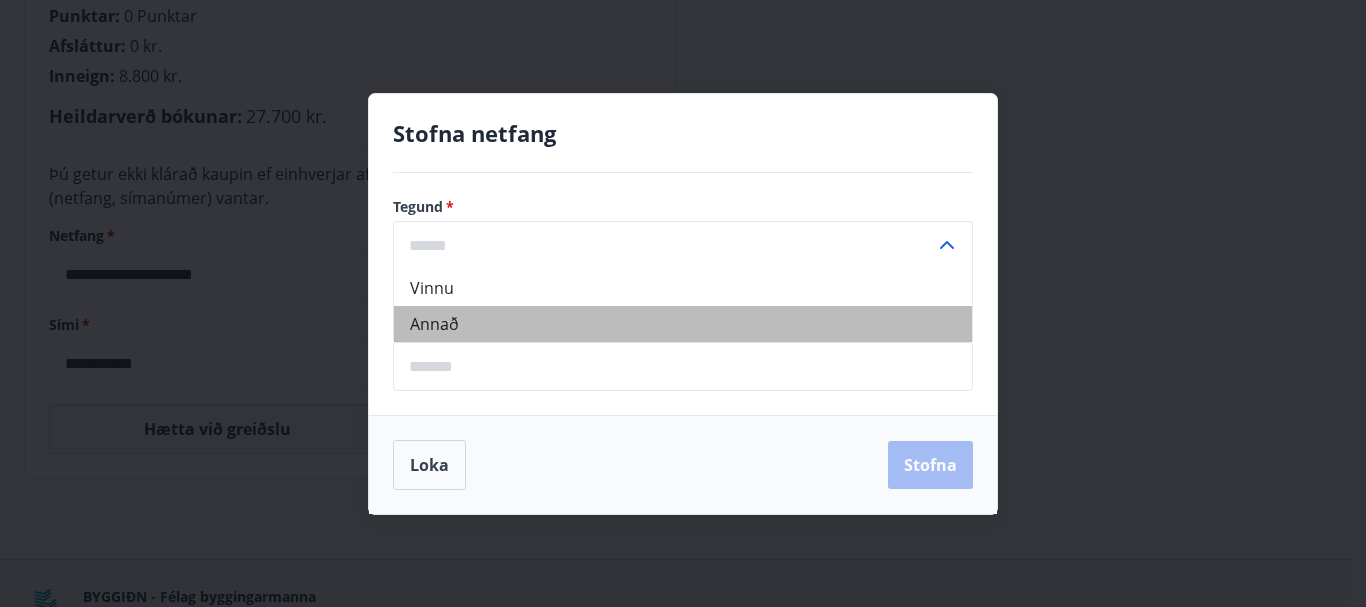 type on "*****" 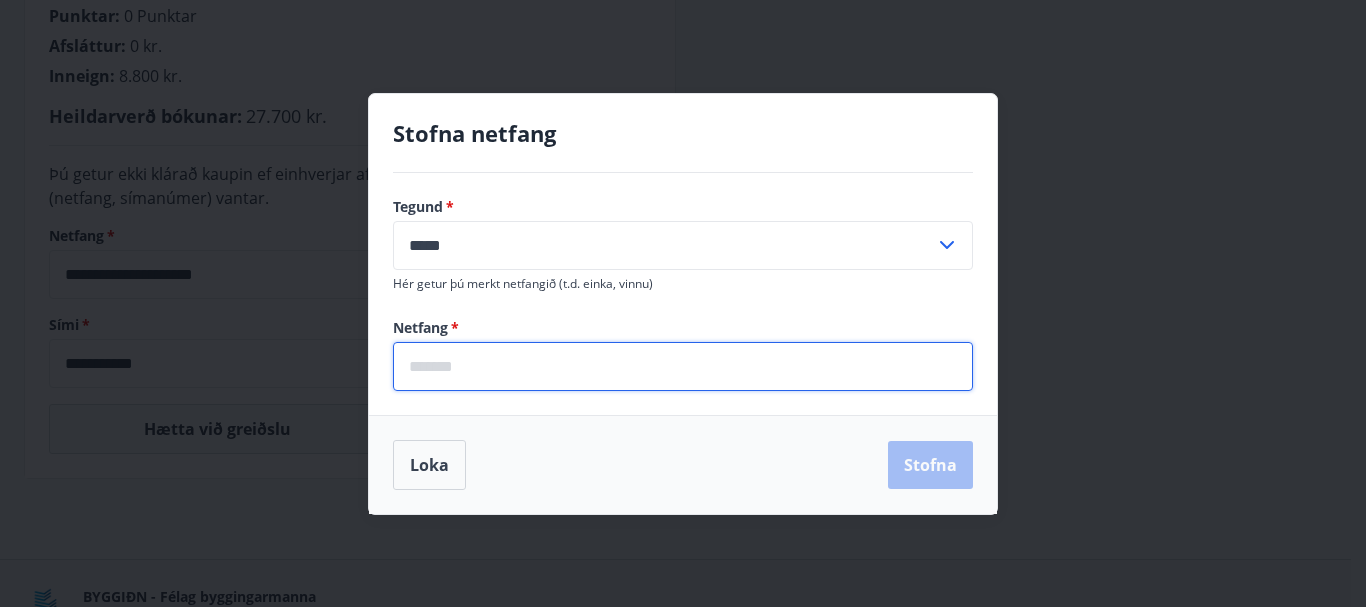 click at bounding box center [683, 366] 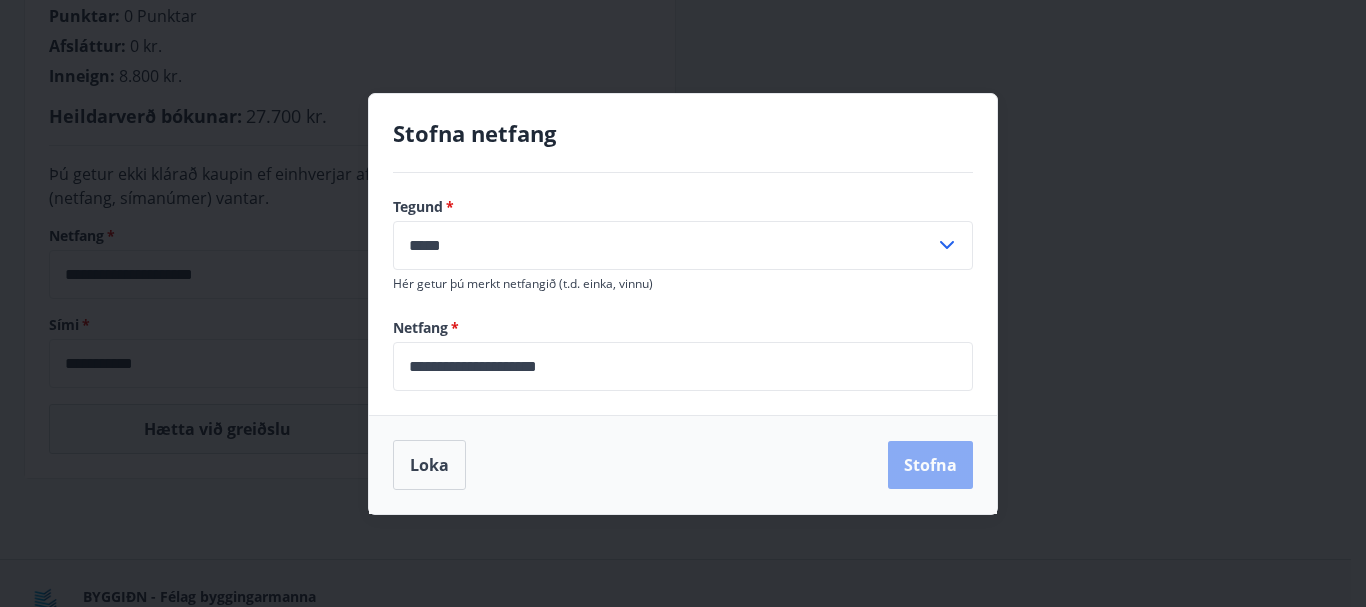 click on "Stofna" at bounding box center [930, 465] 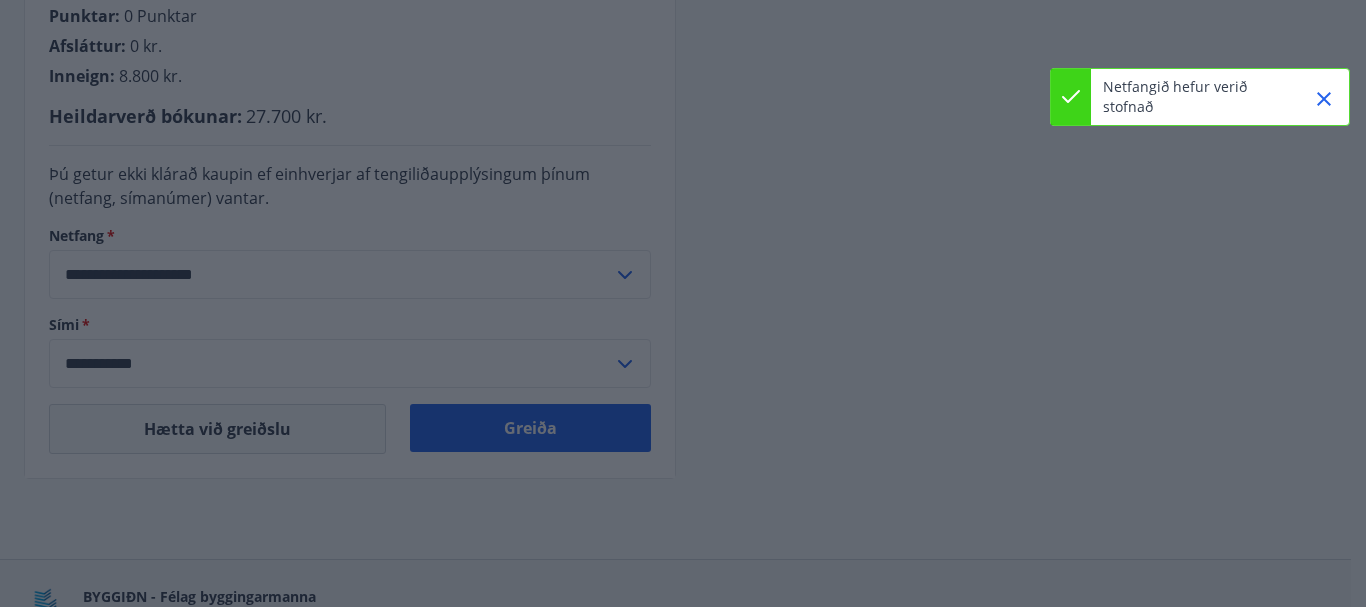 type on "**********" 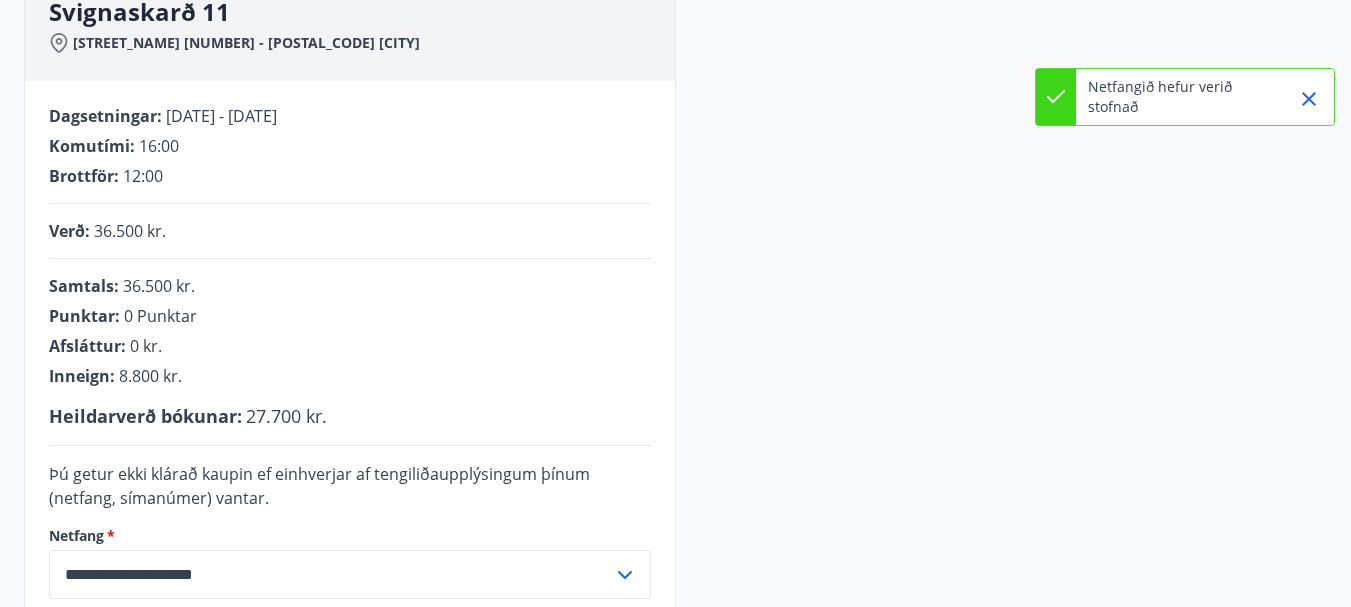 scroll, scrollTop: 600, scrollLeft: 0, axis: vertical 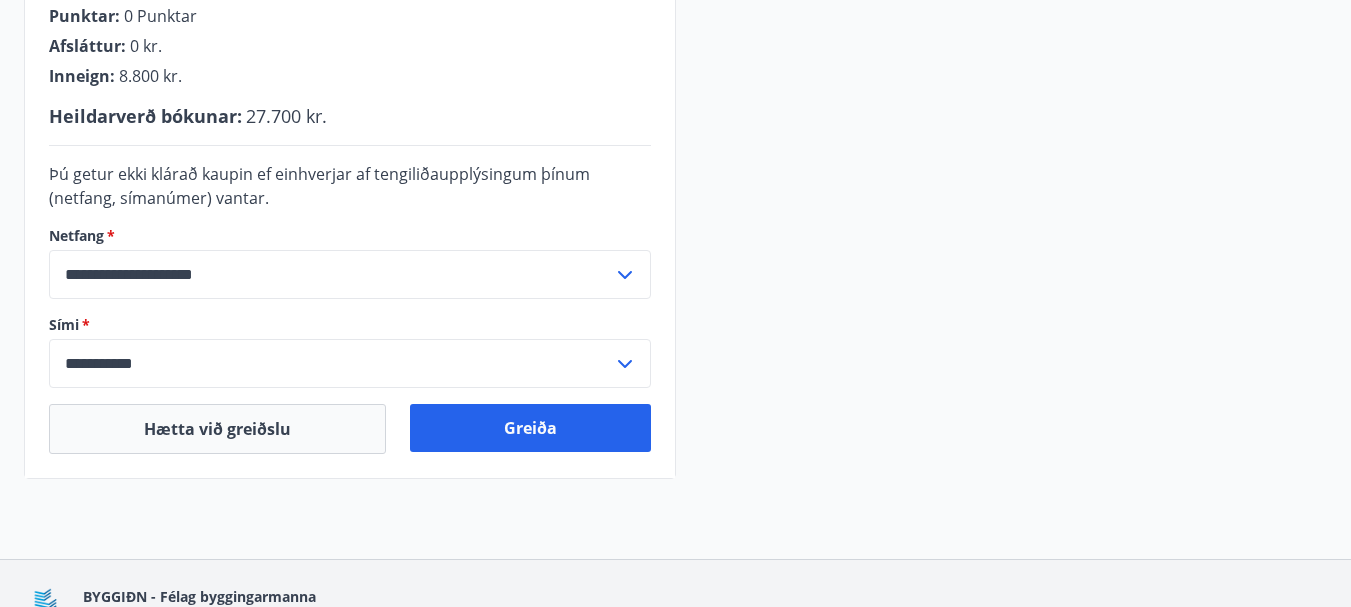 click on "**********" at bounding box center [331, 363] 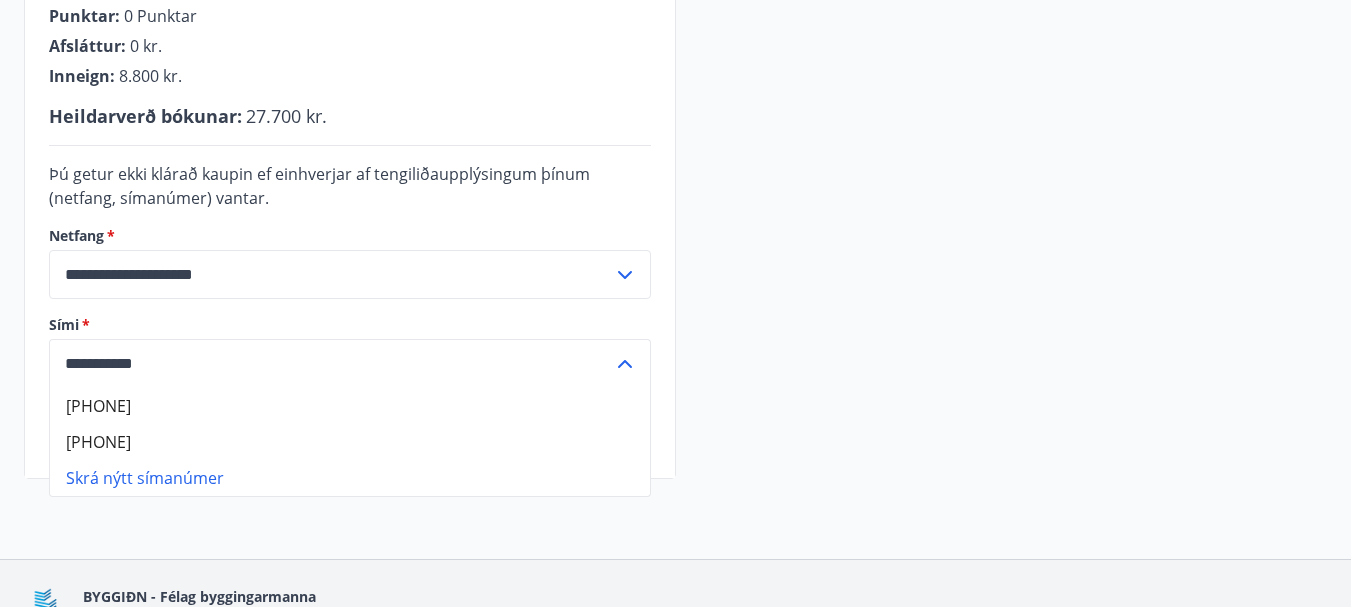 click on "[PHONE]" at bounding box center (350, 406) 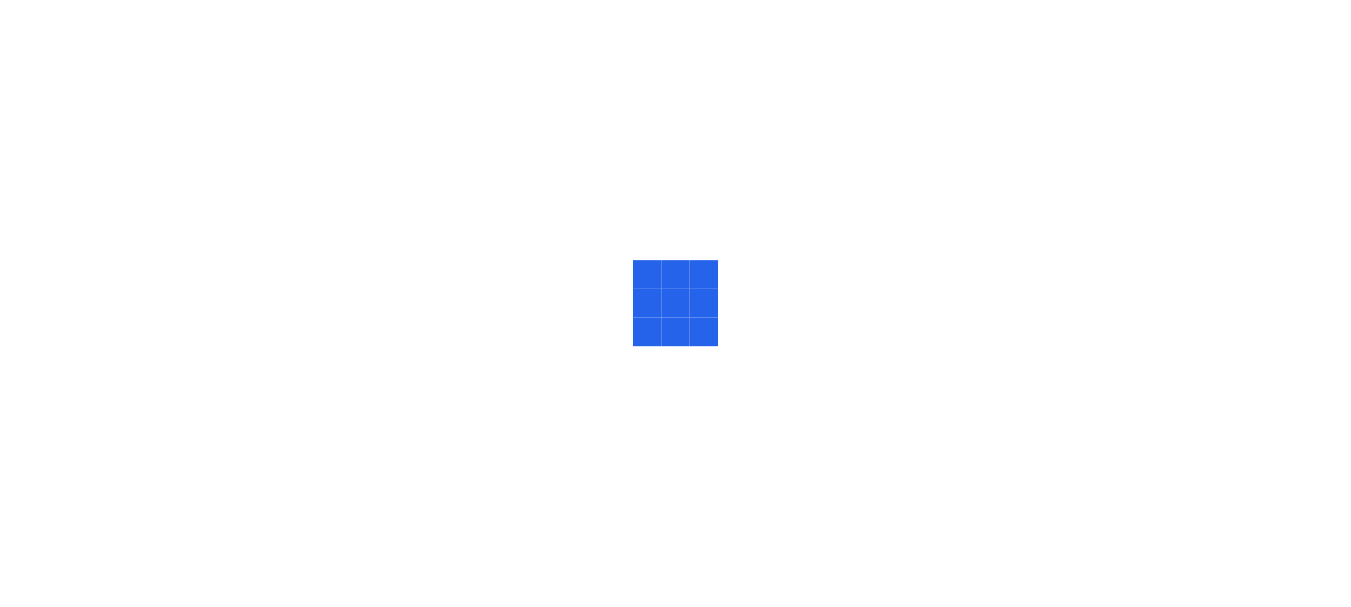 scroll, scrollTop: 0, scrollLeft: 0, axis: both 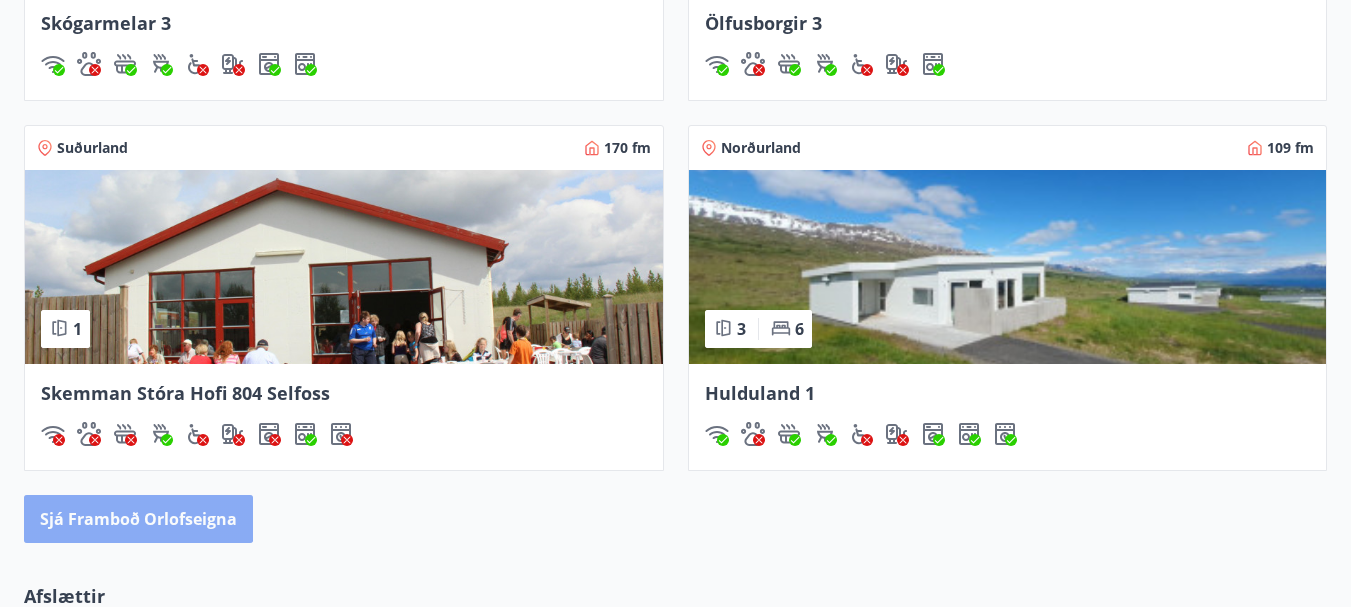 click on "Sjá framboð orlofseigna" at bounding box center [138, 519] 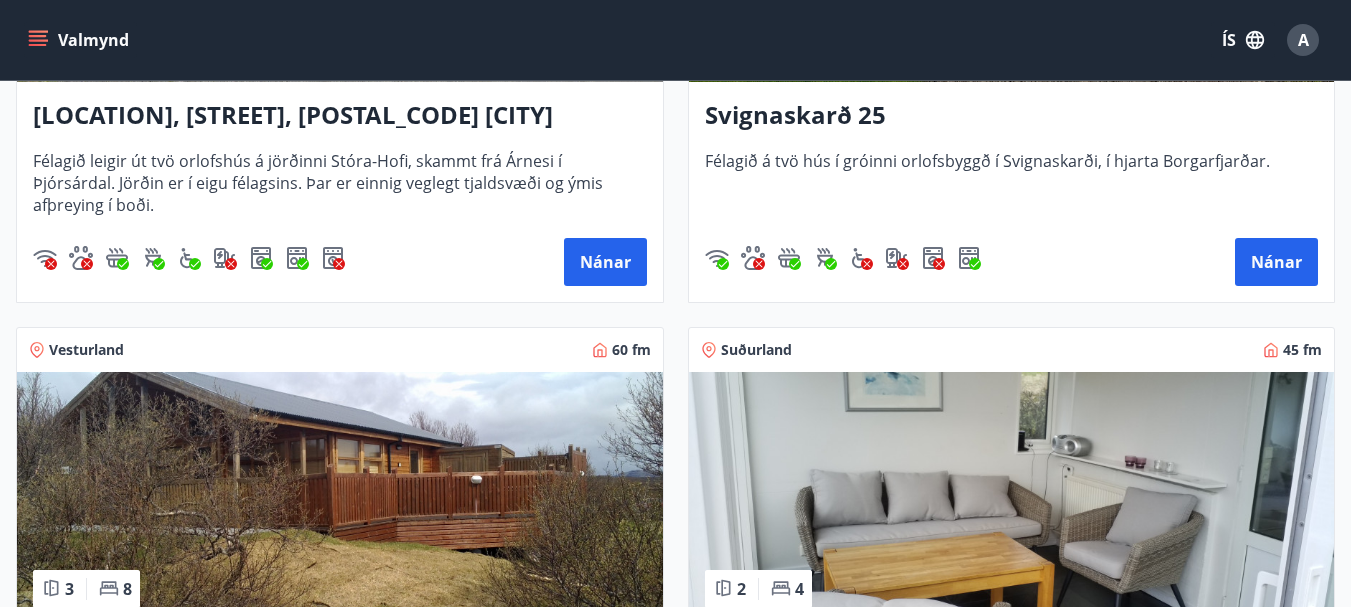 scroll, scrollTop: 900, scrollLeft: 0, axis: vertical 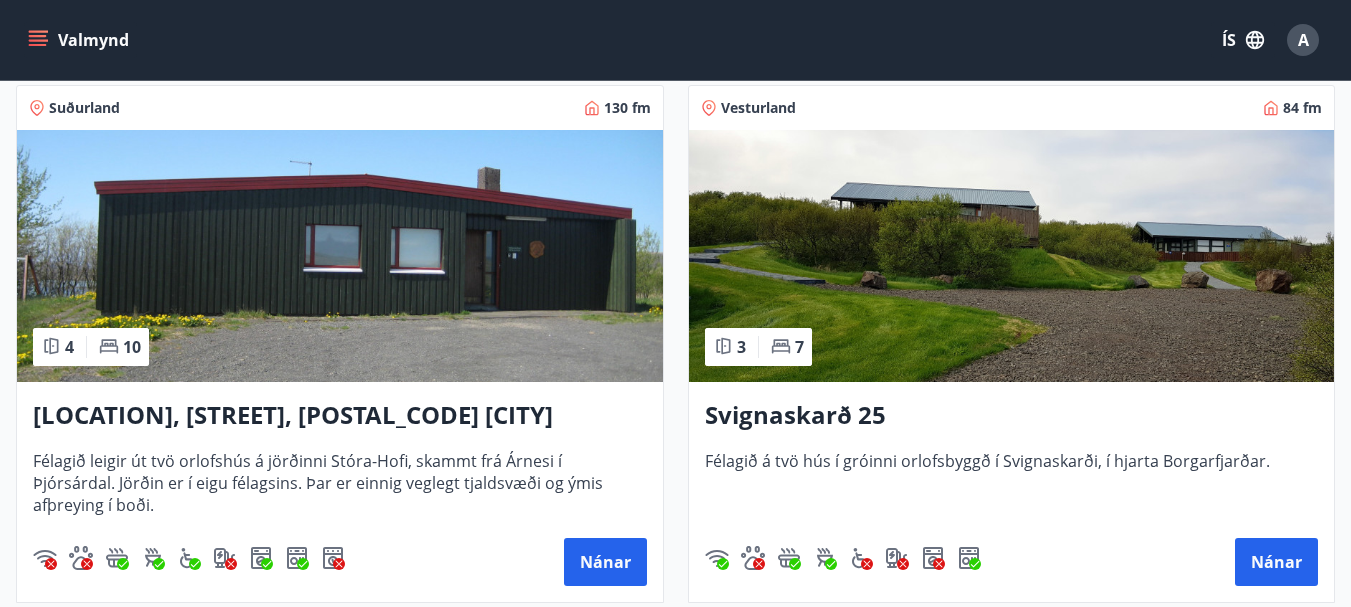 click at bounding box center [1012, 256] 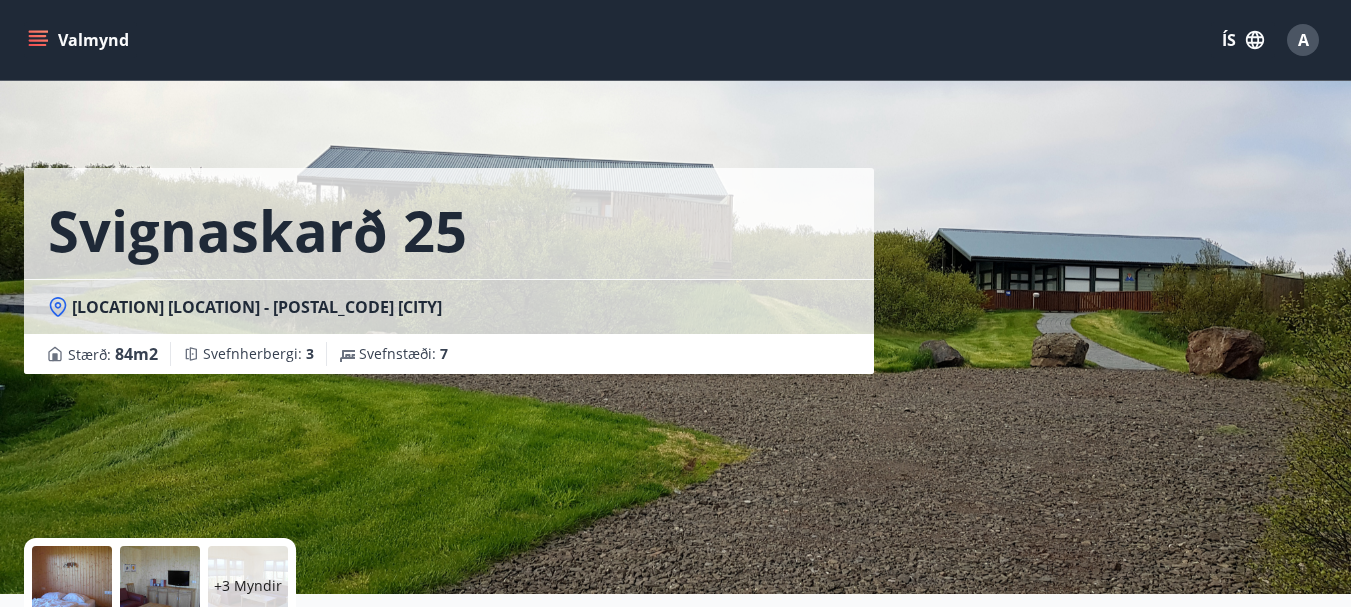 scroll, scrollTop: 0, scrollLeft: 0, axis: both 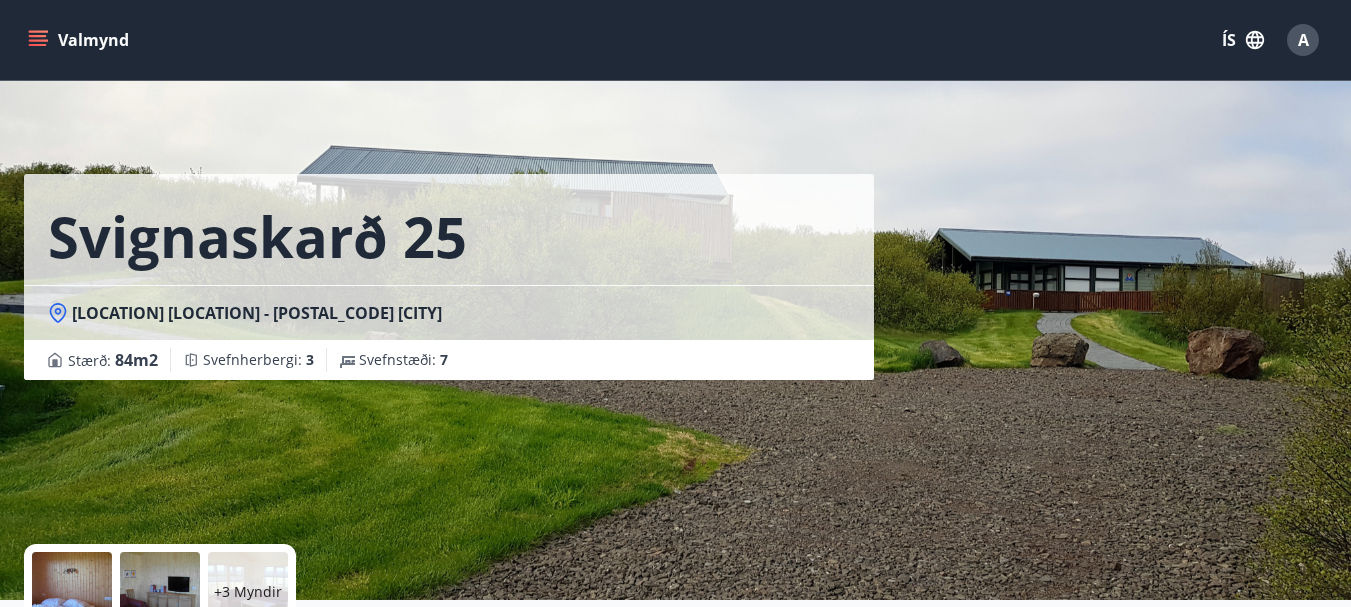 click on "Svignaskarð 25 Svignaskarð 25 - 311 Borgarnesi Stærð : 84 m2 Svefnherbergi : 3 Svefnstæði : 7" at bounding box center (675, 300) 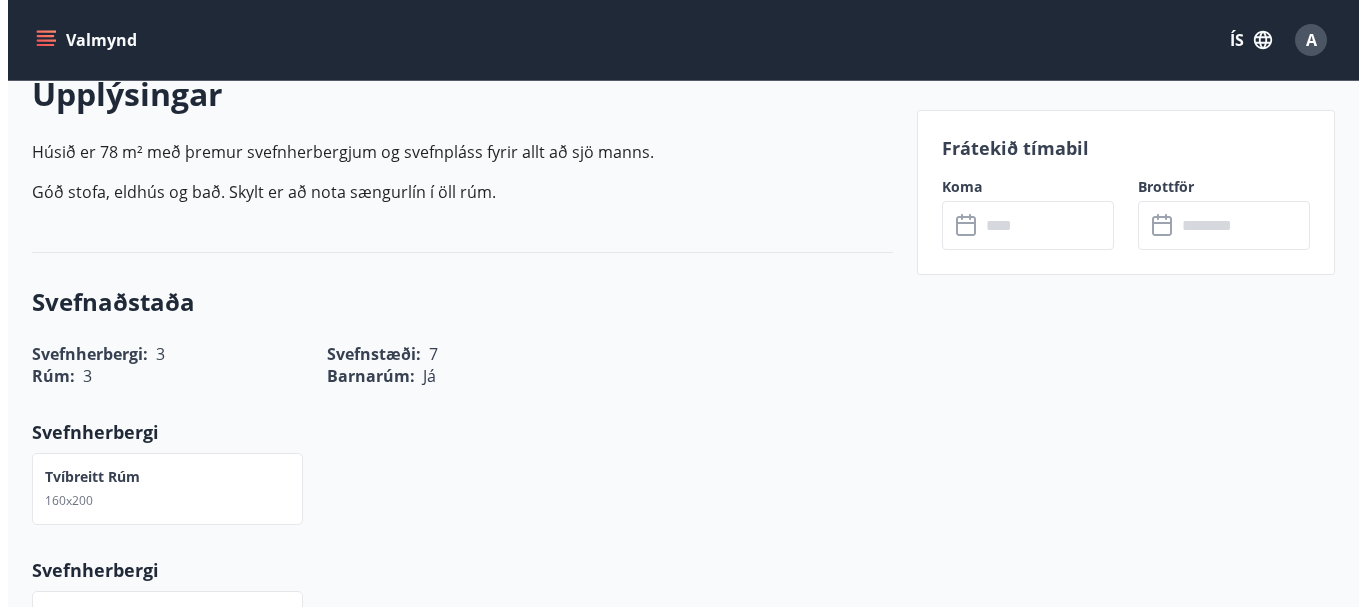 scroll, scrollTop: 300, scrollLeft: 0, axis: vertical 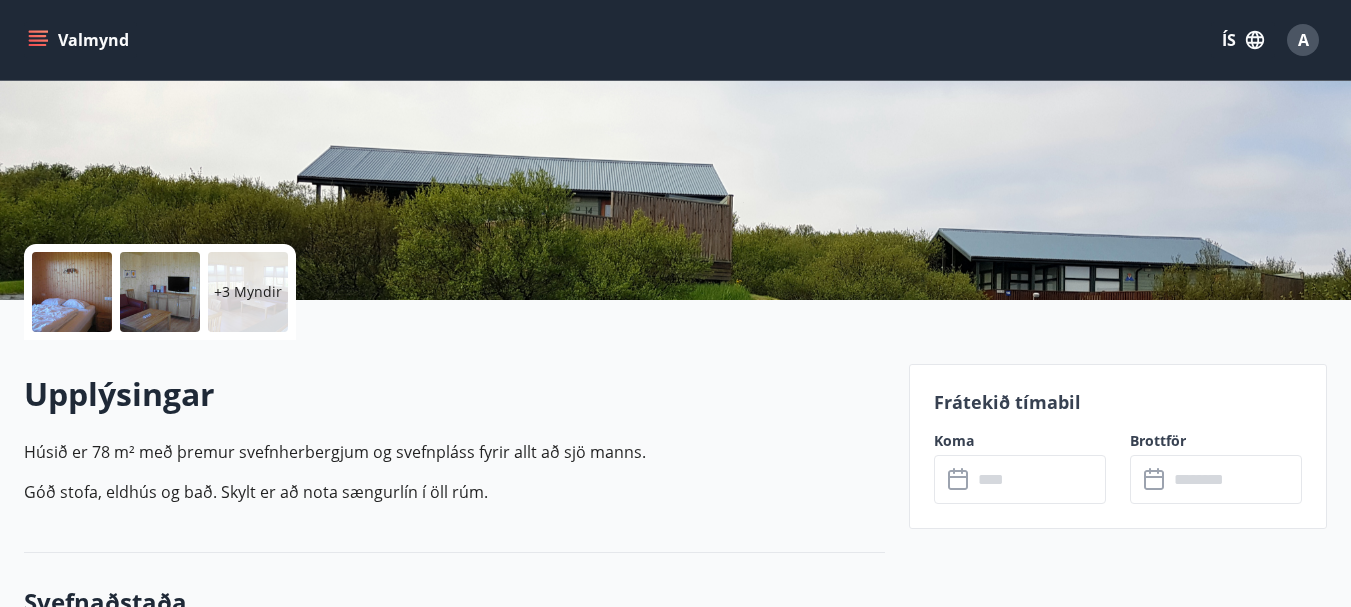 click at bounding box center (72, 292) 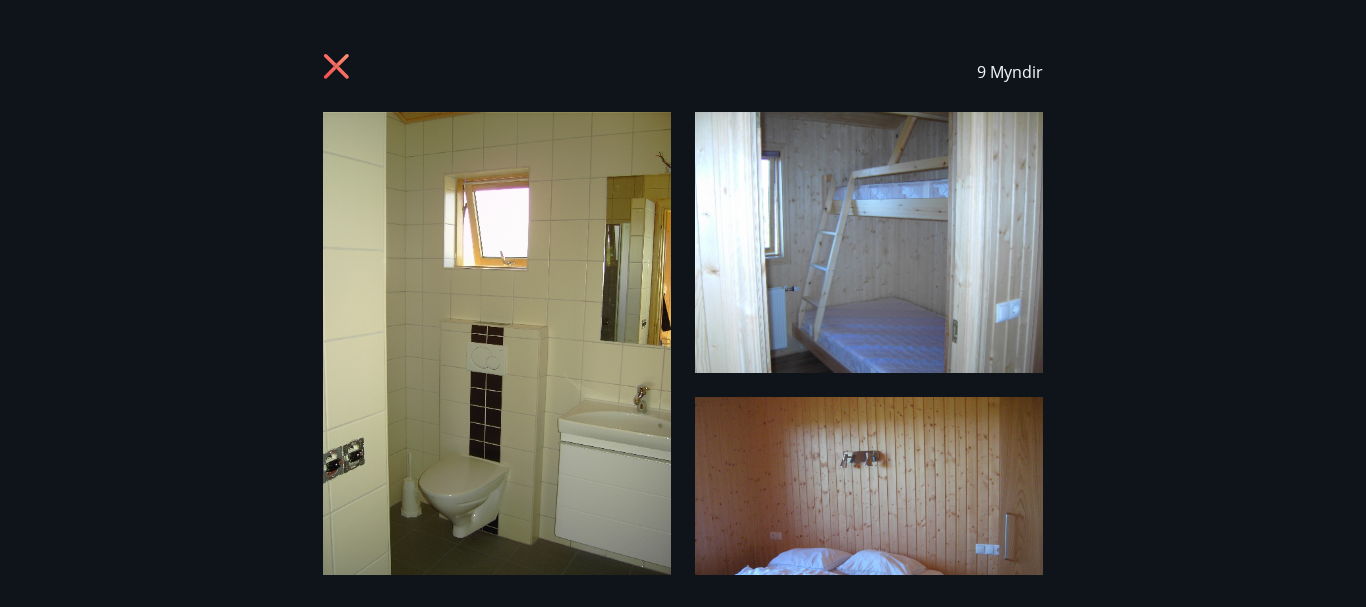 click at bounding box center [497, 344] 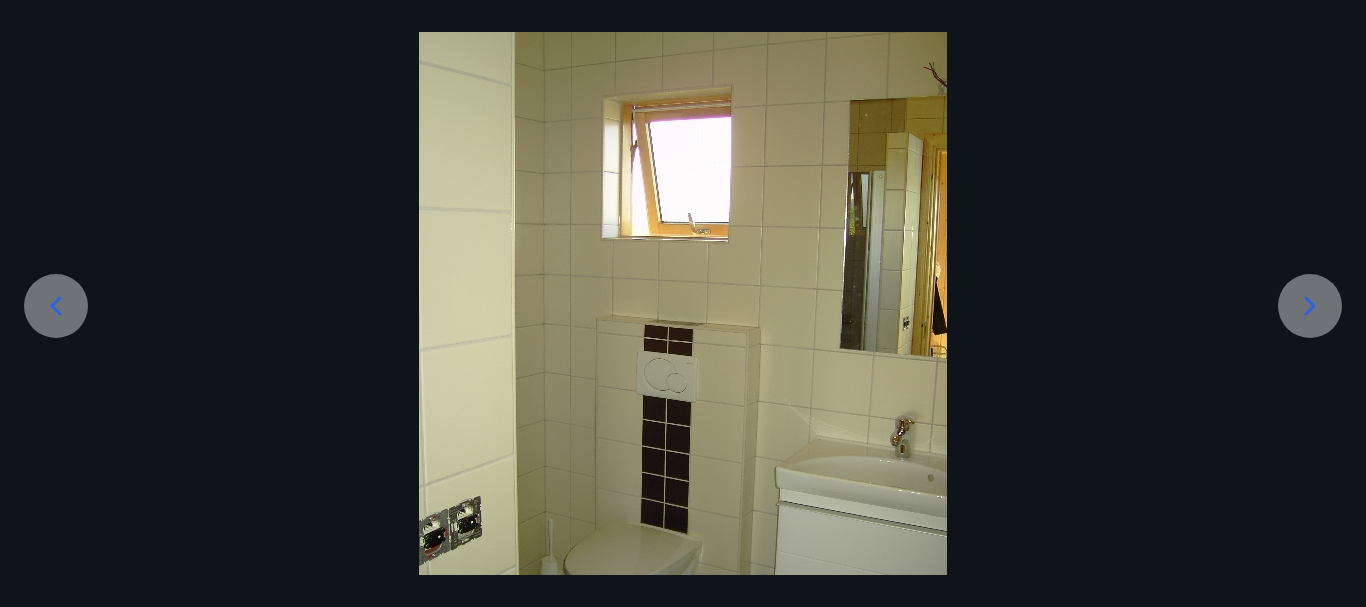 scroll, scrollTop: 241, scrollLeft: 0, axis: vertical 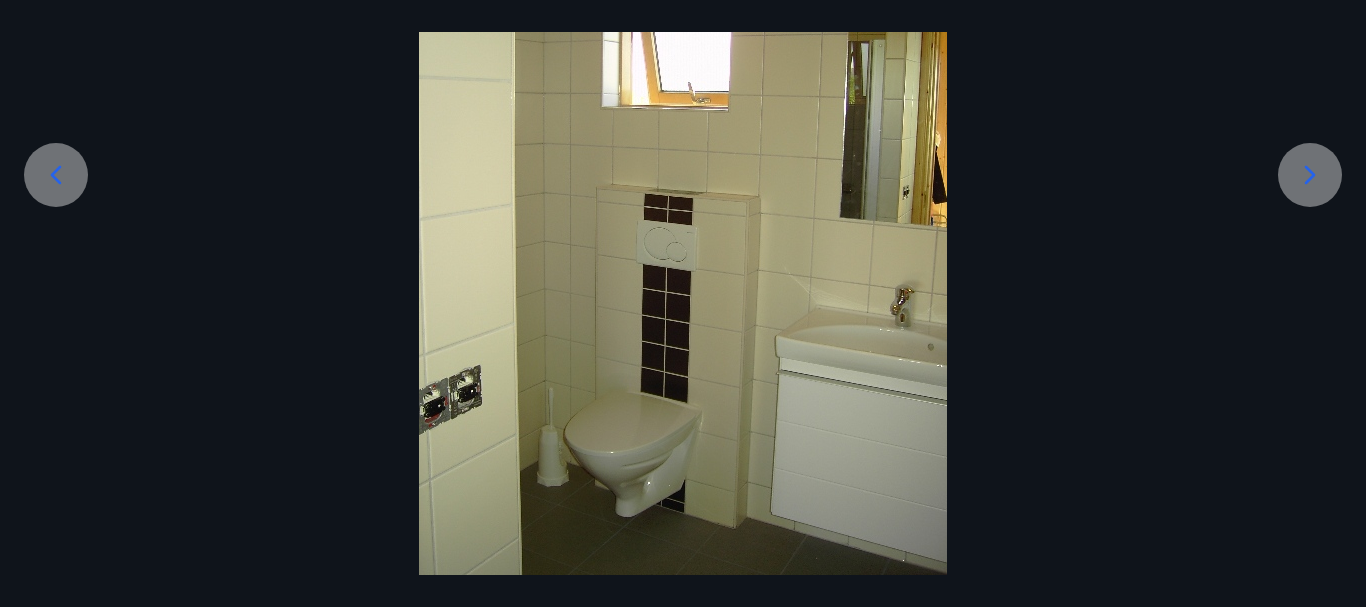 click 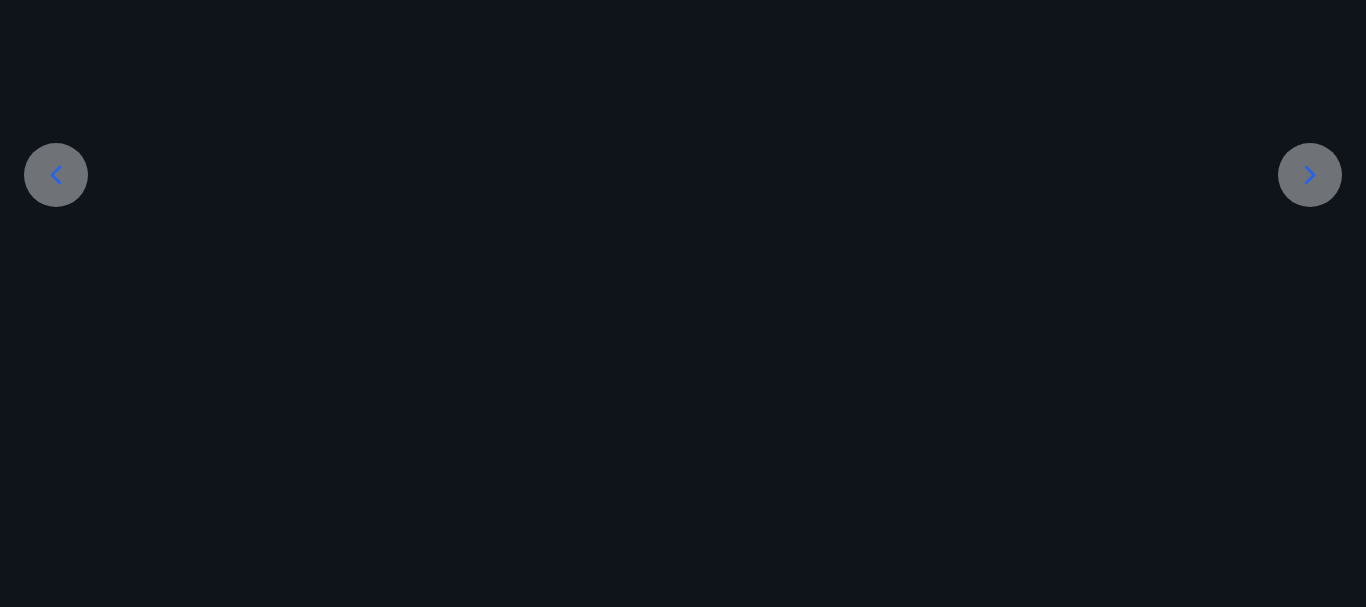 scroll, scrollTop: 65, scrollLeft: 0, axis: vertical 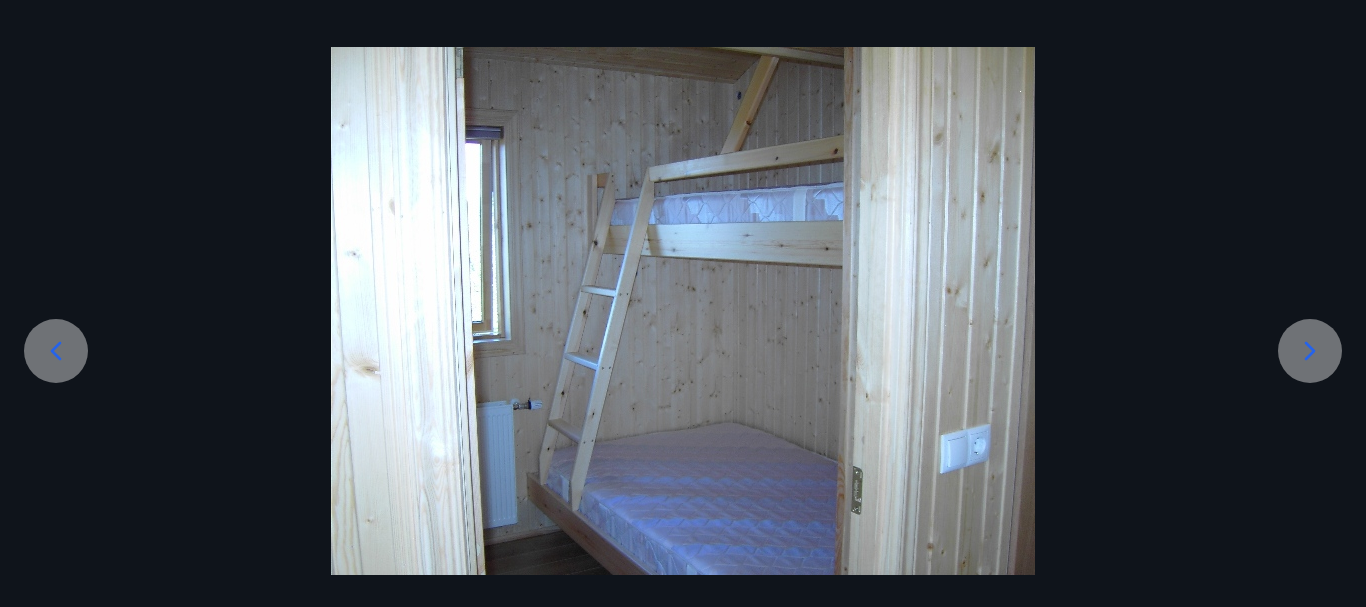 click 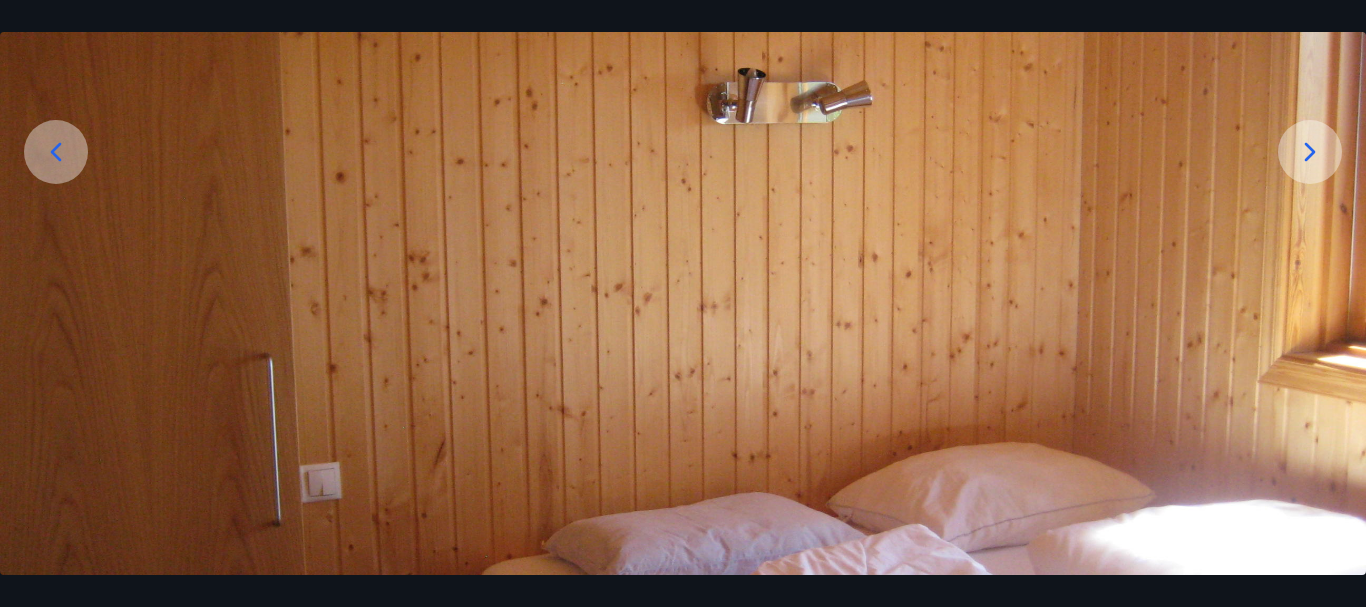 scroll, scrollTop: 0, scrollLeft: 0, axis: both 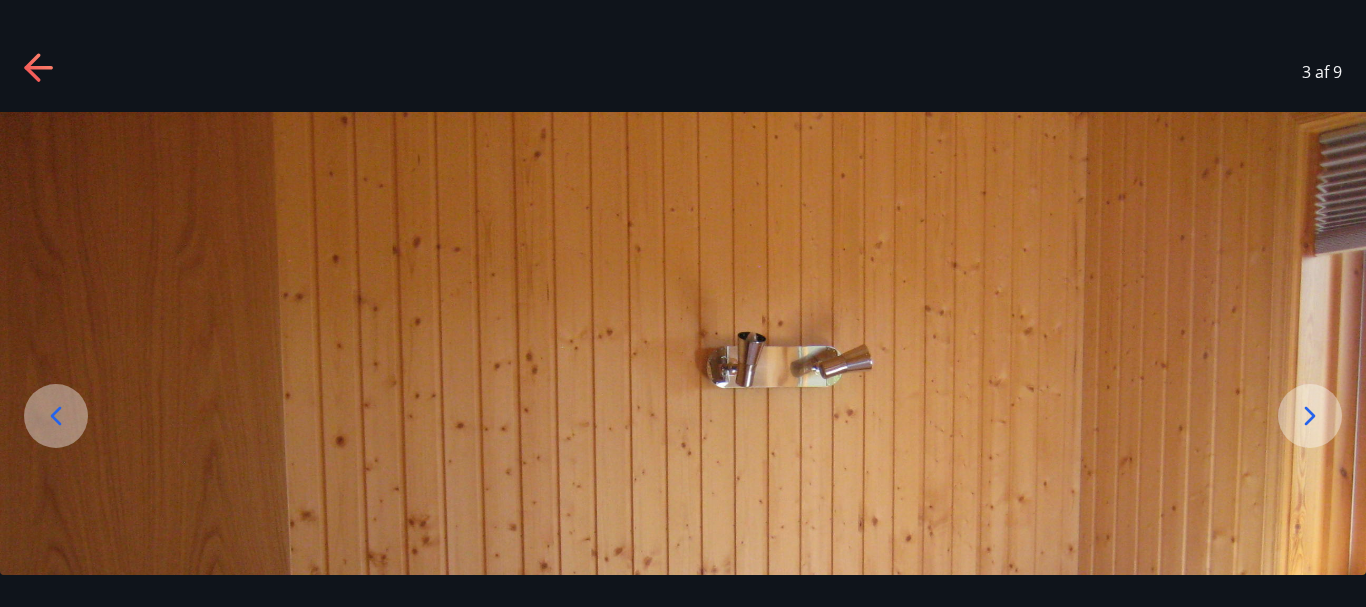 click 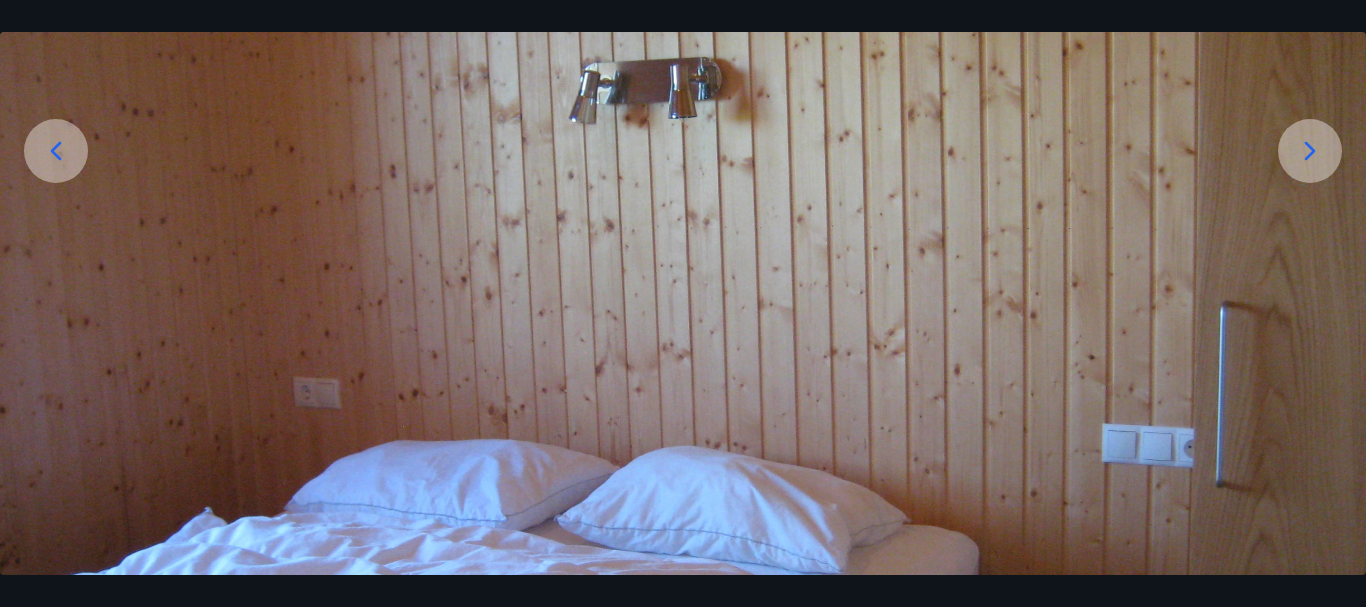 scroll, scrollTop: 262, scrollLeft: 0, axis: vertical 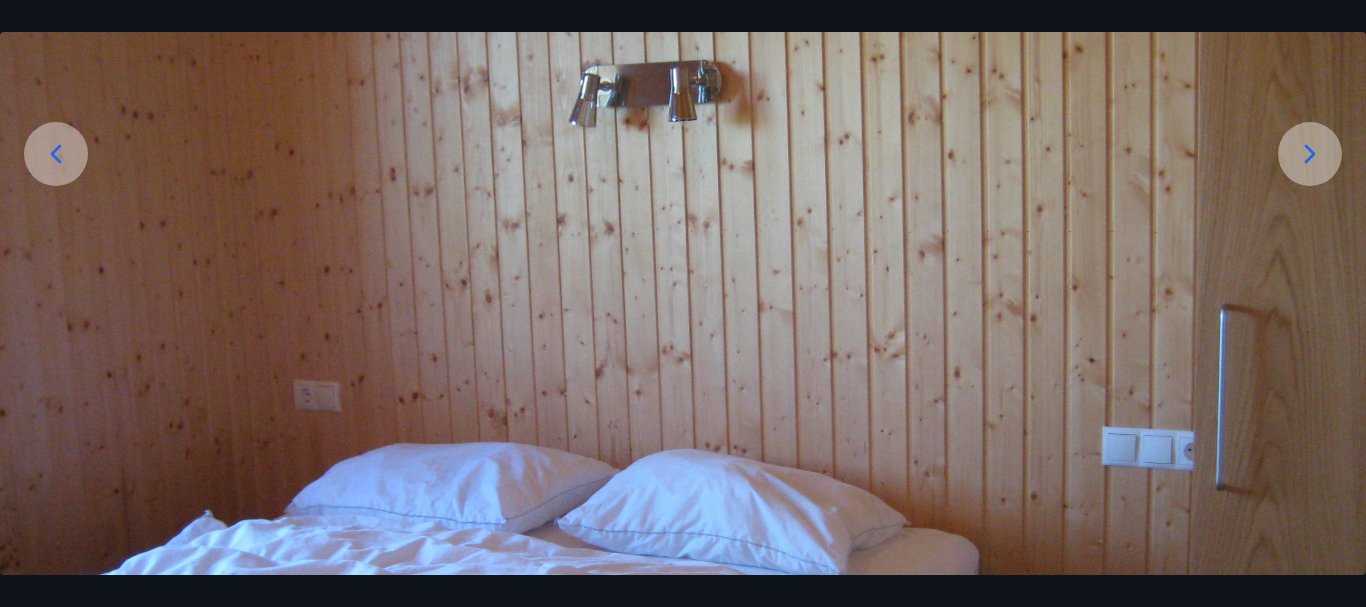 click 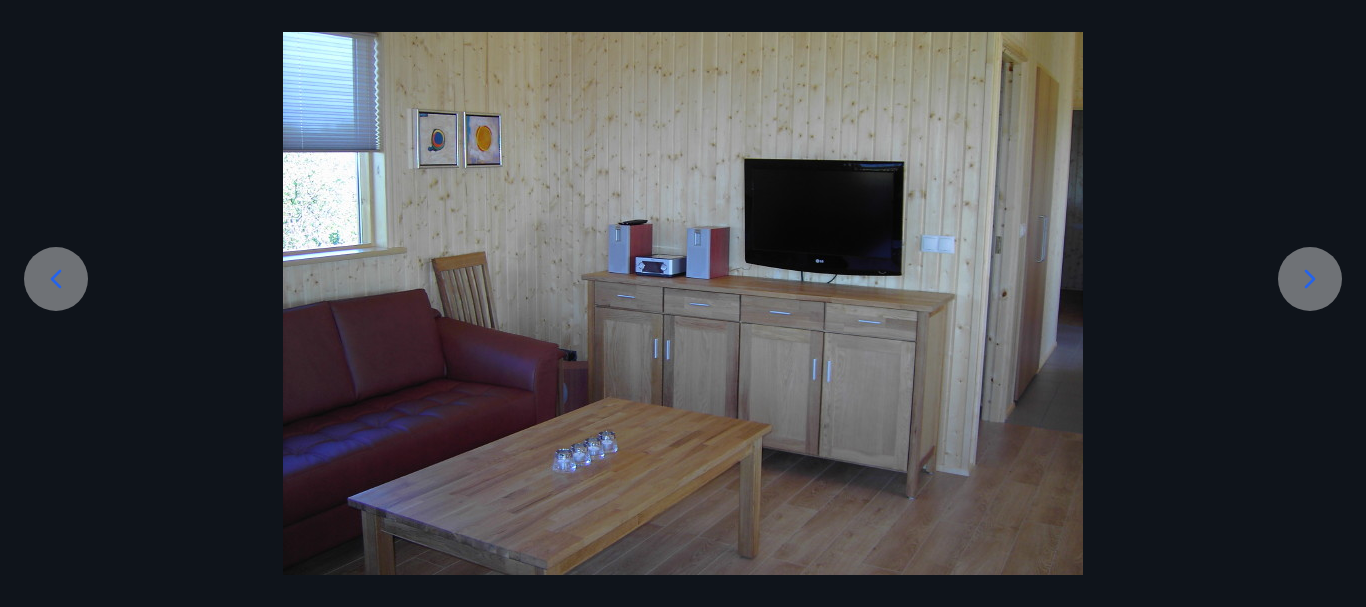 scroll, scrollTop: 137, scrollLeft: 0, axis: vertical 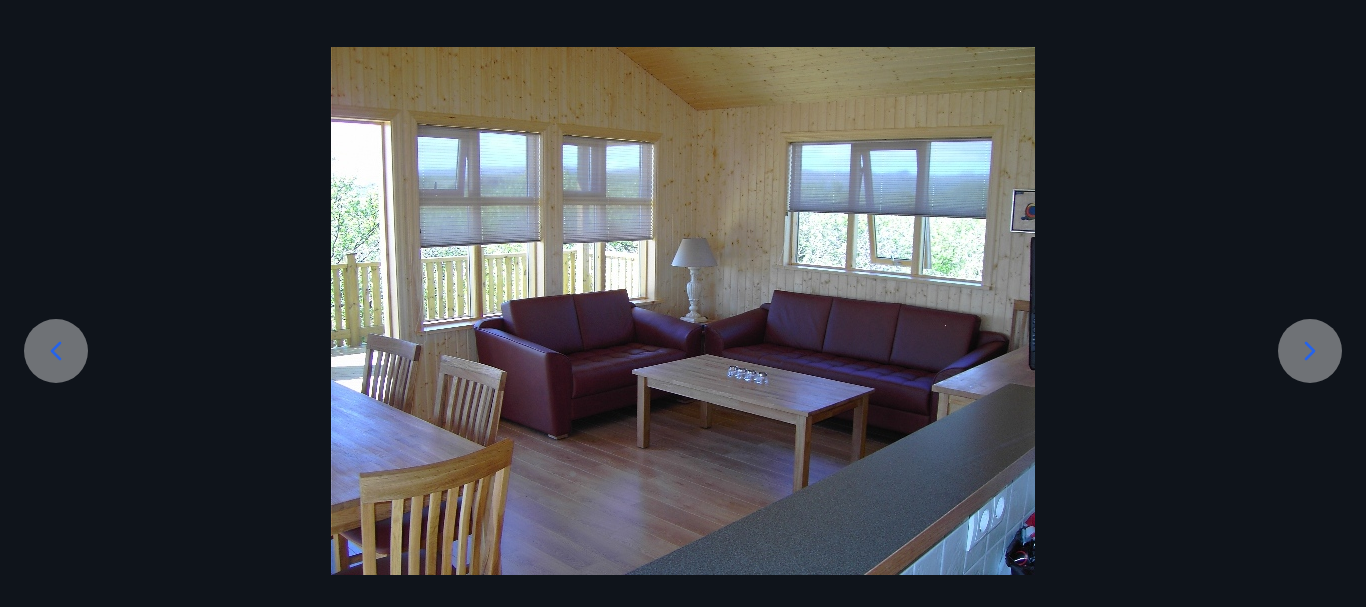 click 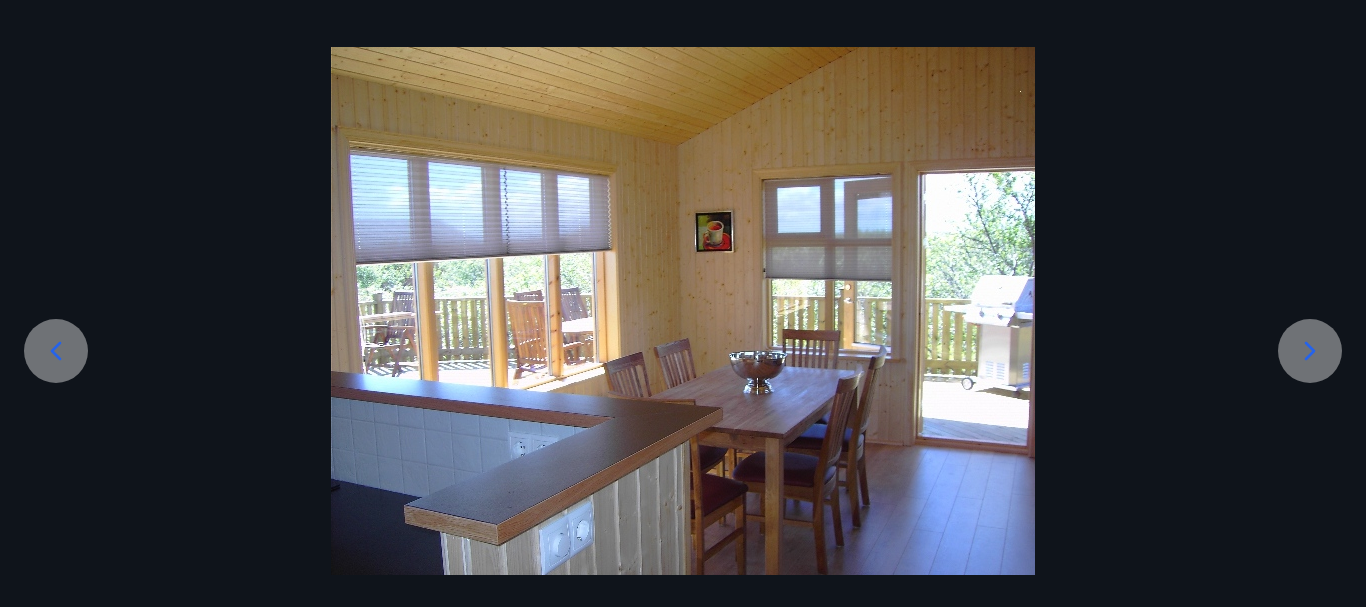 click 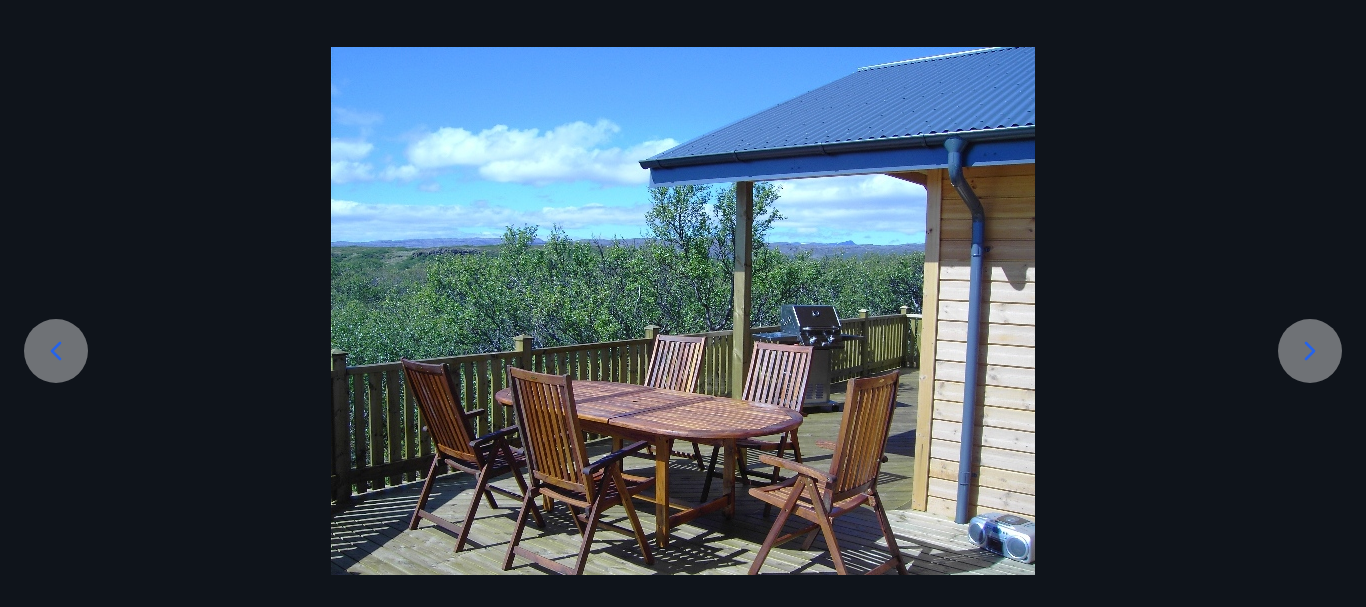 click 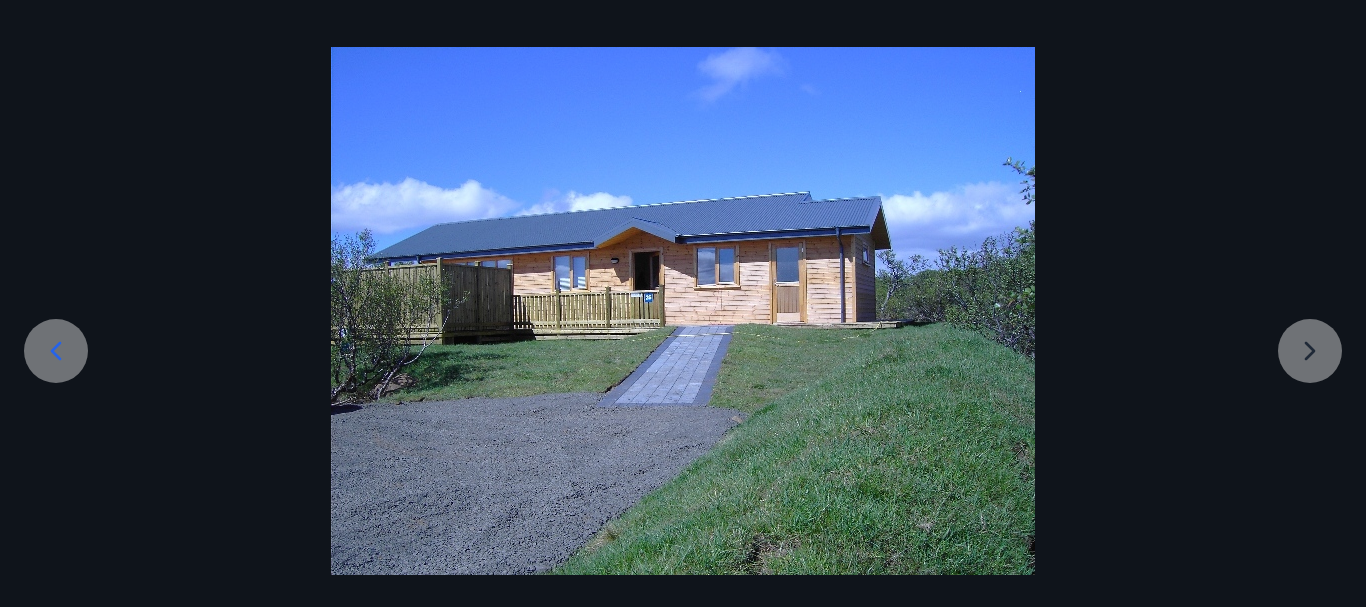 click at bounding box center (683, 311) 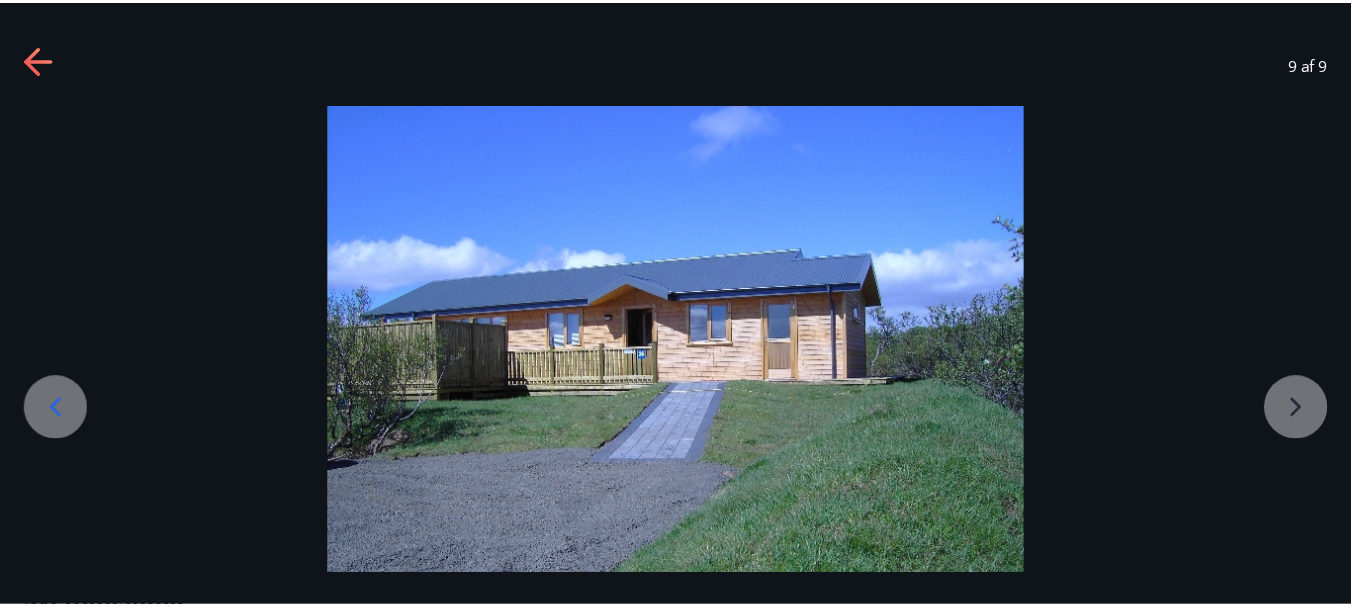 scroll, scrollTop: 0, scrollLeft: 0, axis: both 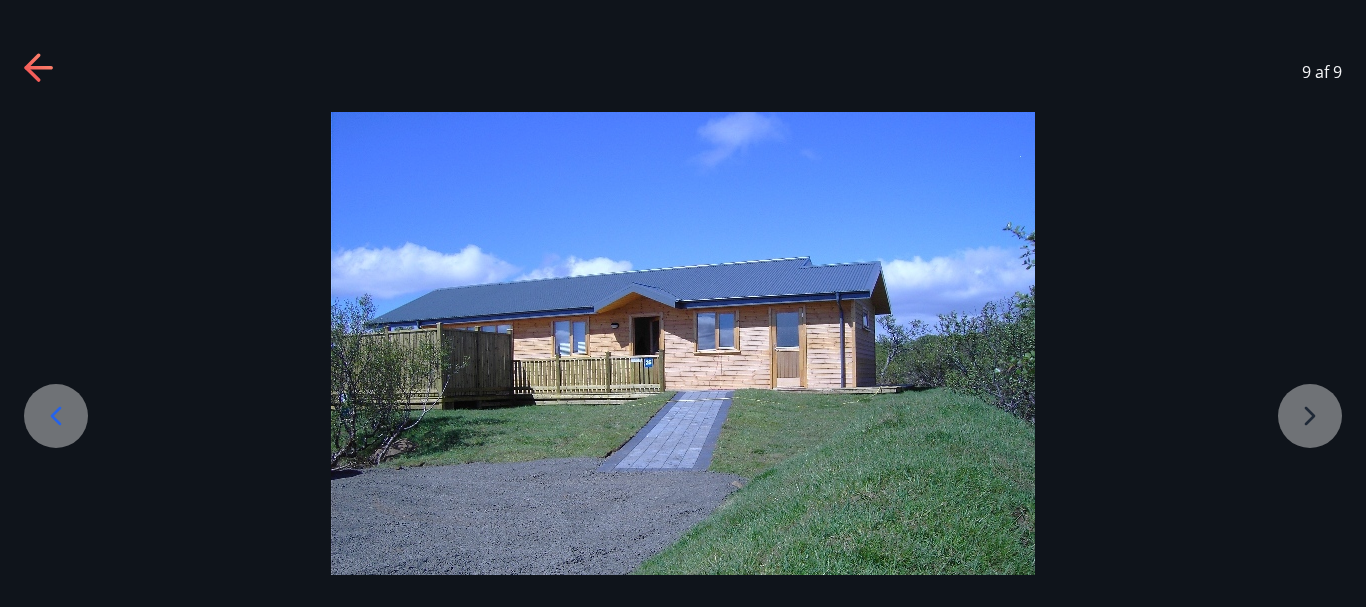 click 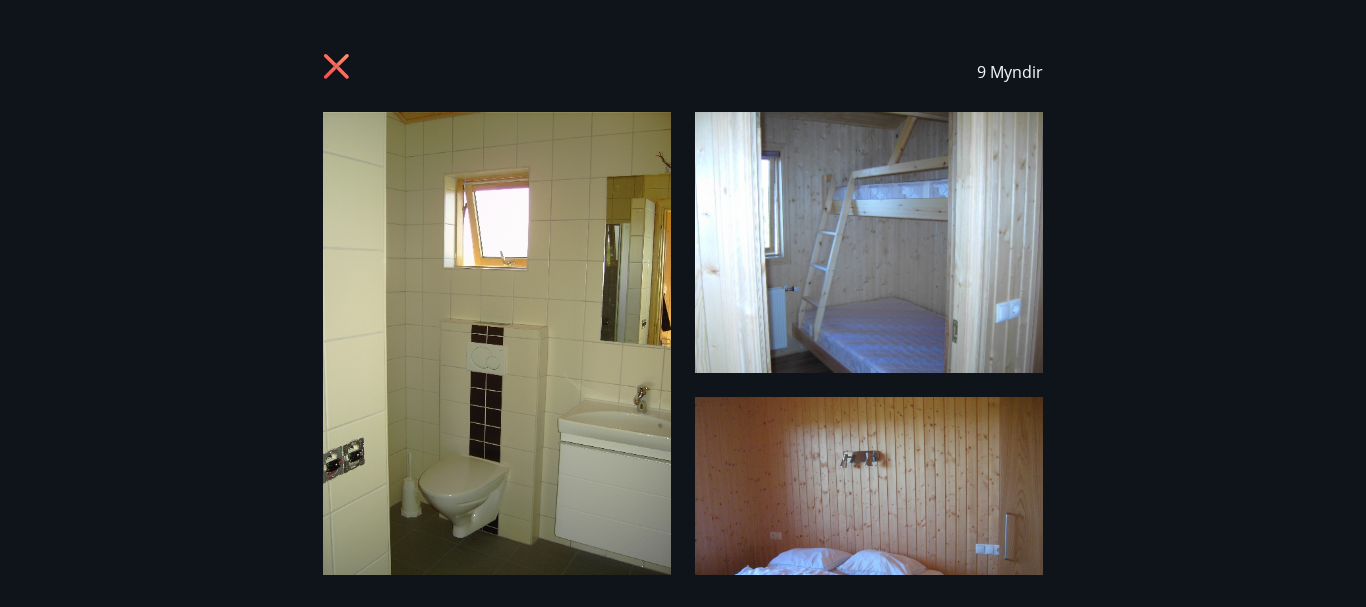 click 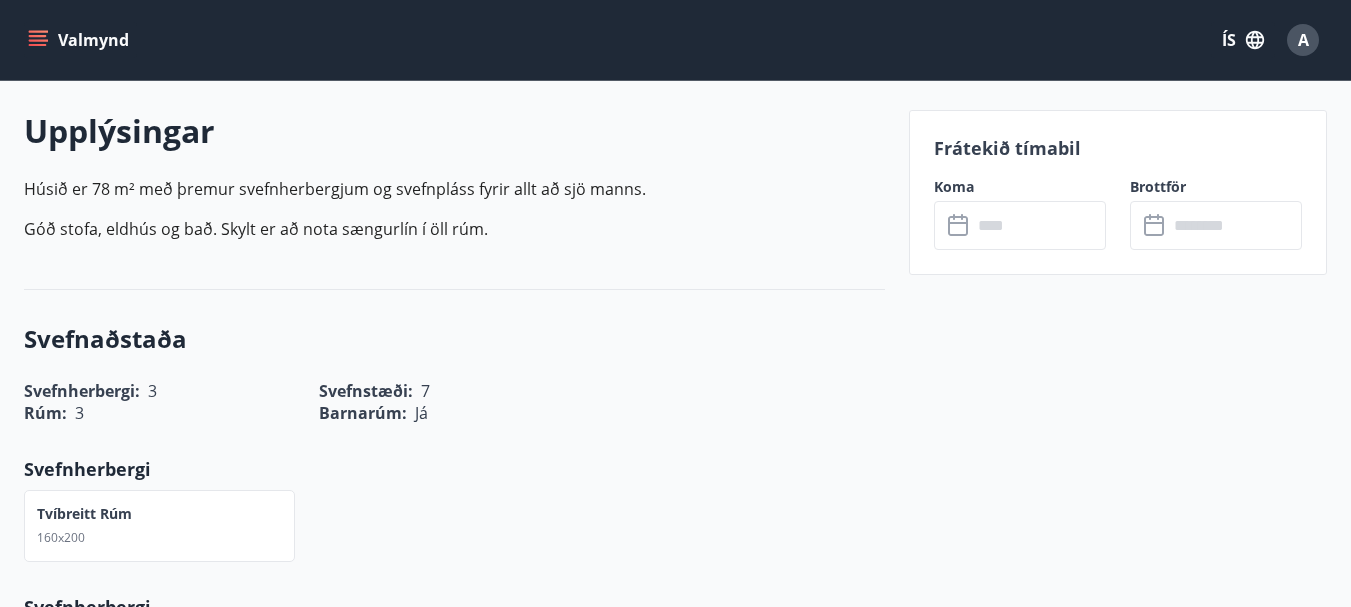 scroll, scrollTop: 600, scrollLeft: 0, axis: vertical 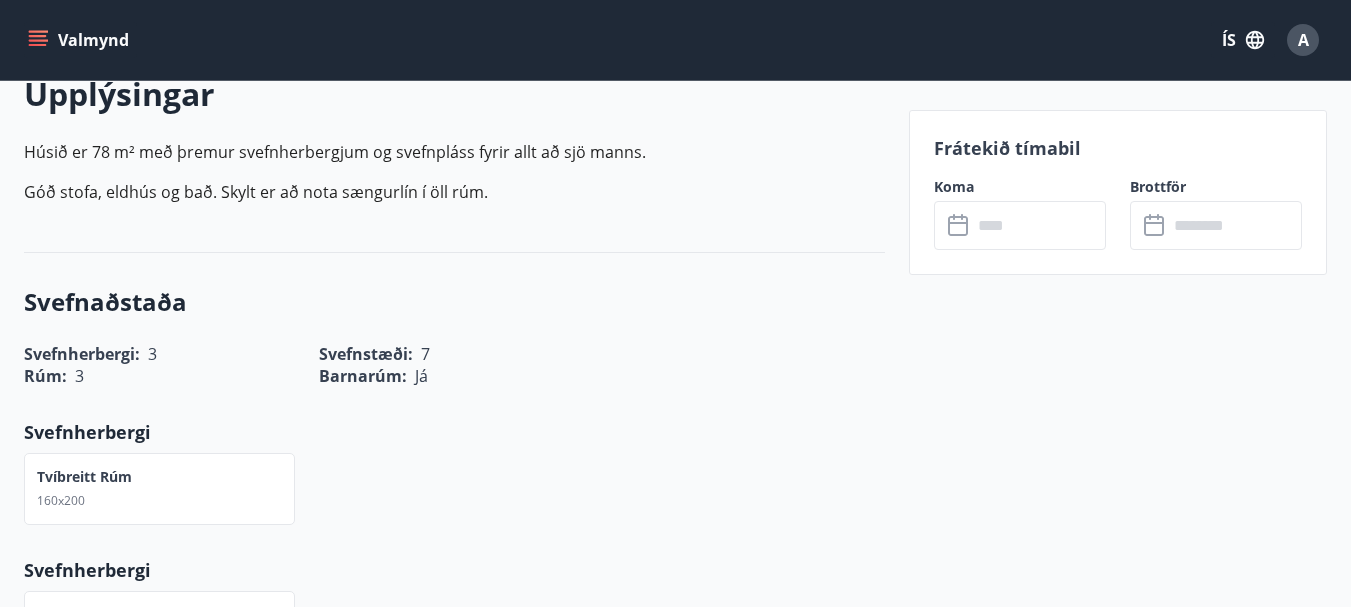 click 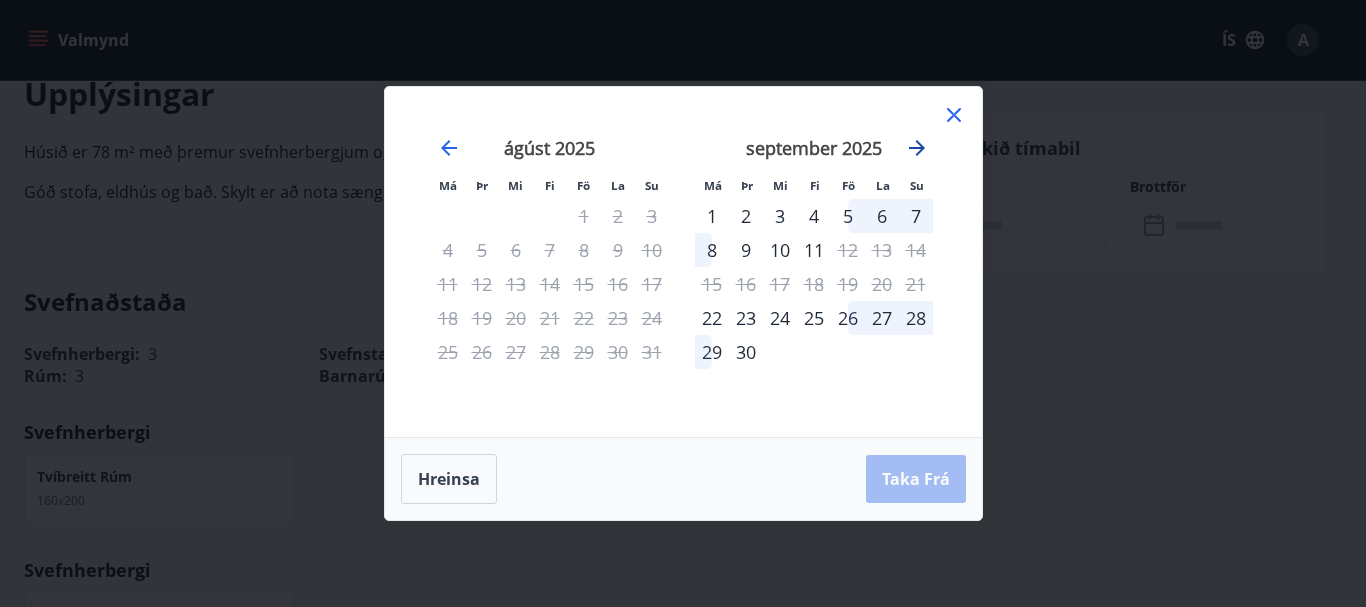 click 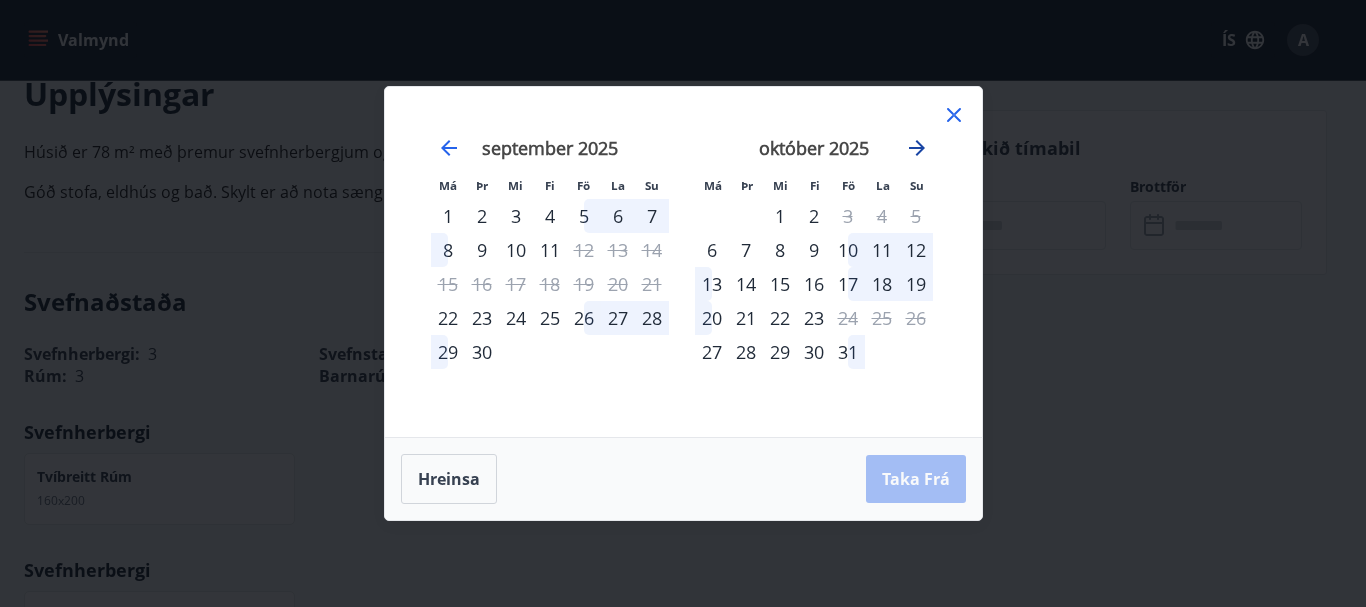 click 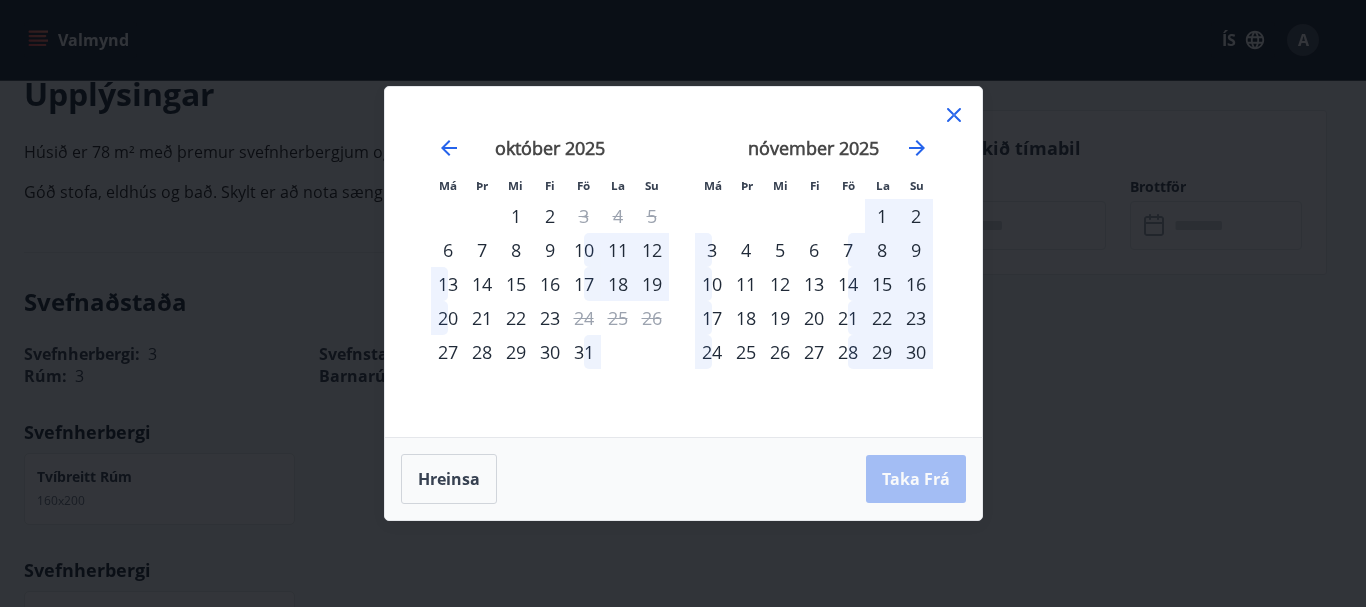 click on "29" at bounding box center [516, 352] 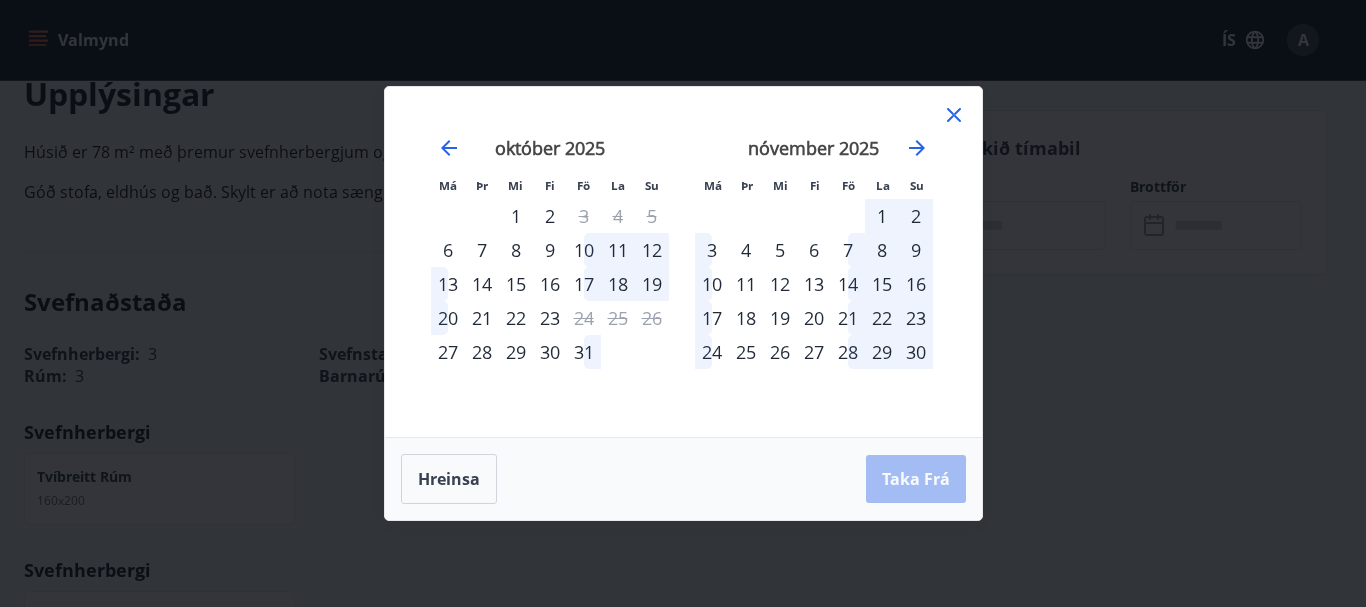 click on "29" at bounding box center [516, 352] 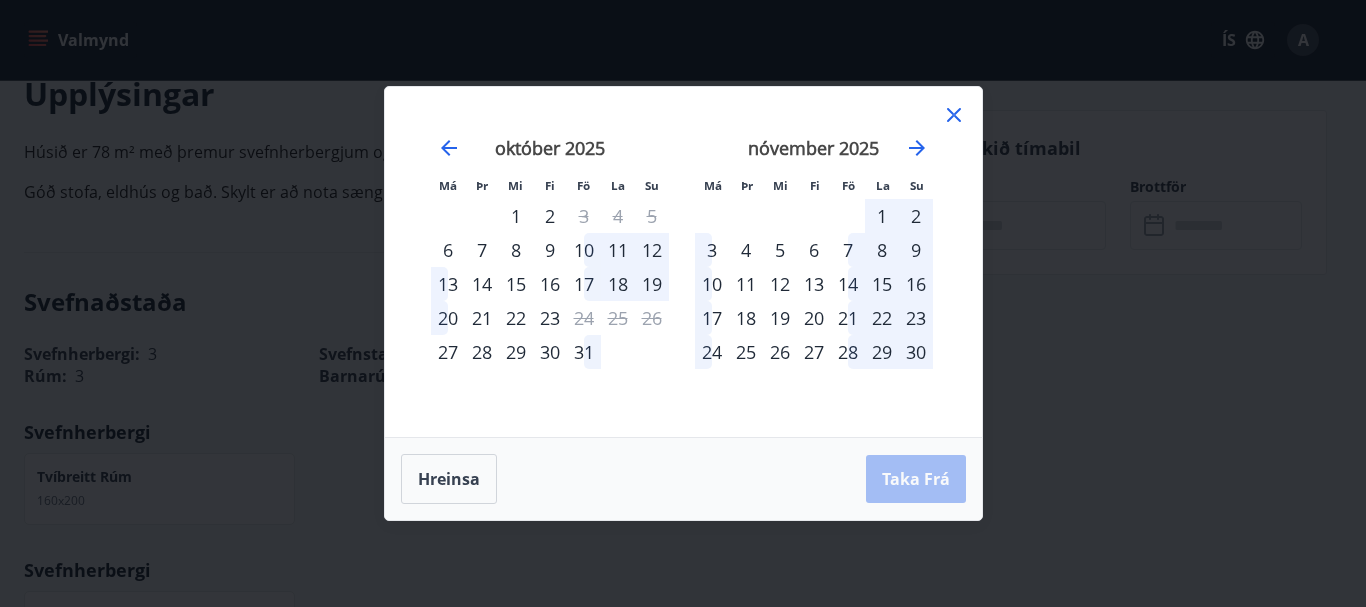 click on "29" at bounding box center [516, 352] 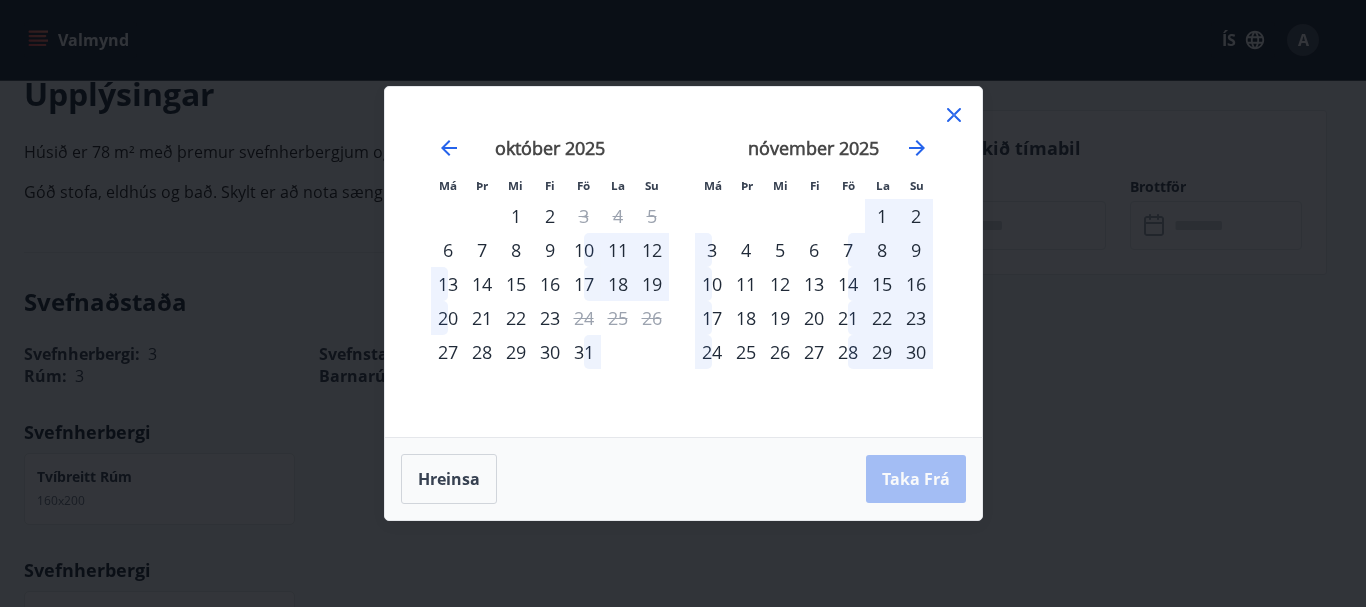 drag, startPoint x: 522, startPoint y: 348, endPoint x: 544, endPoint y: 349, distance: 22.022715 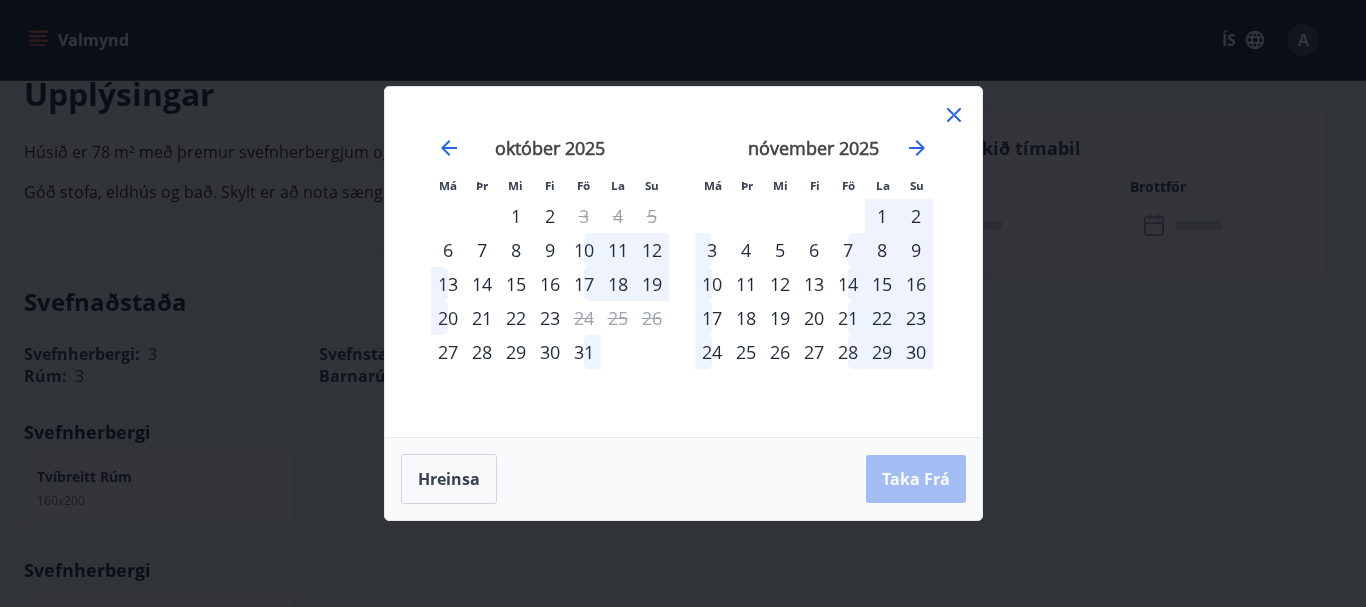 click on "29" at bounding box center (516, 352) 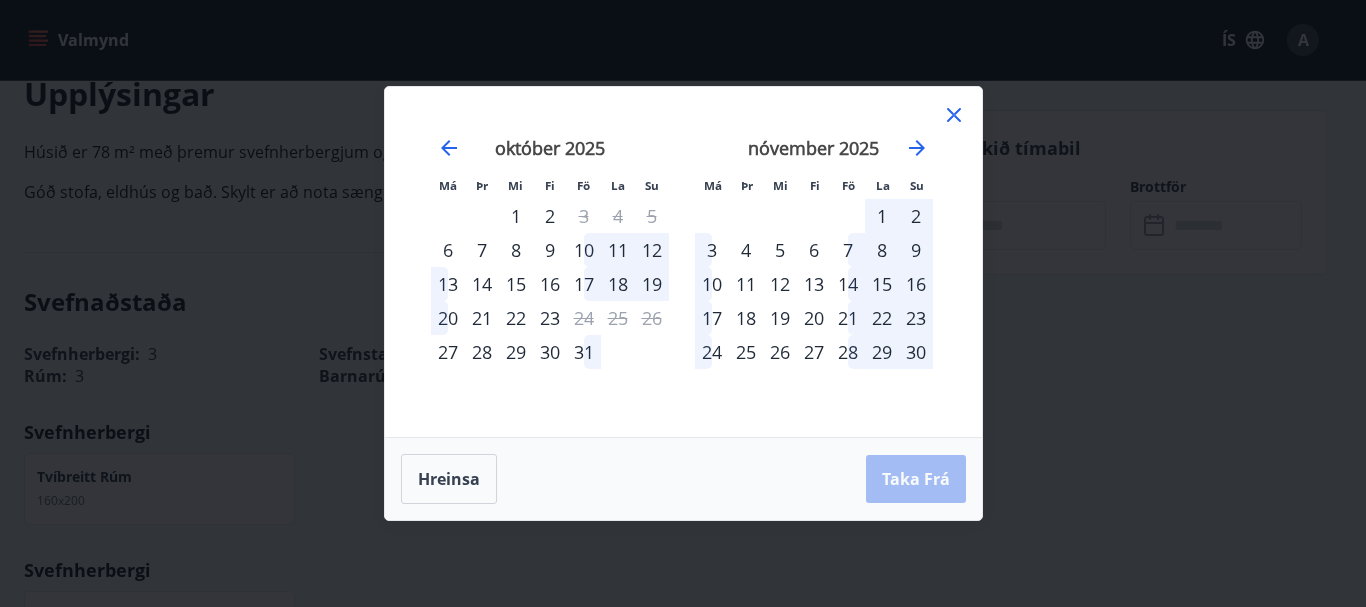 click on "29" at bounding box center [516, 352] 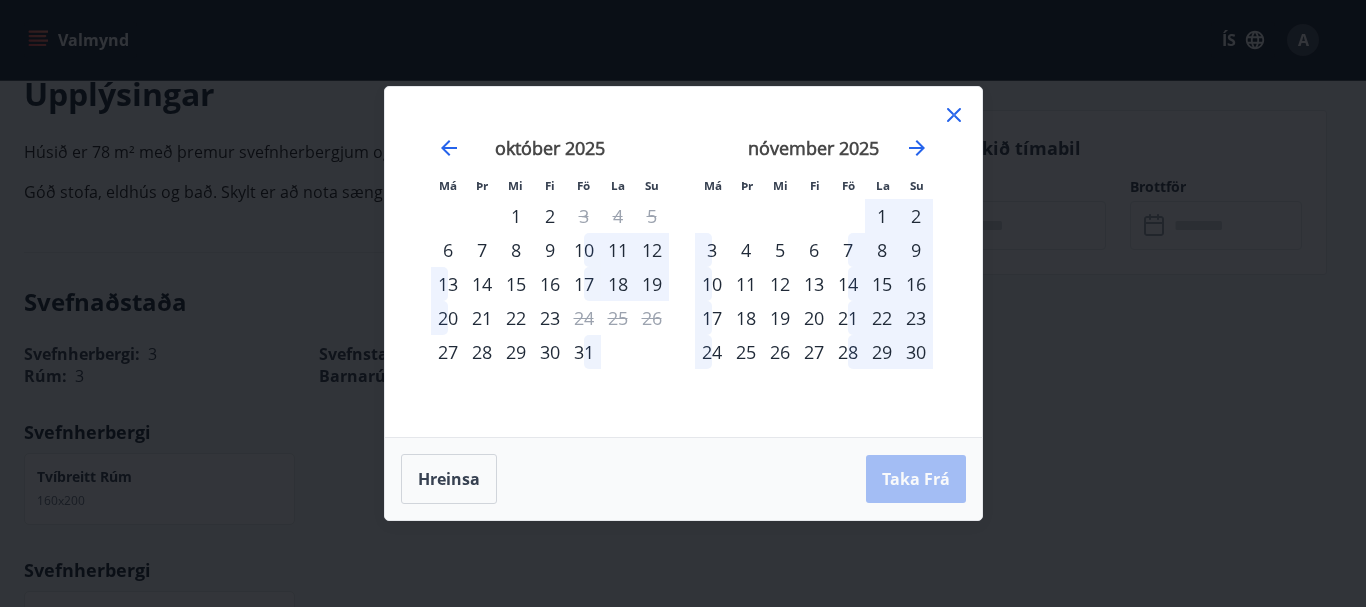 click 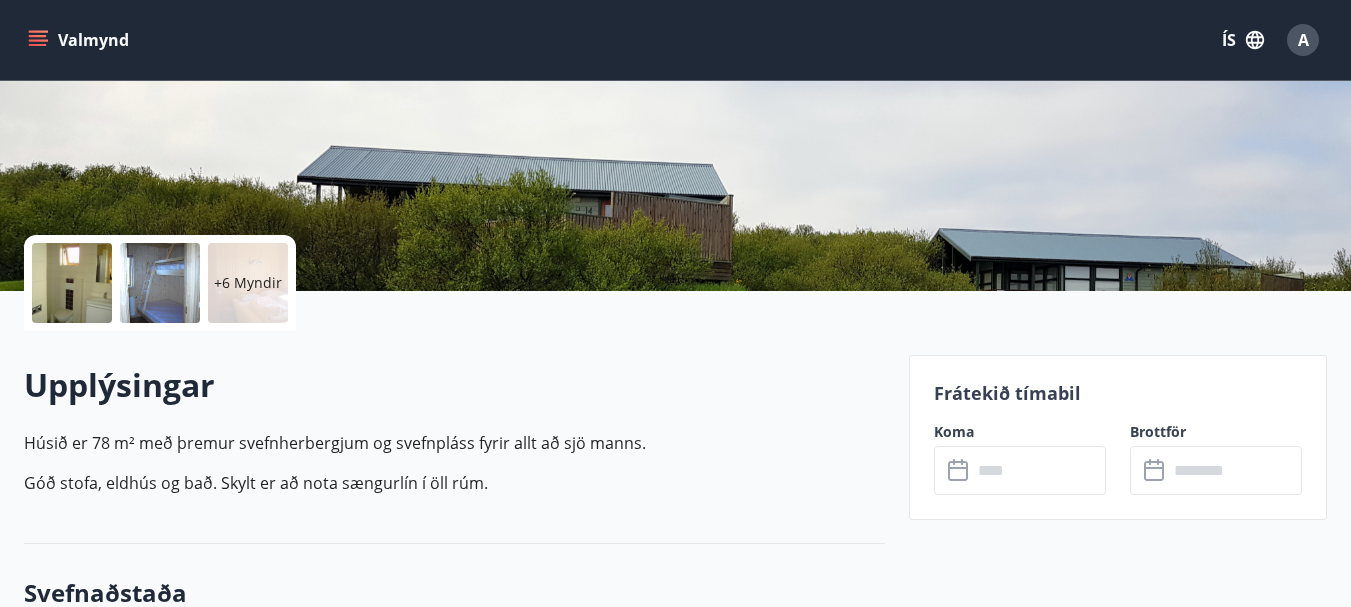 scroll, scrollTop: 300, scrollLeft: 0, axis: vertical 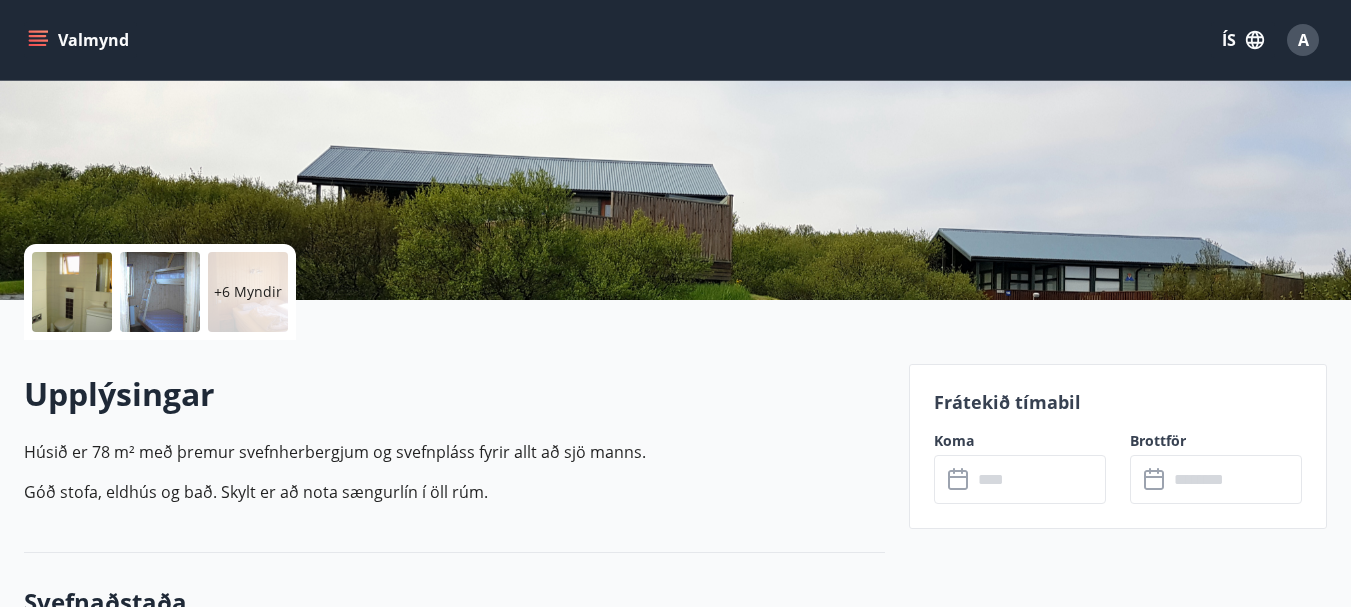 click 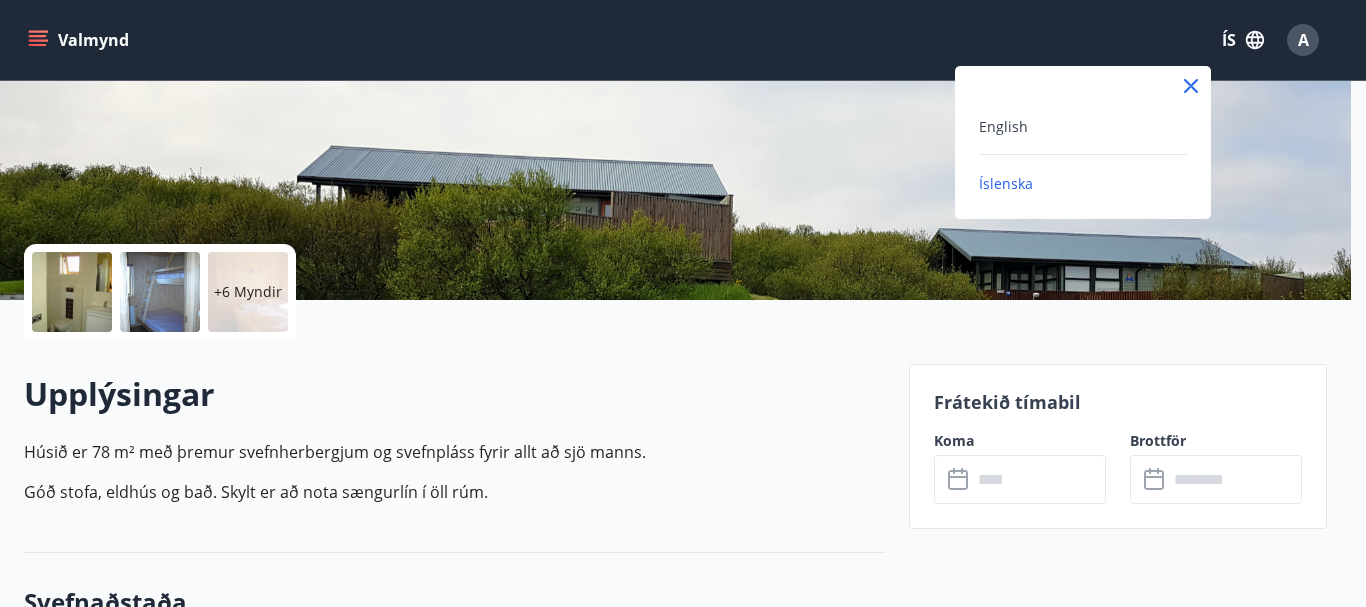 click on "Íslenska" at bounding box center (1006, 183) 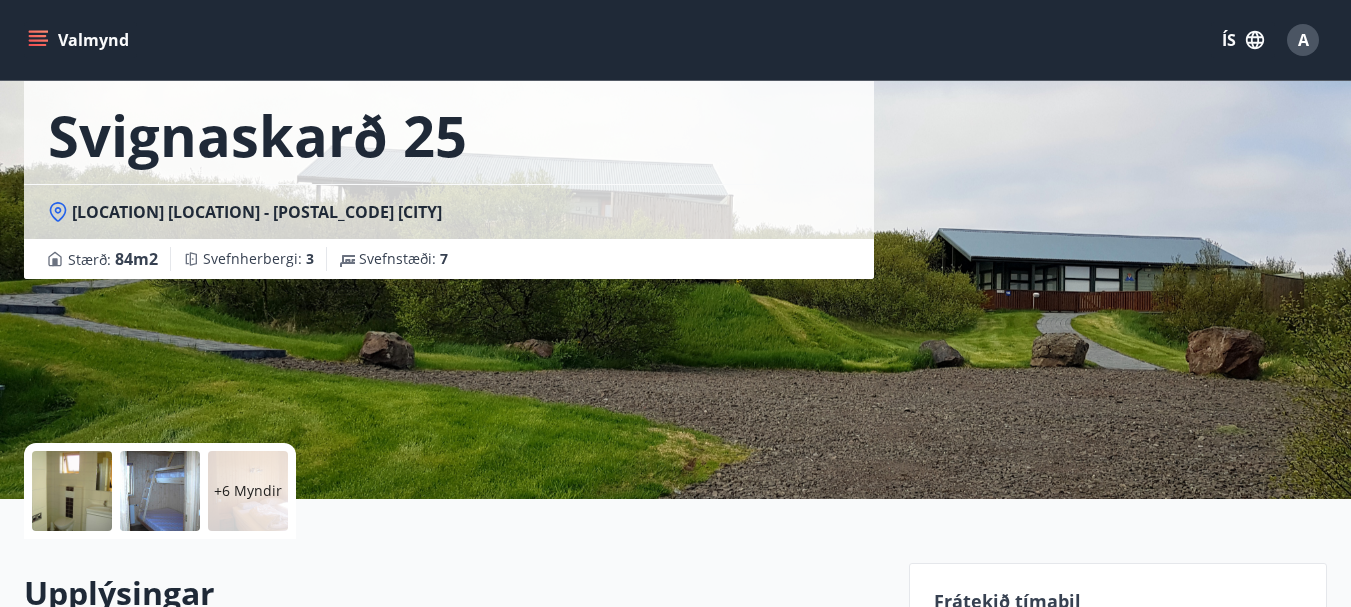 scroll, scrollTop: 0, scrollLeft: 0, axis: both 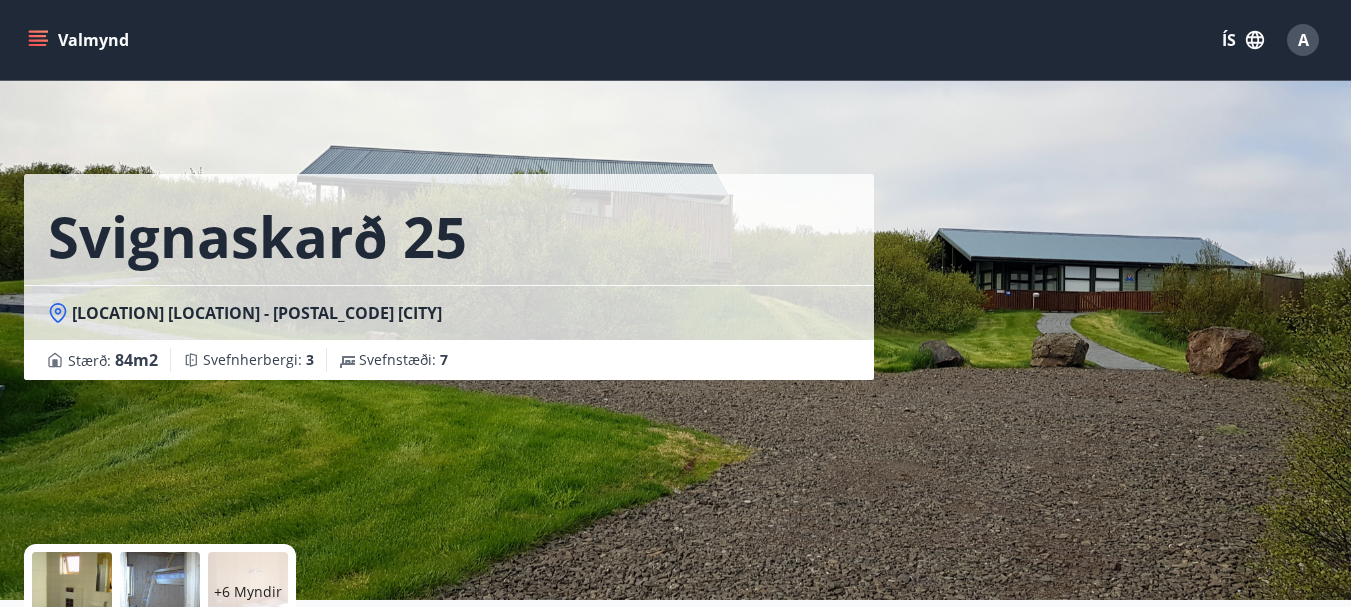 click on "Valmynd" at bounding box center [80, 40] 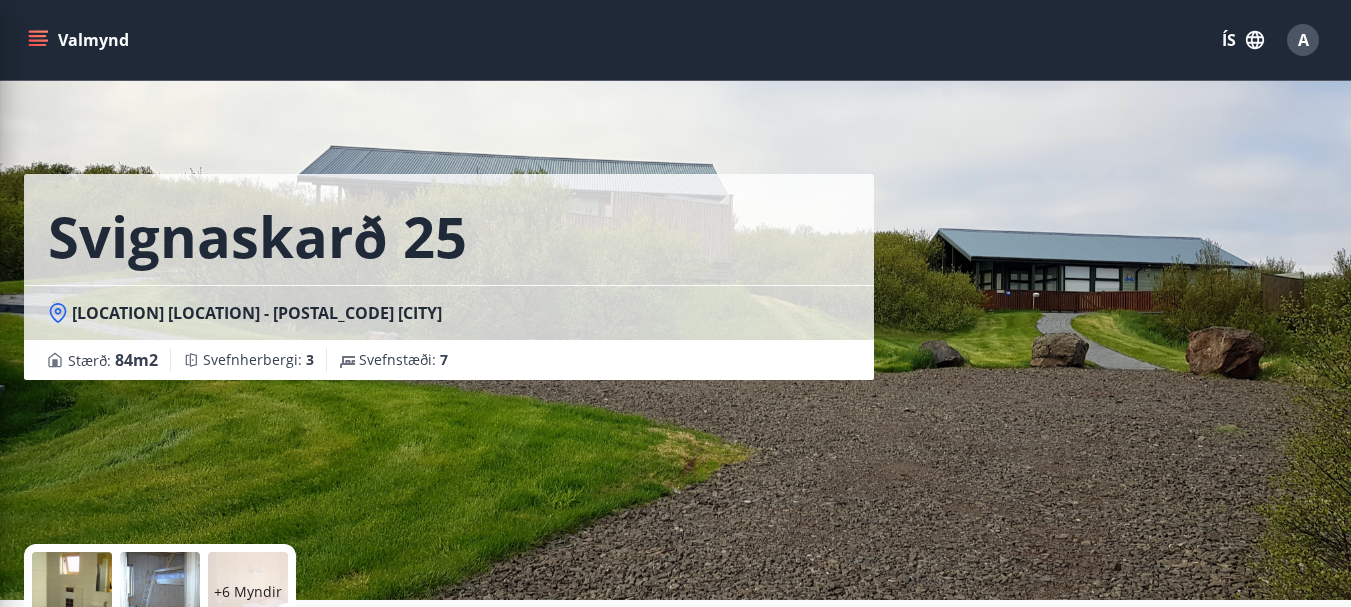 click on "Valmynd ÍS A" at bounding box center [675, 40] 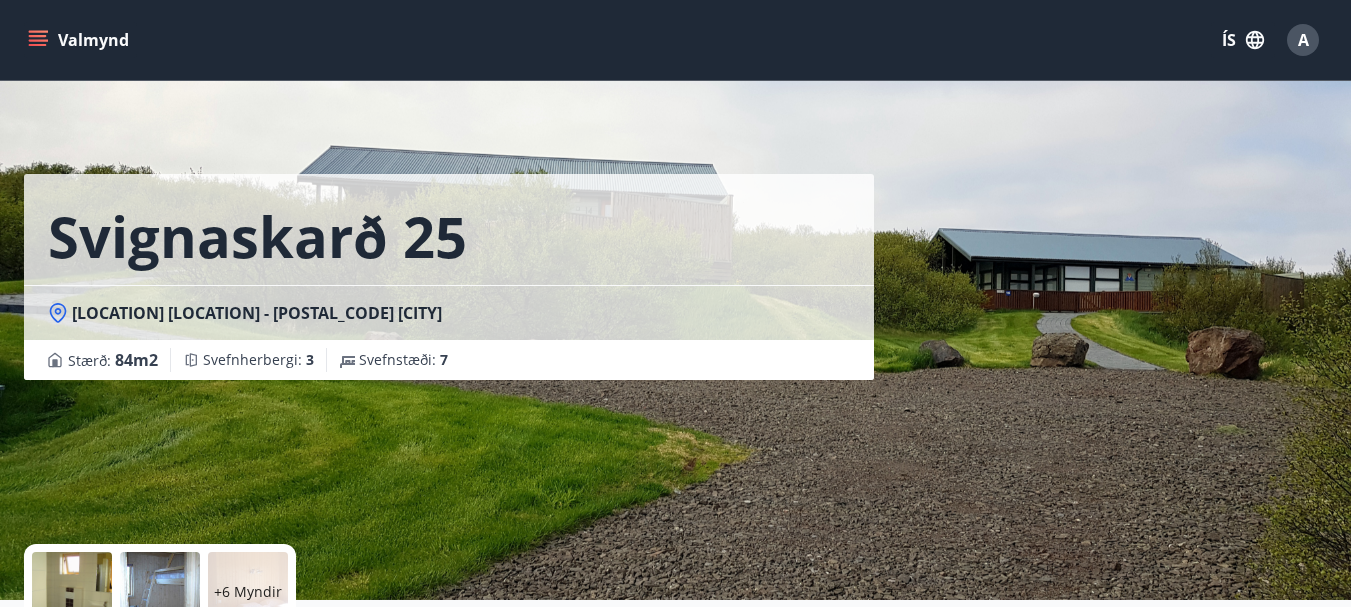 click on "Svignaskarð 25 Svignaskarð 25 - 311 Borgarnesi Stærð : 84 m2 Svefnherbergi : 3 Svefnstæði : 7" at bounding box center [458, 300] 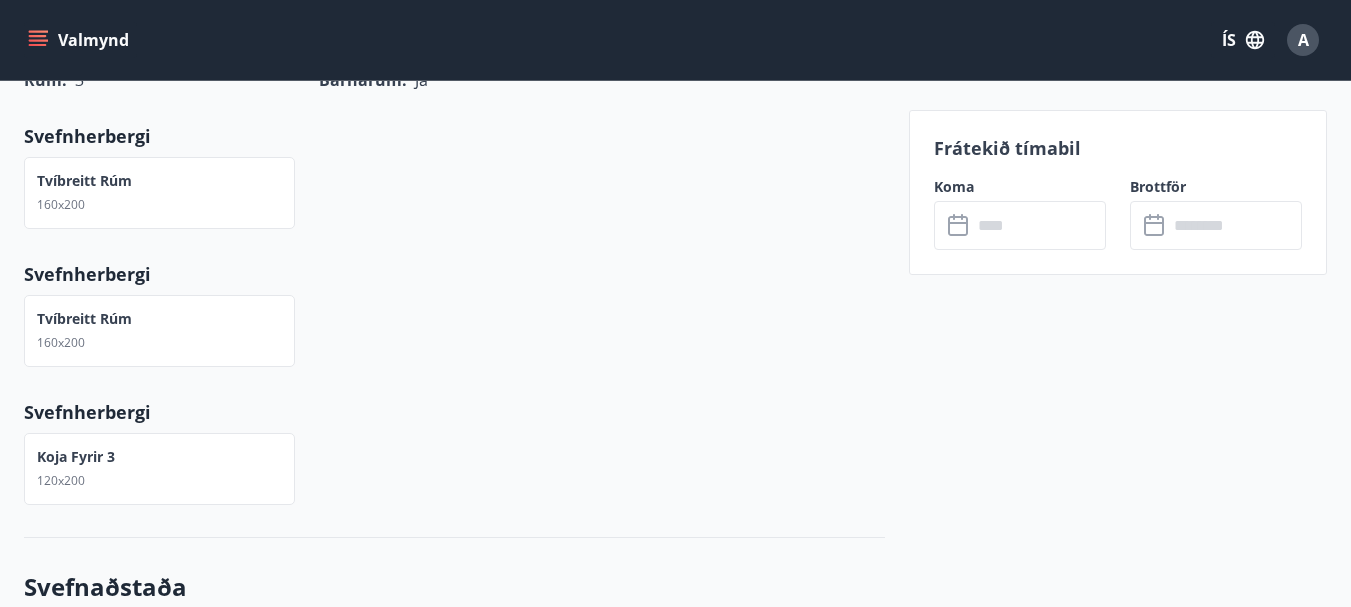 scroll, scrollTop: 900, scrollLeft: 0, axis: vertical 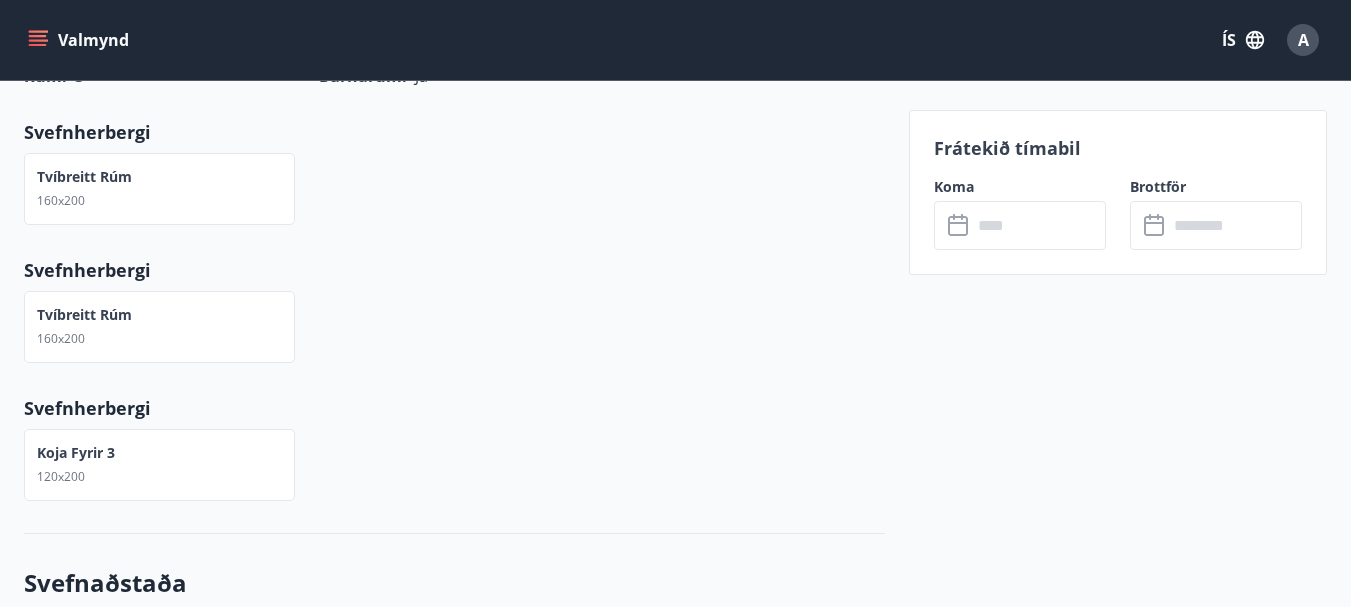 click on "Frátekið tímabil" at bounding box center [1118, 148] 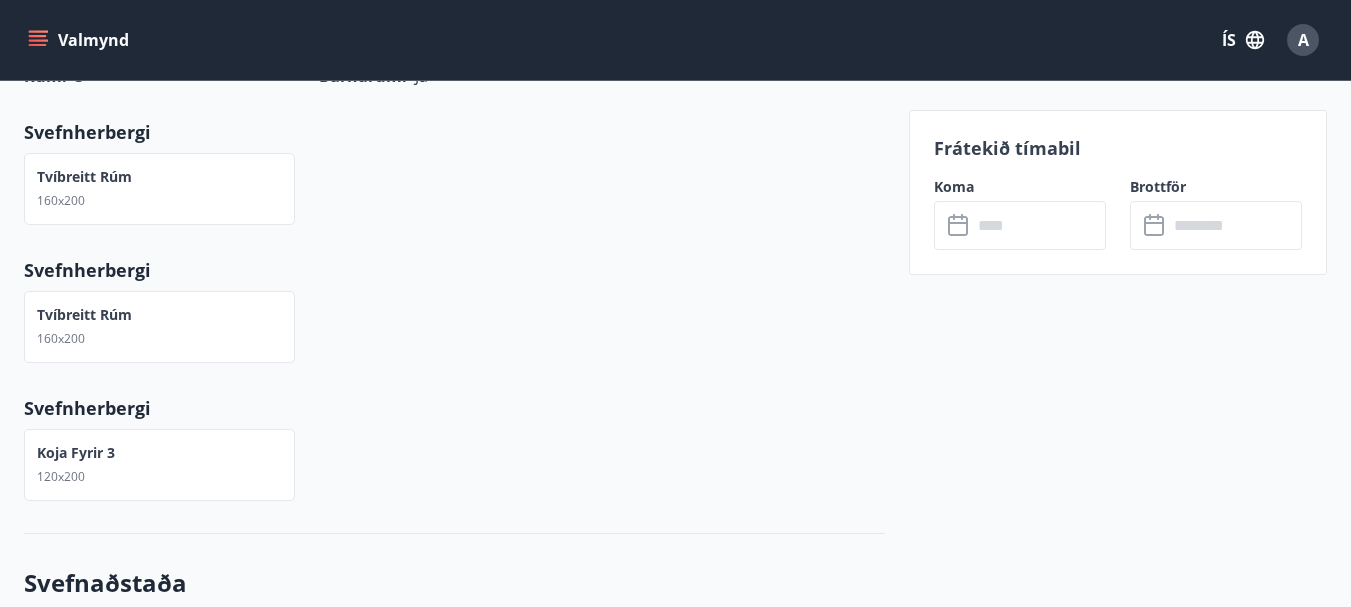 click on "Frátekið tímabil" at bounding box center [1118, 148] 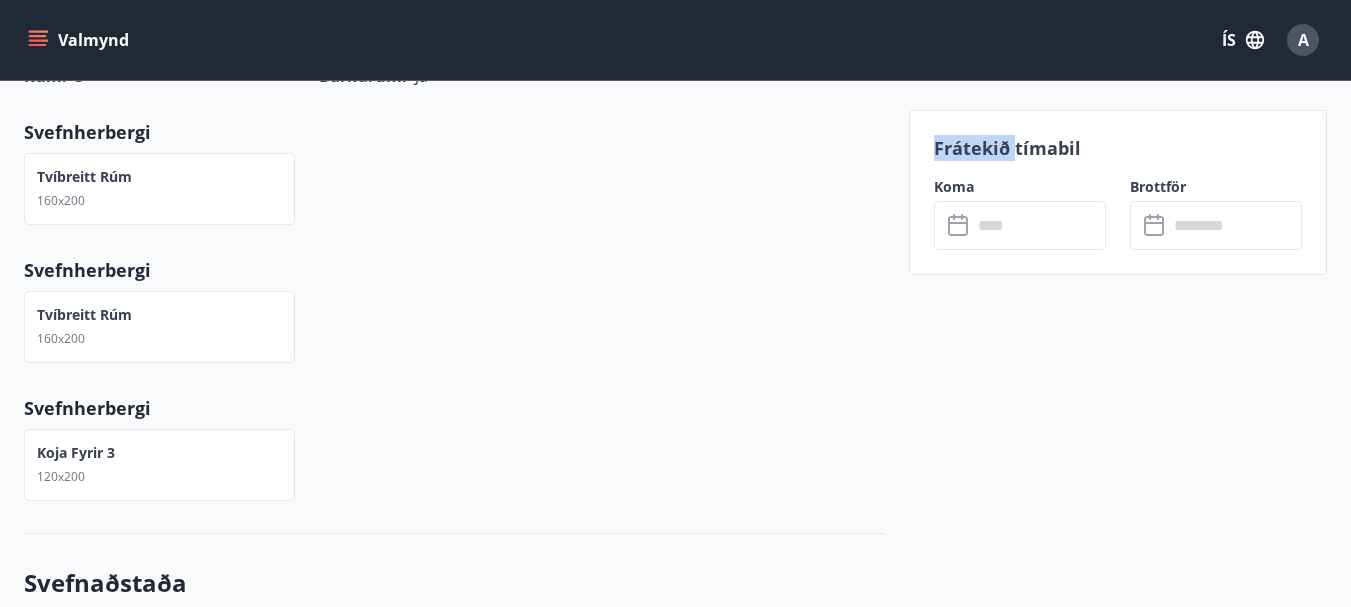 click on "Frátekið tímabil" at bounding box center (1118, 148) 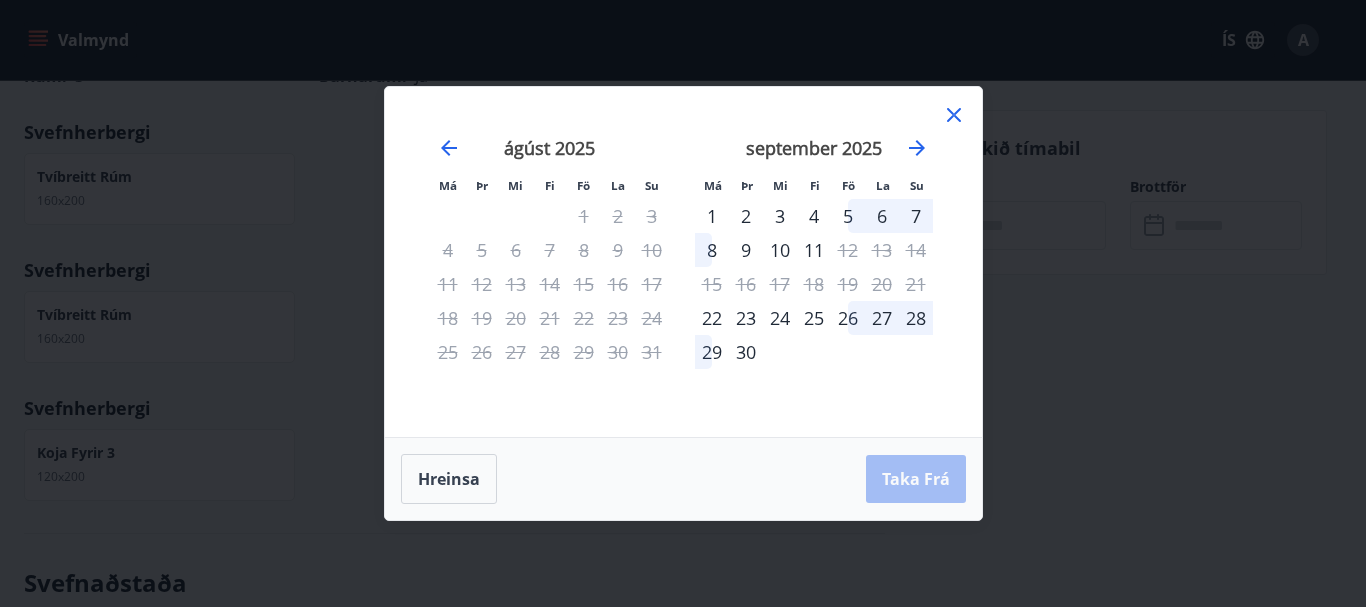 click on "Hreinsa Taka Frá" at bounding box center [683, 479] 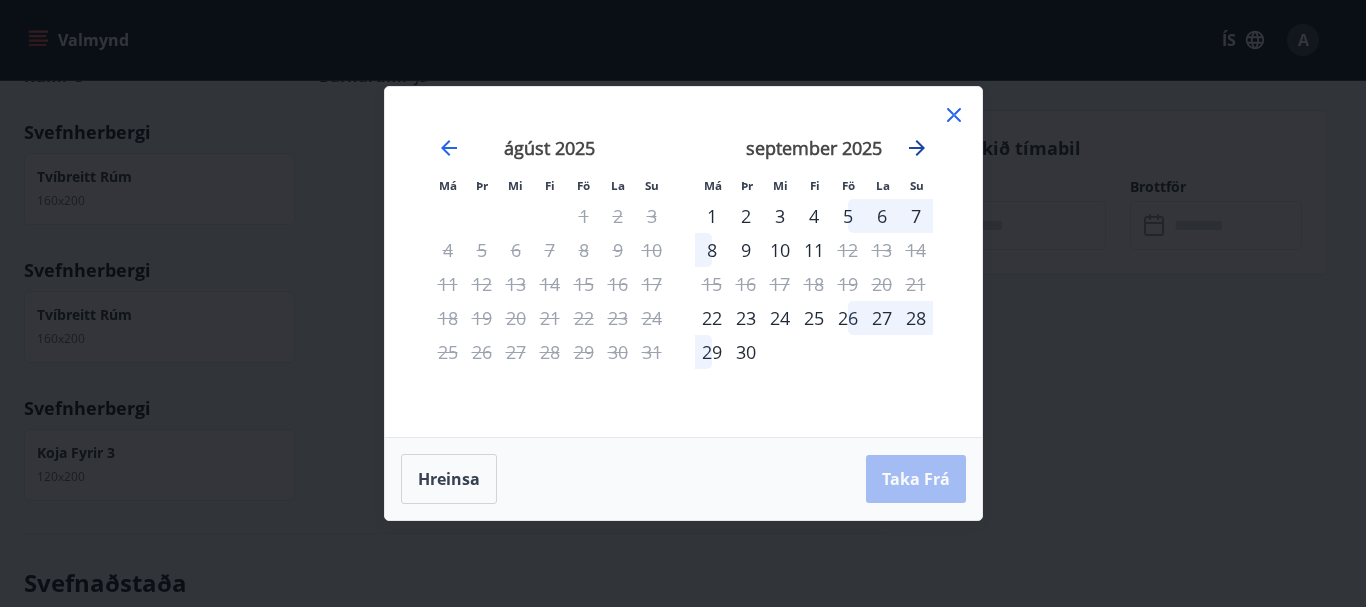 click 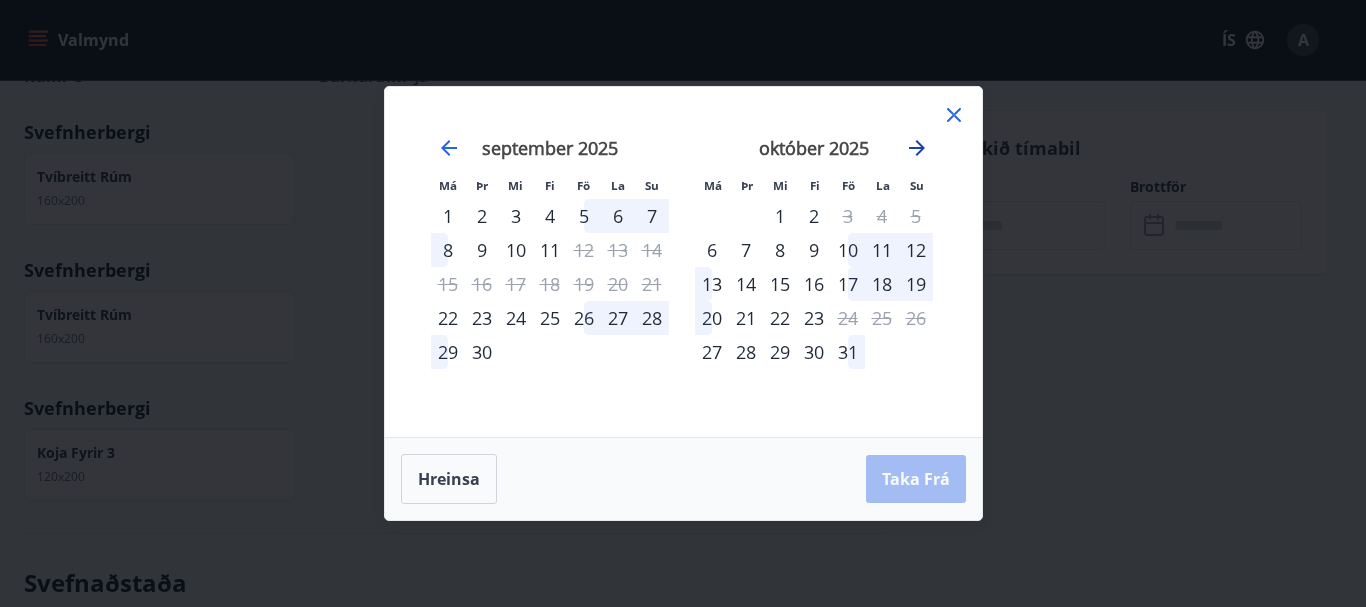 click 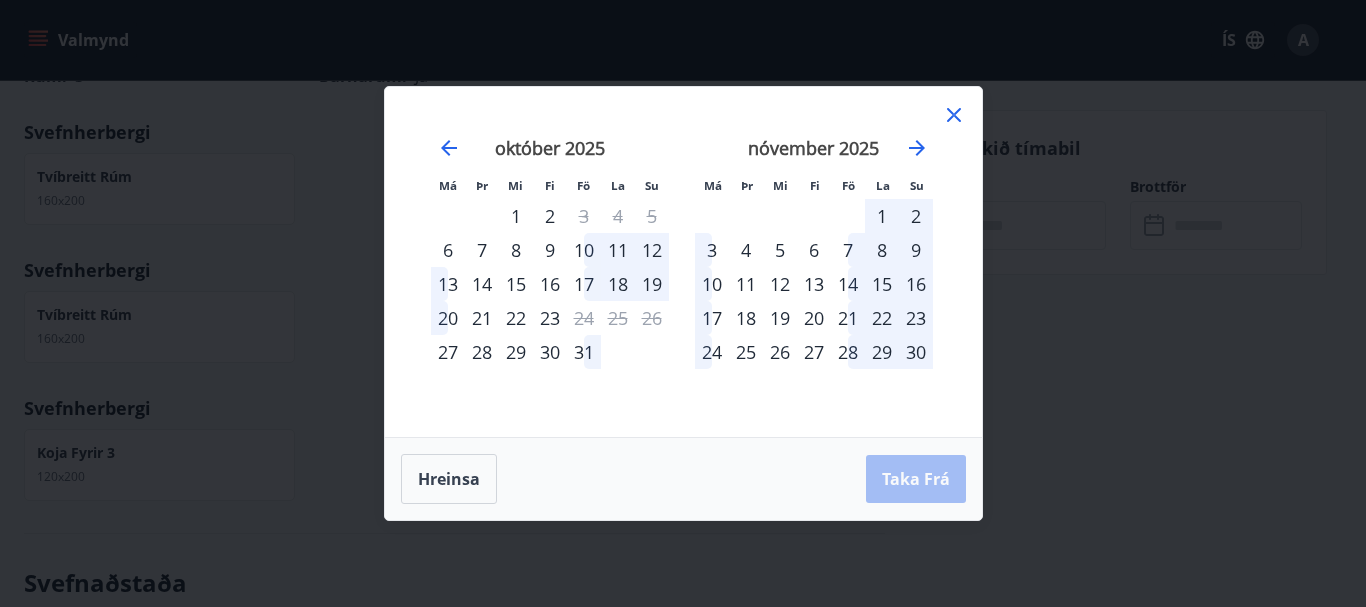 click on "29" at bounding box center (516, 352) 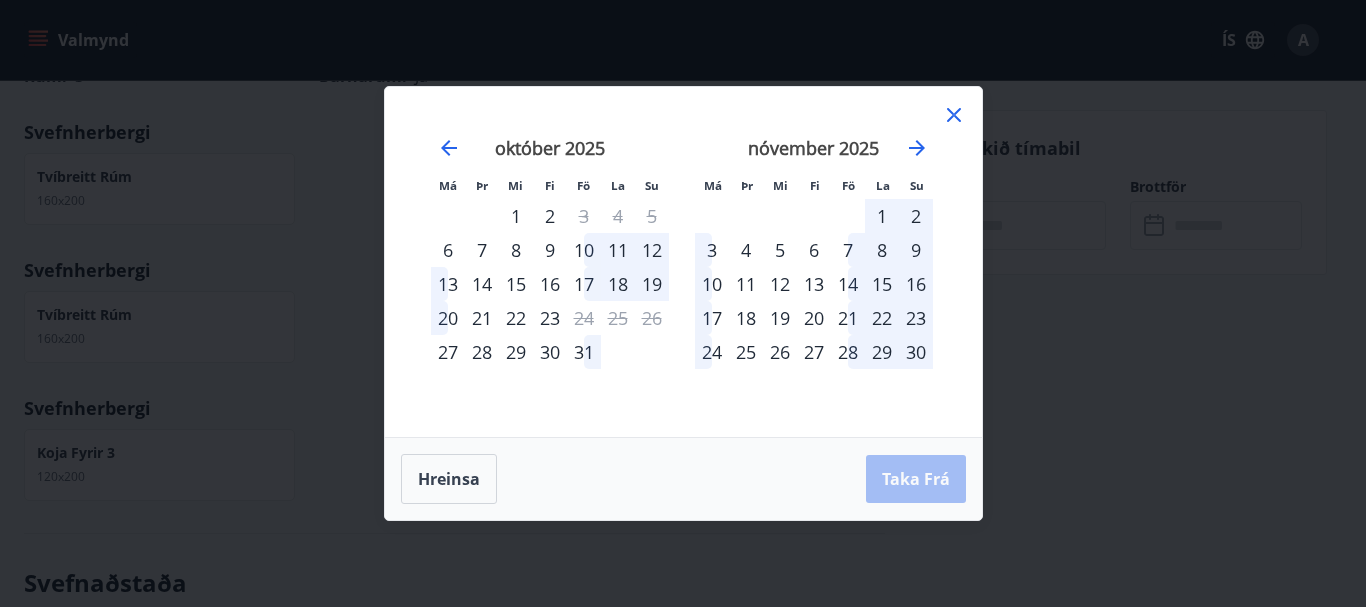 click on "4" at bounding box center (746, 250) 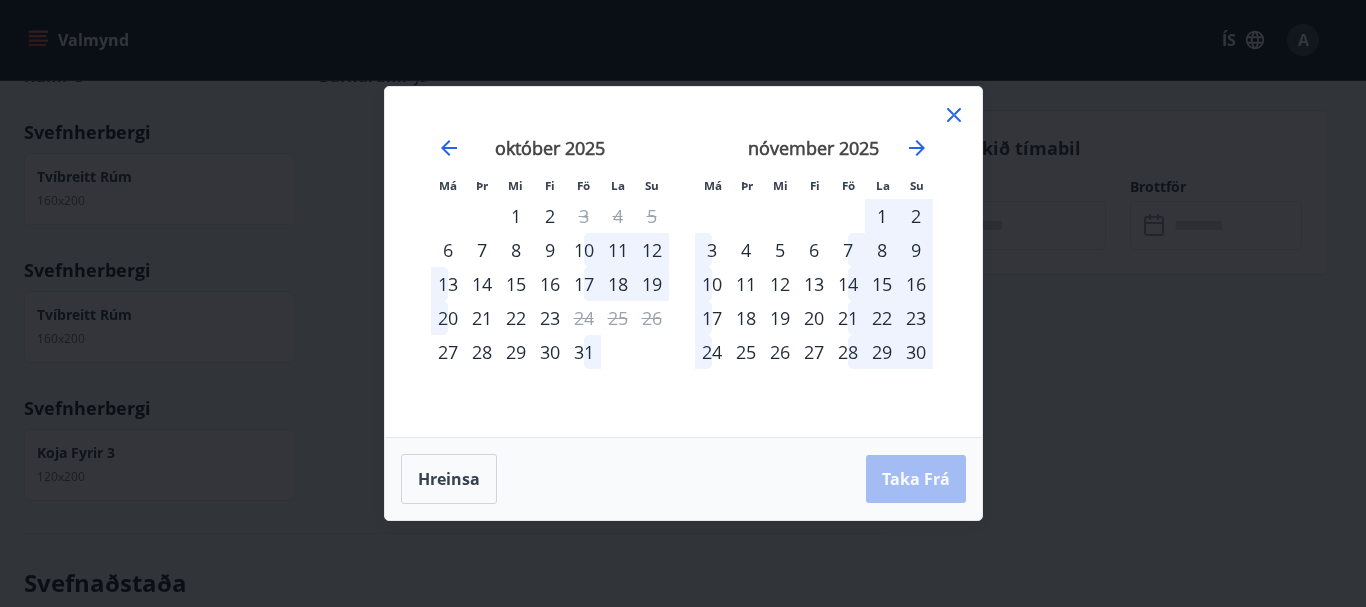 click on "Hreinsa Taka Frá" at bounding box center (683, 479) 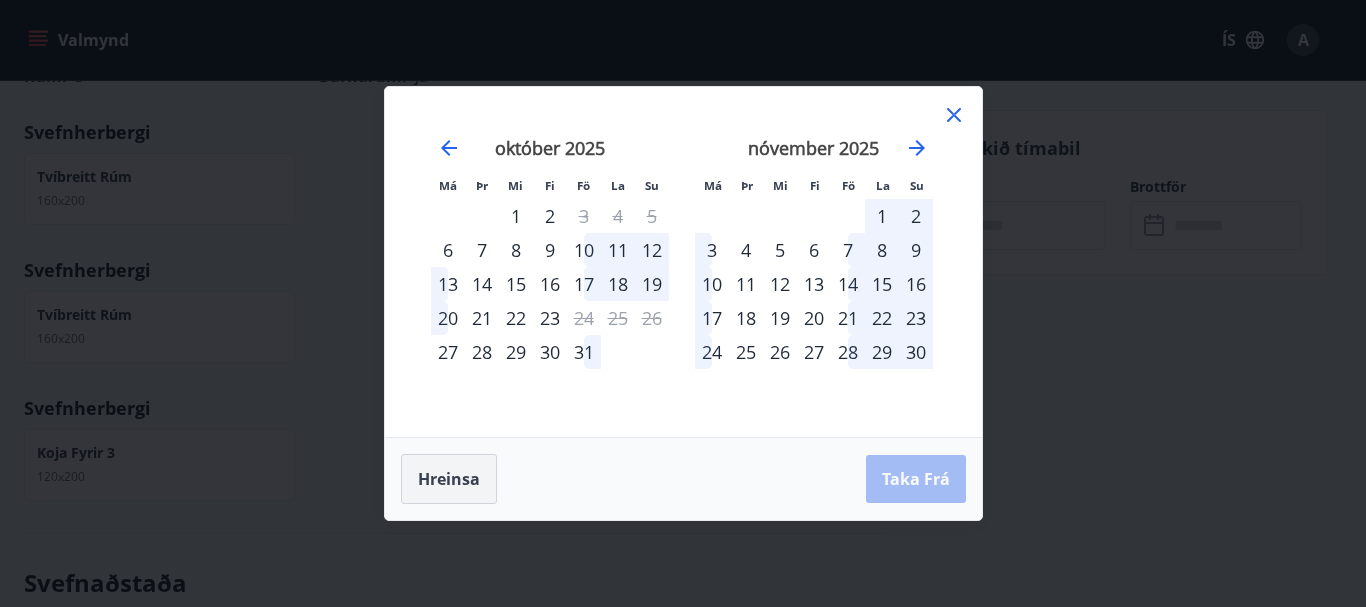 click on "Hreinsa" at bounding box center (449, 479) 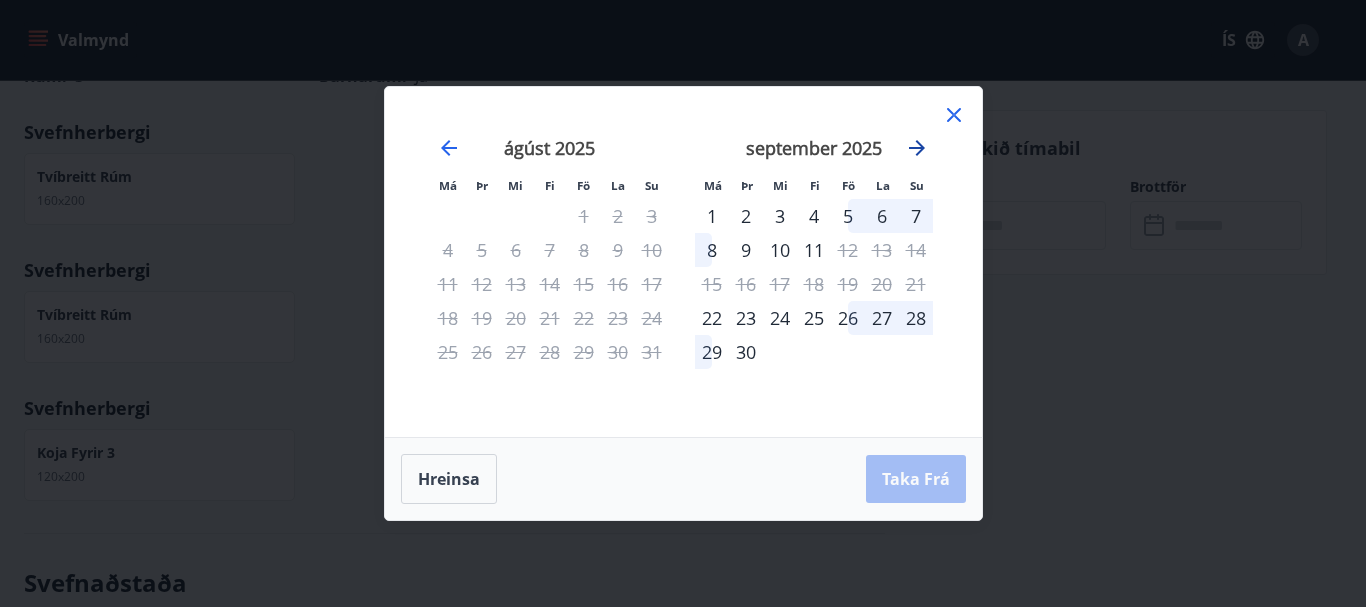 click 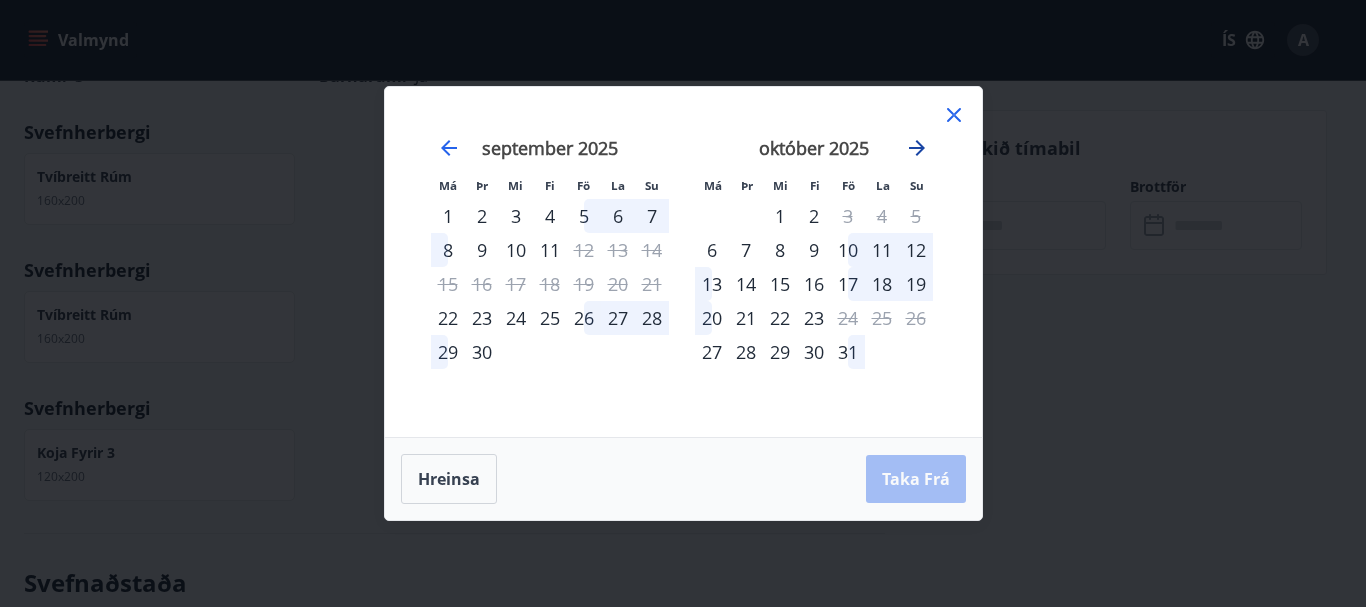 click 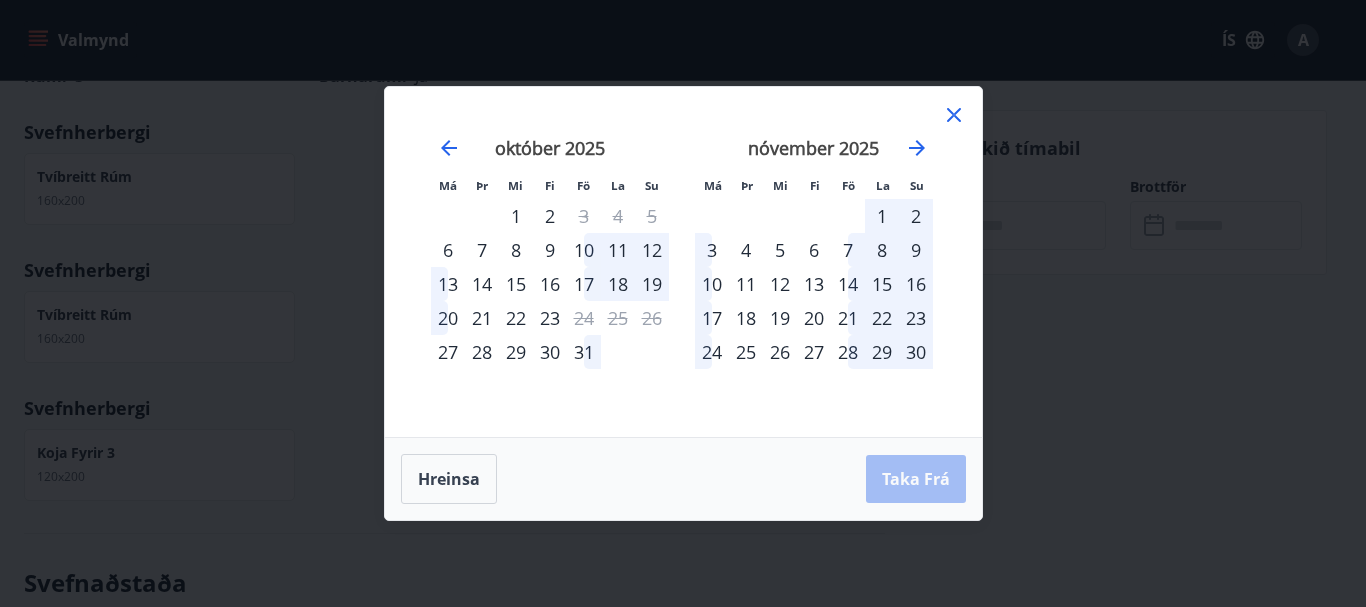 click on "29" at bounding box center [516, 352] 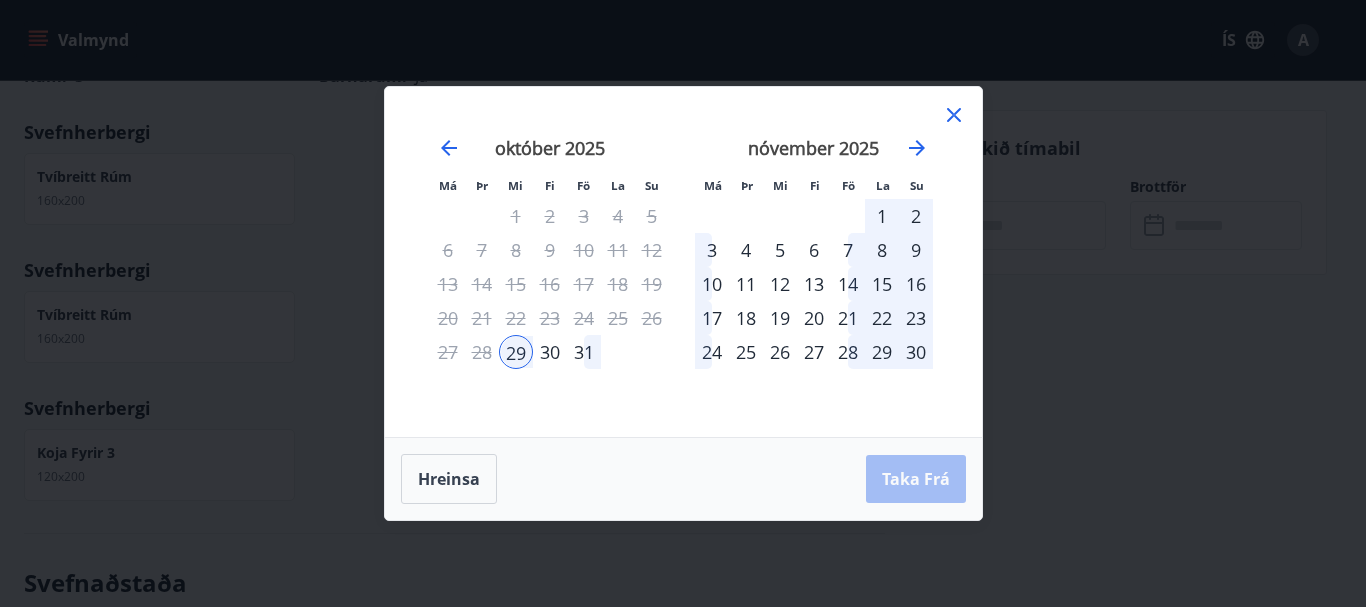 click on "4" at bounding box center (746, 250) 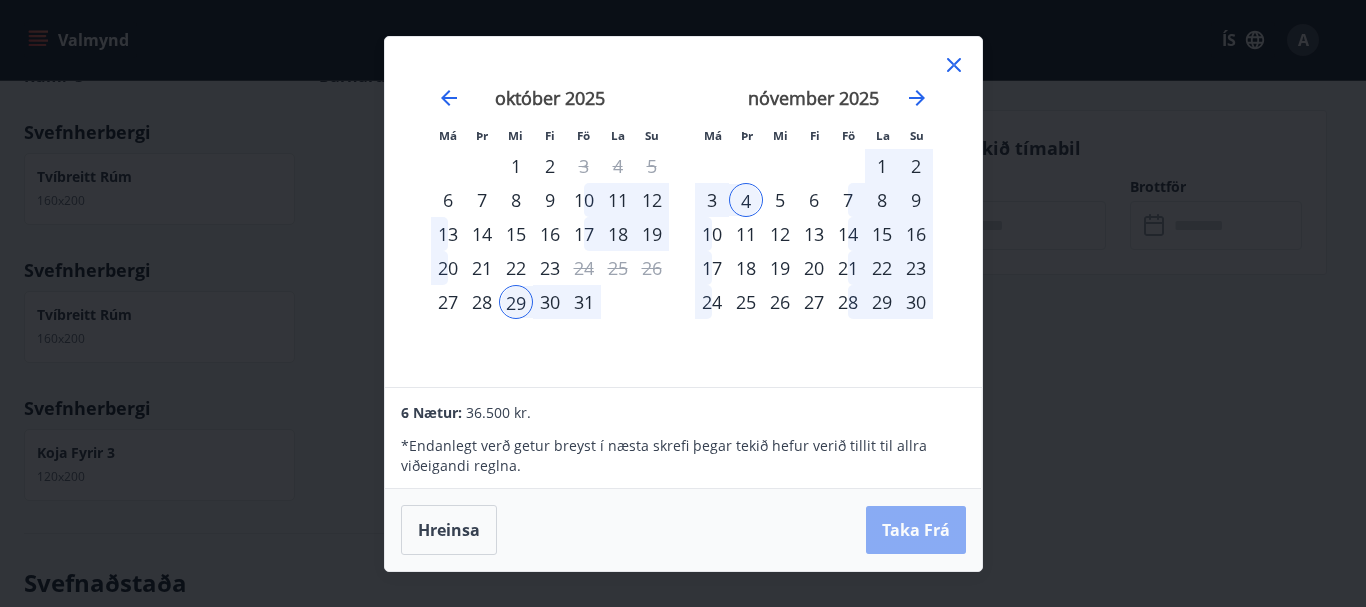 click on "Taka Frá" at bounding box center (916, 530) 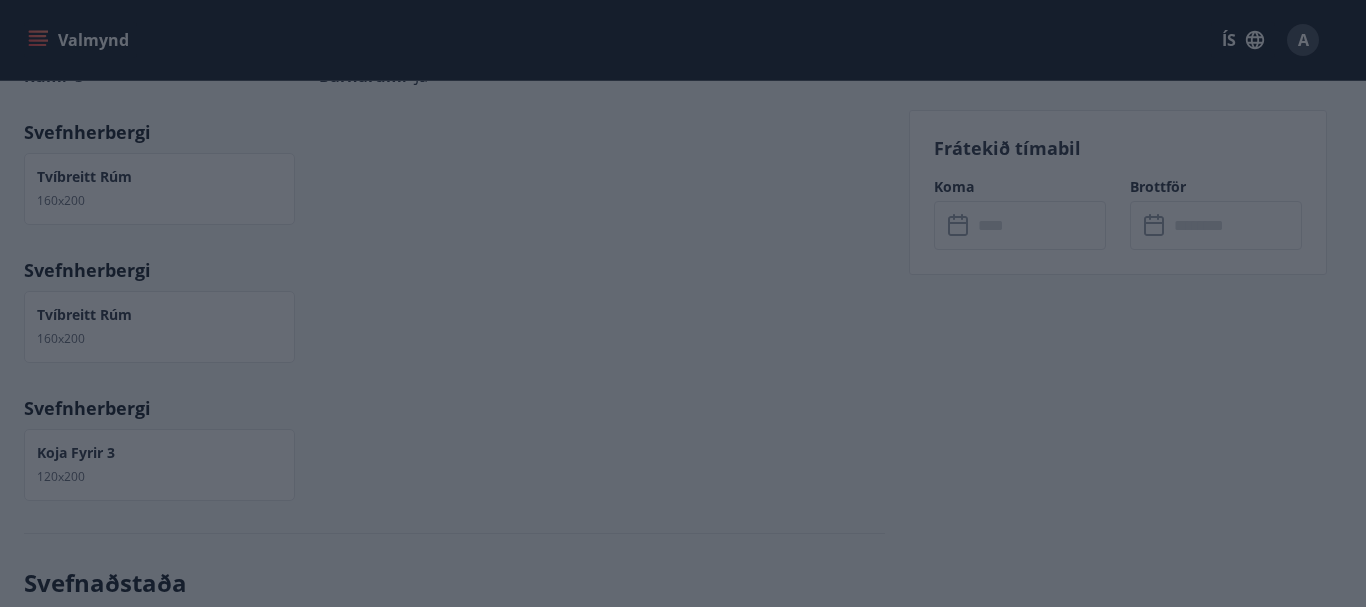 type on "******" 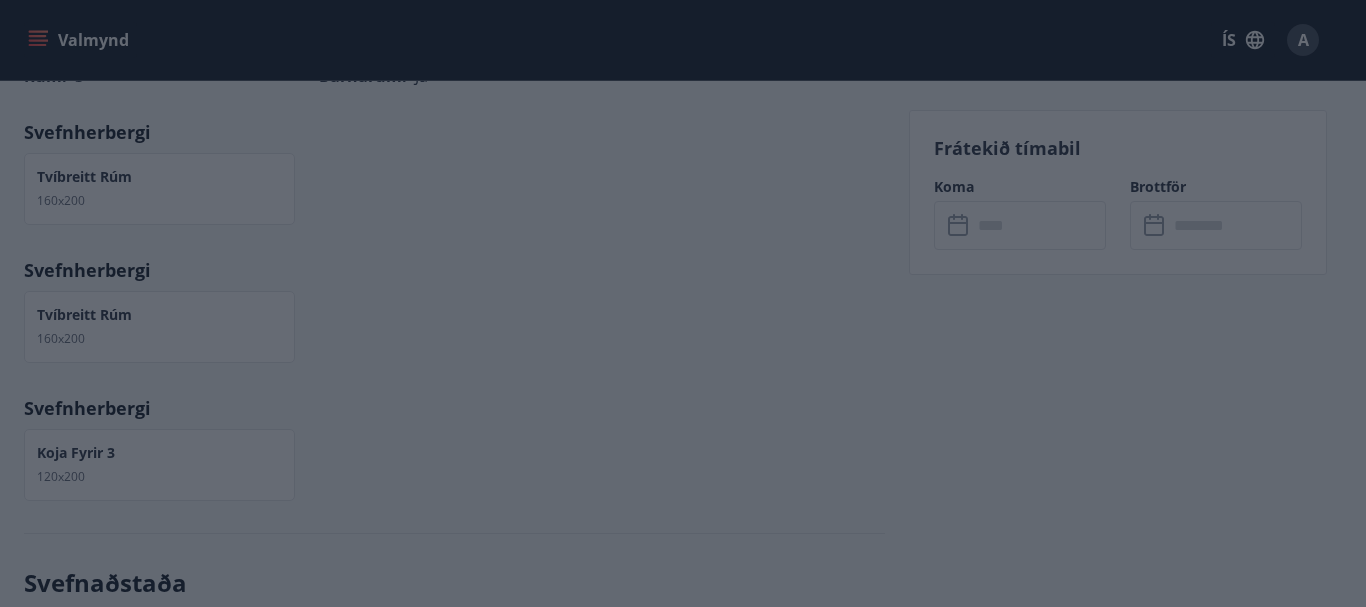 type on "******" 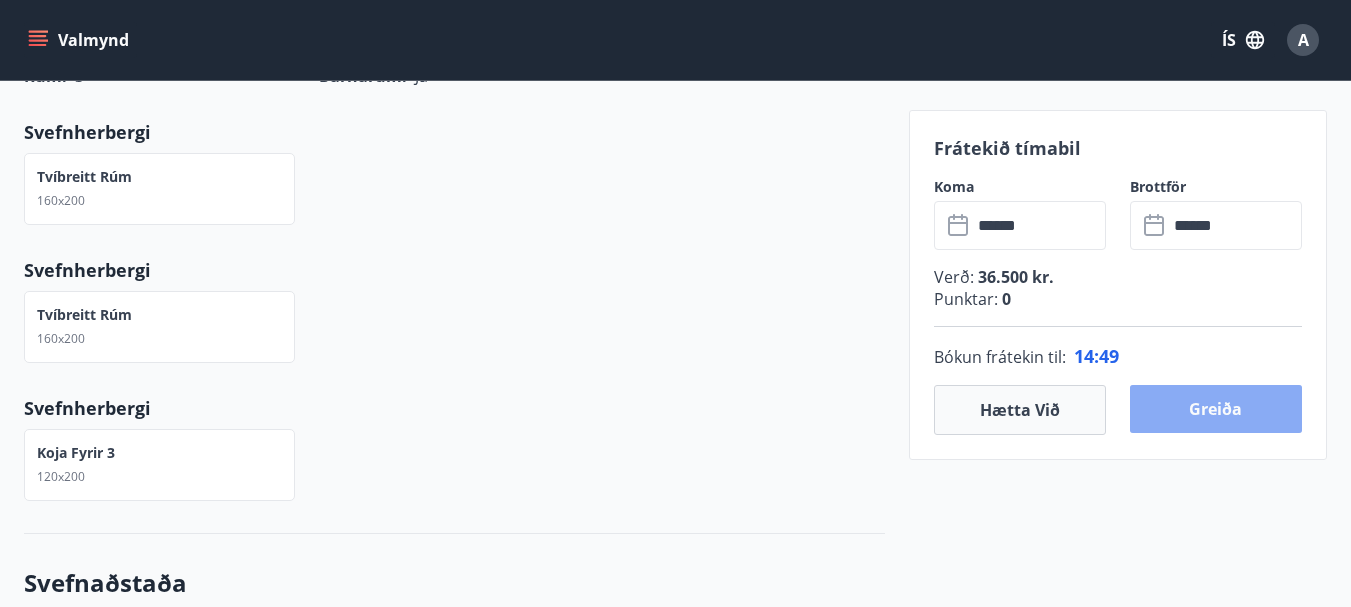 click on "Greiða" at bounding box center (1216, 409) 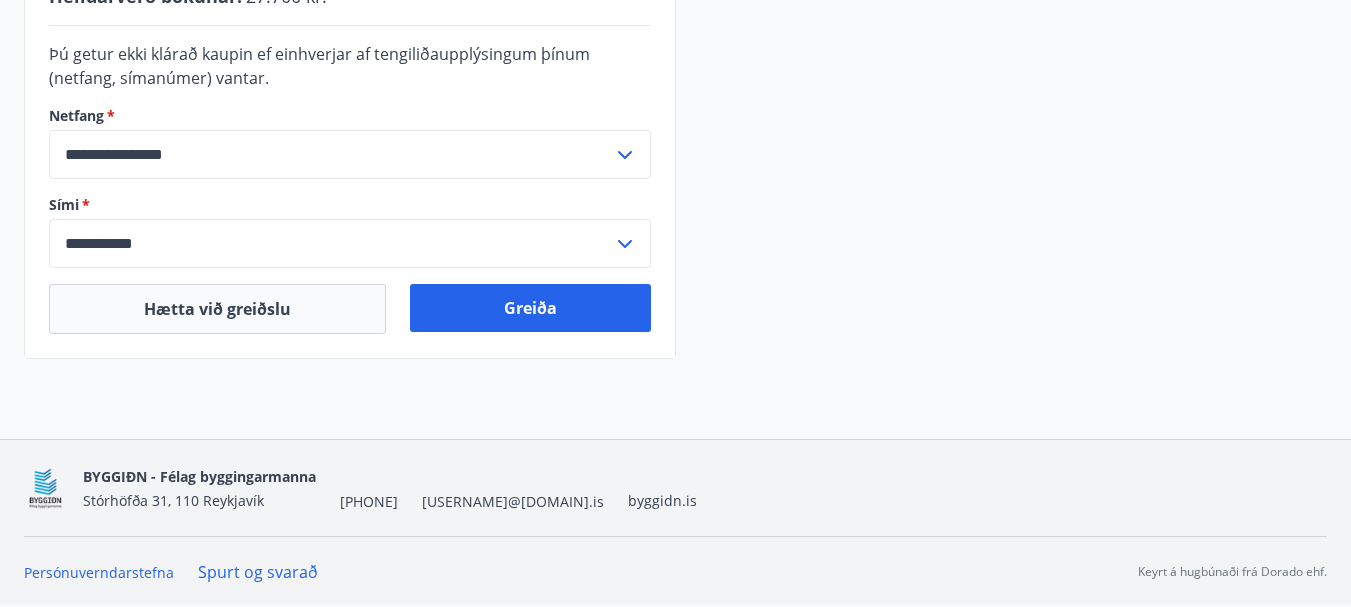scroll, scrollTop: 420, scrollLeft: 0, axis: vertical 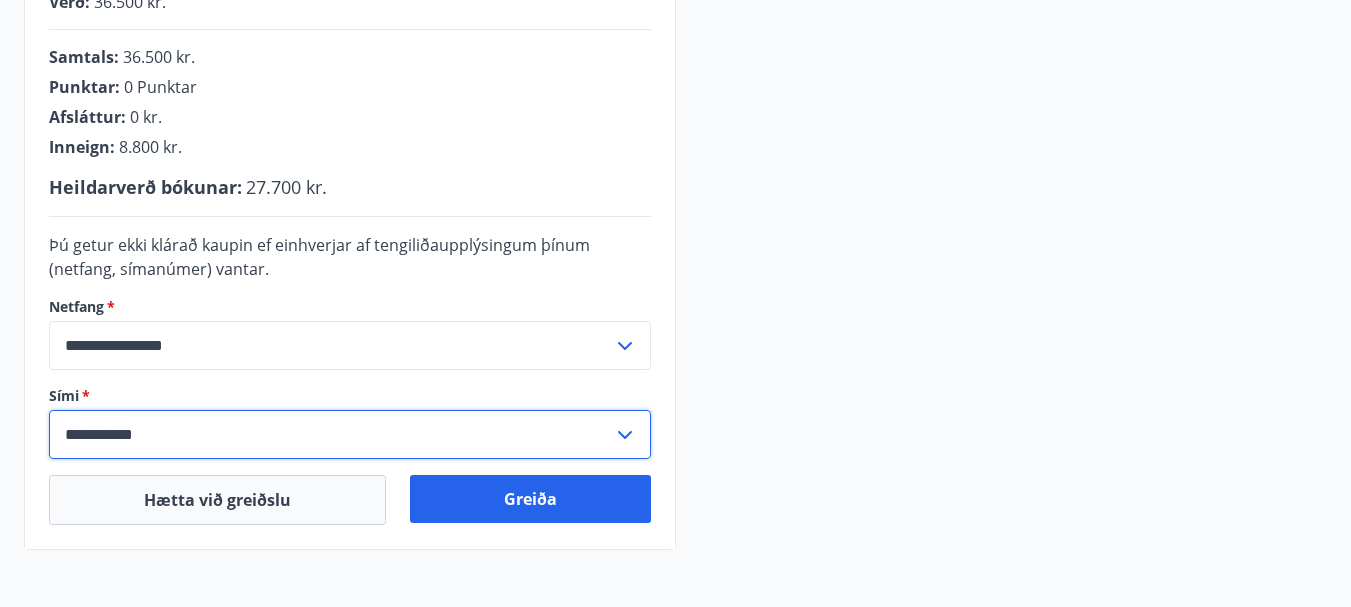 click on "**********" at bounding box center (331, 434) 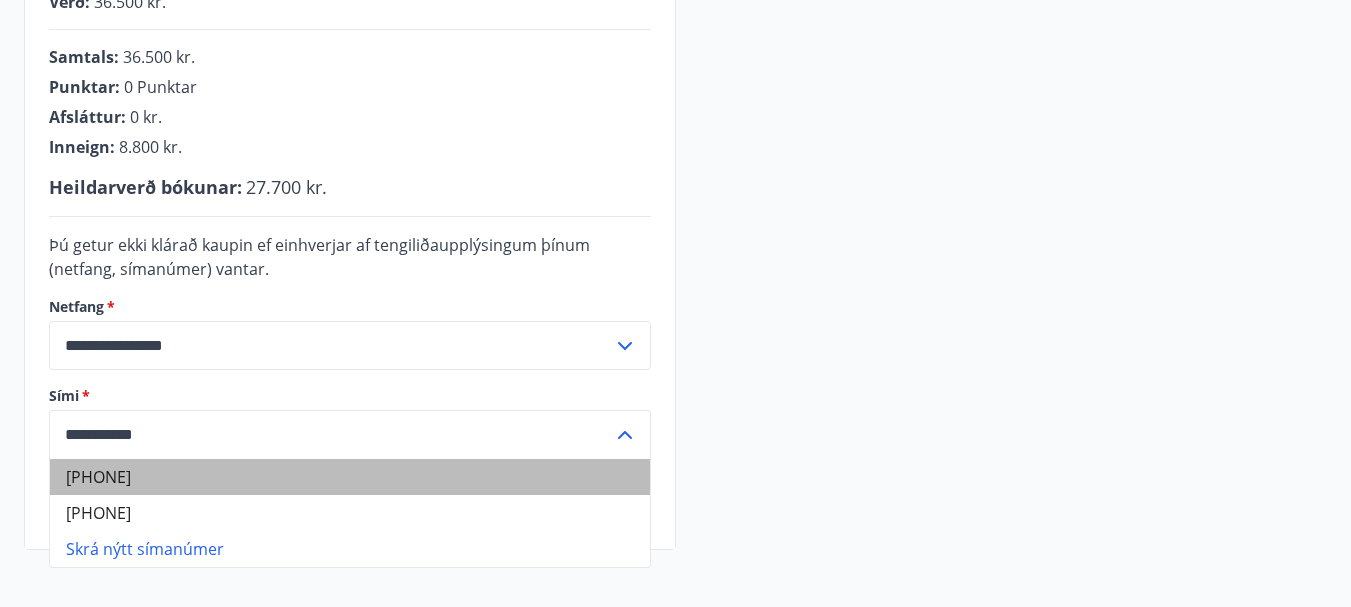 click on "[PHONE]" at bounding box center [350, 477] 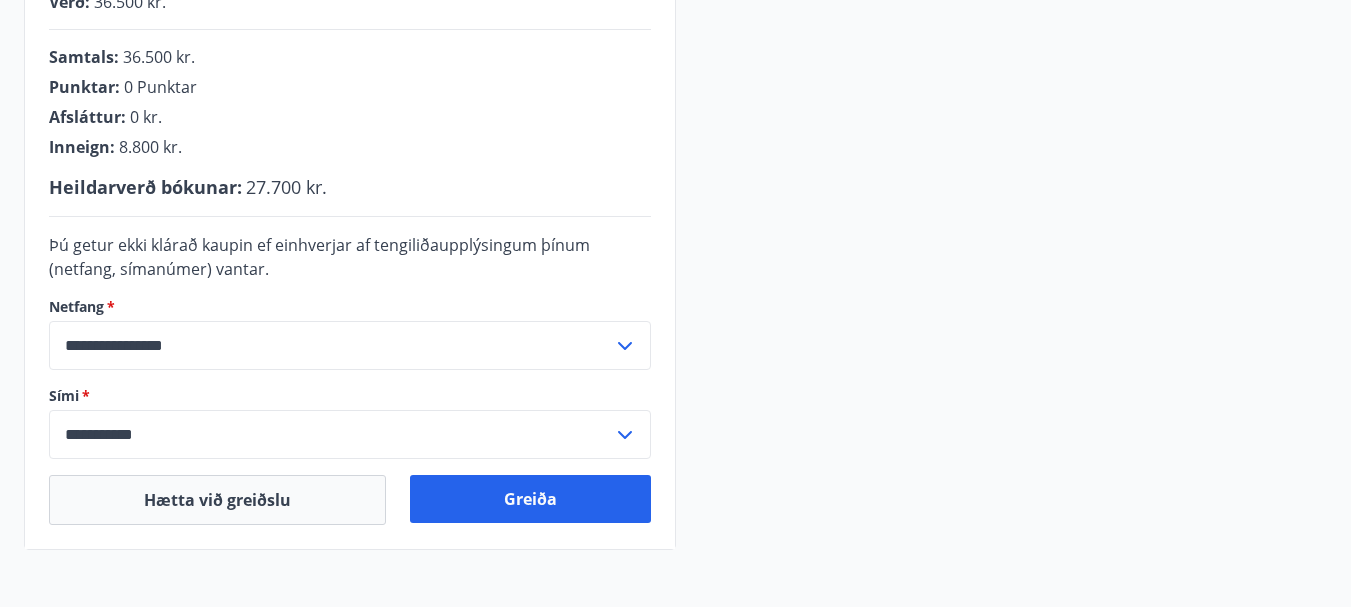click on "**********" at bounding box center [331, 345] 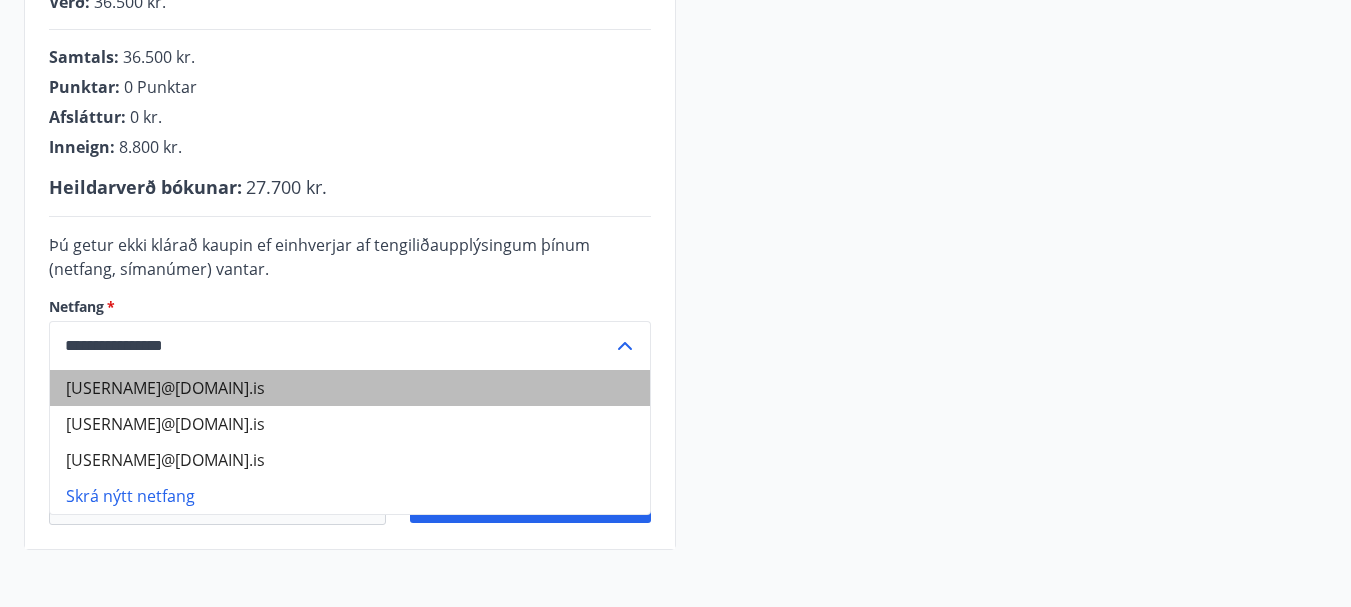 click on "arnbergur@internet.is" at bounding box center [350, 388] 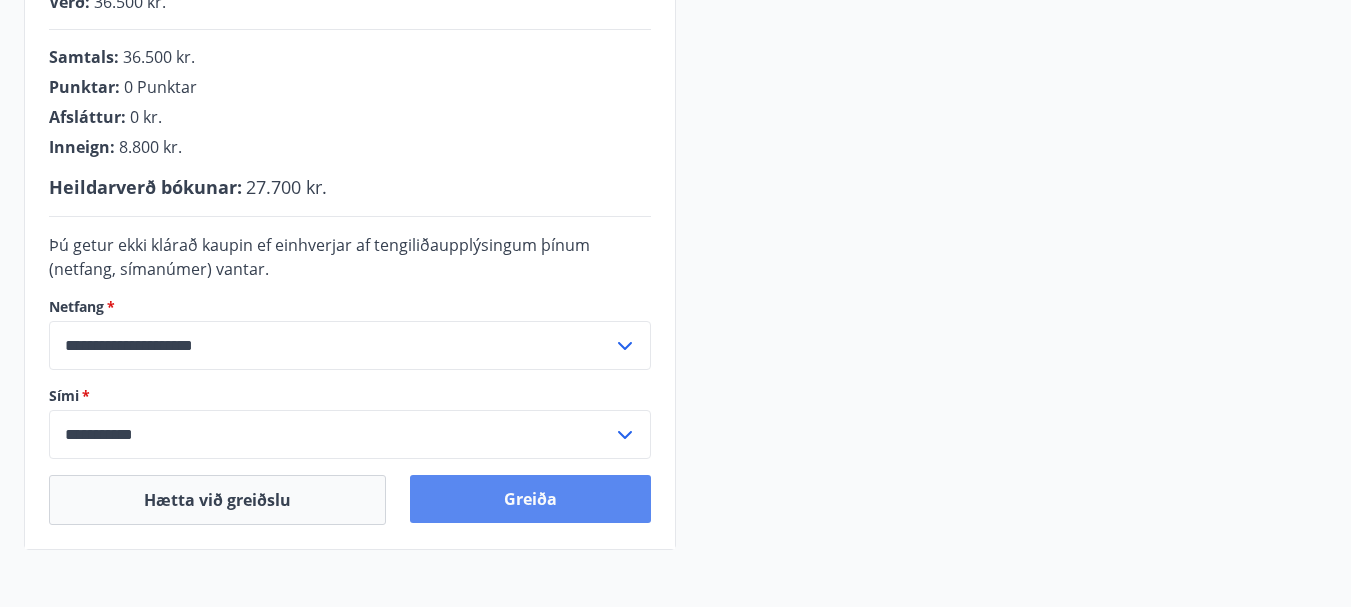 click on "Greiða" at bounding box center [530, 499] 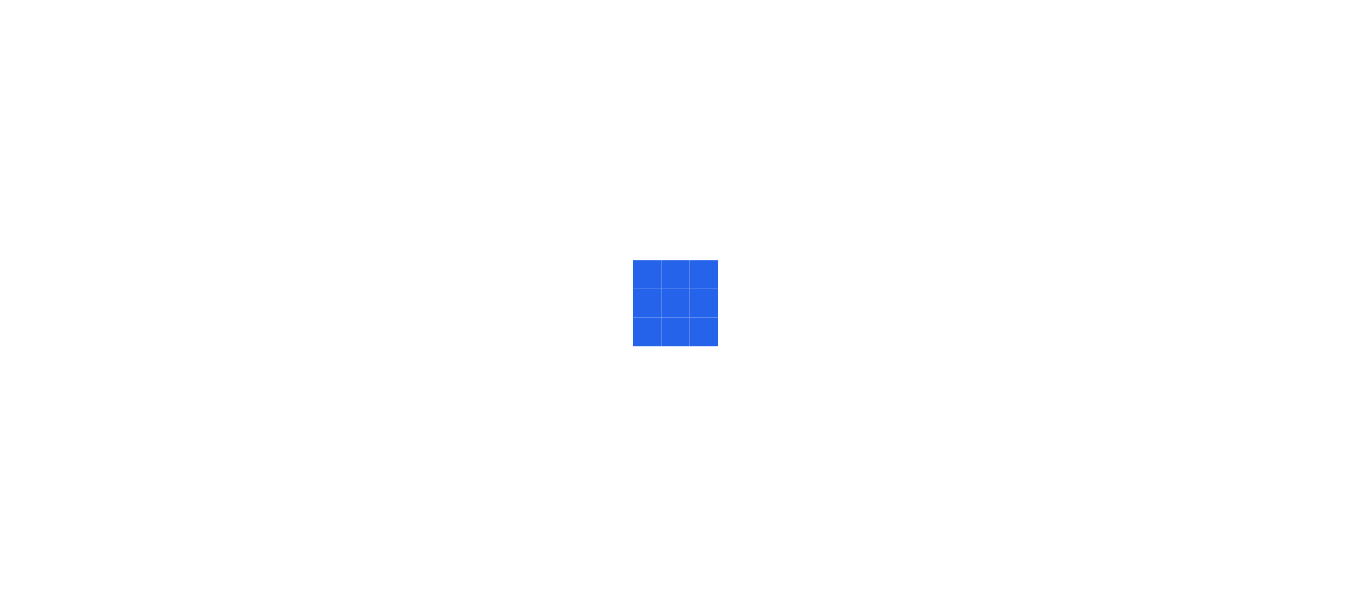 scroll, scrollTop: 0, scrollLeft: 0, axis: both 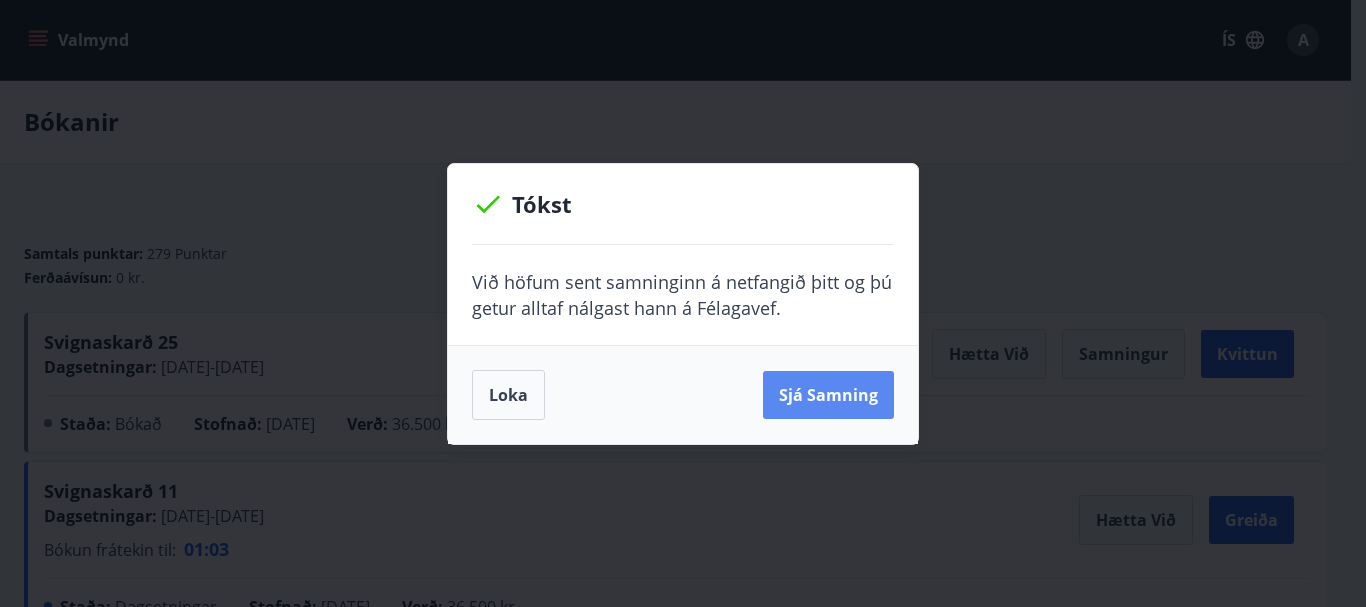 click on "Sjá samning" at bounding box center [828, 395] 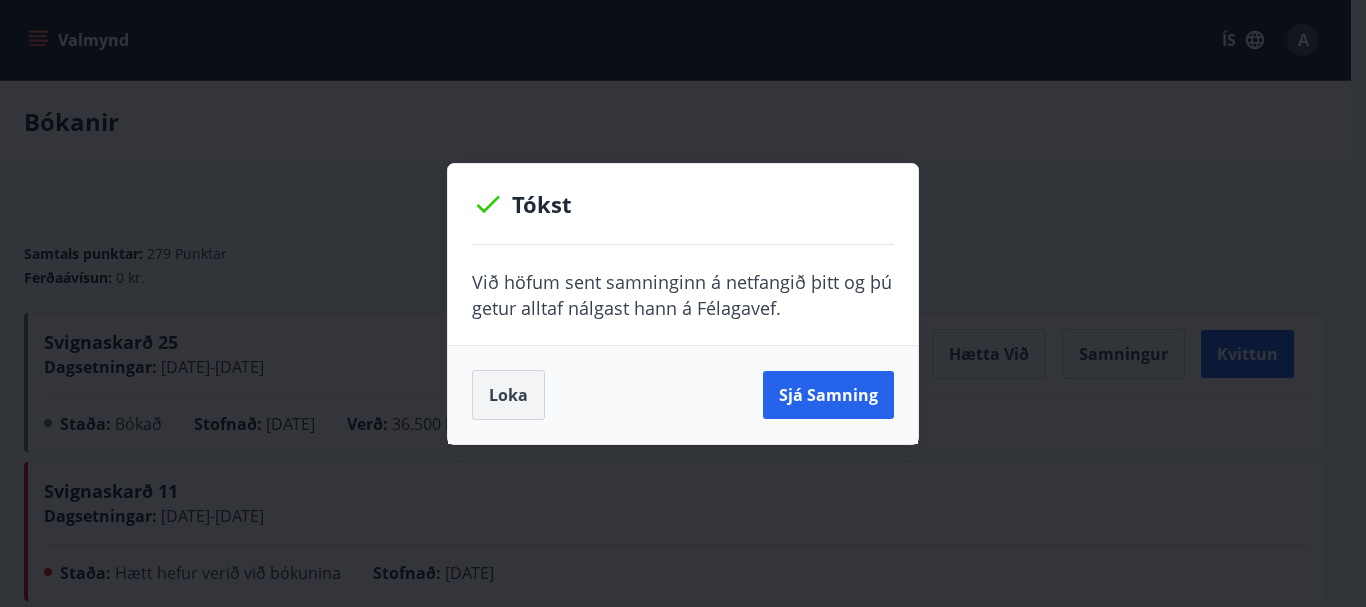 click on "Loka" at bounding box center [508, 395] 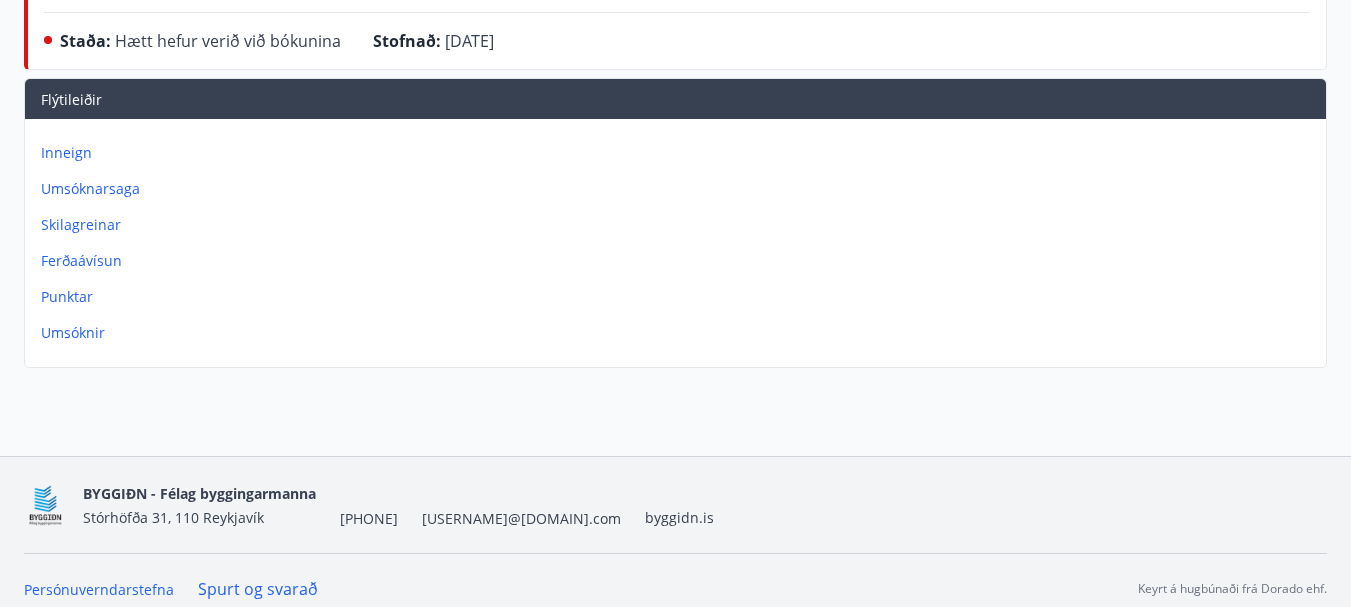 scroll, scrollTop: 0, scrollLeft: 0, axis: both 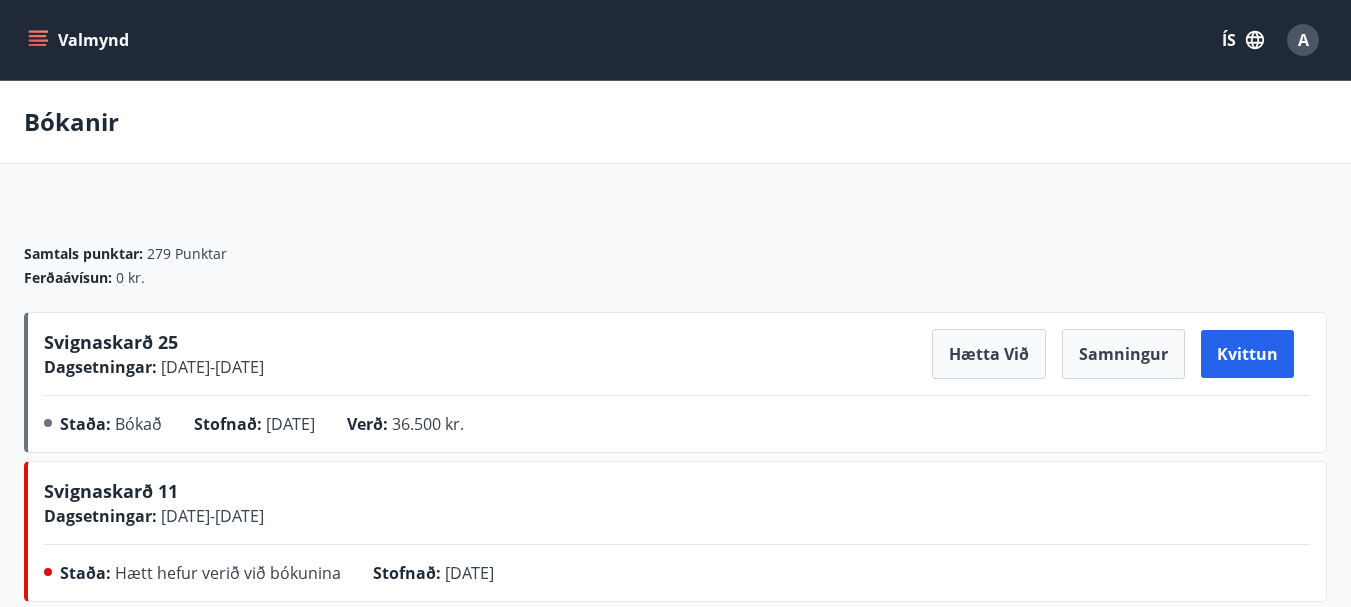 click on "Valmynd" at bounding box center (80, 40) 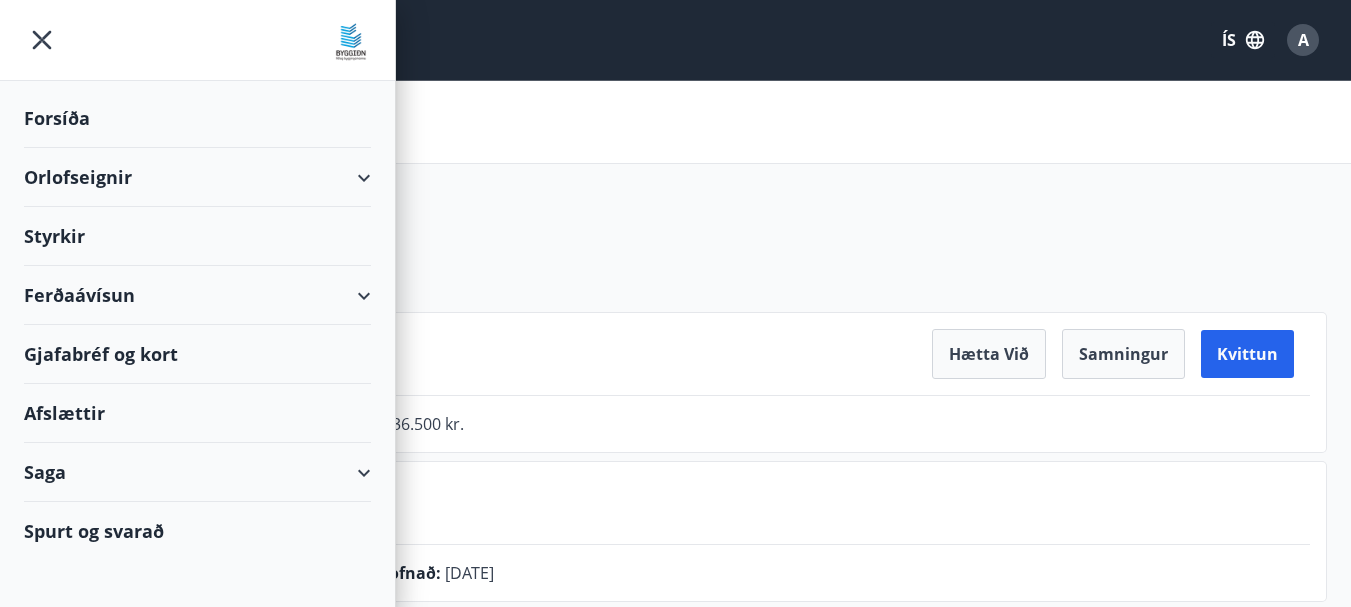 click on "Ferðaávísun" at bounding box center [197, 295] 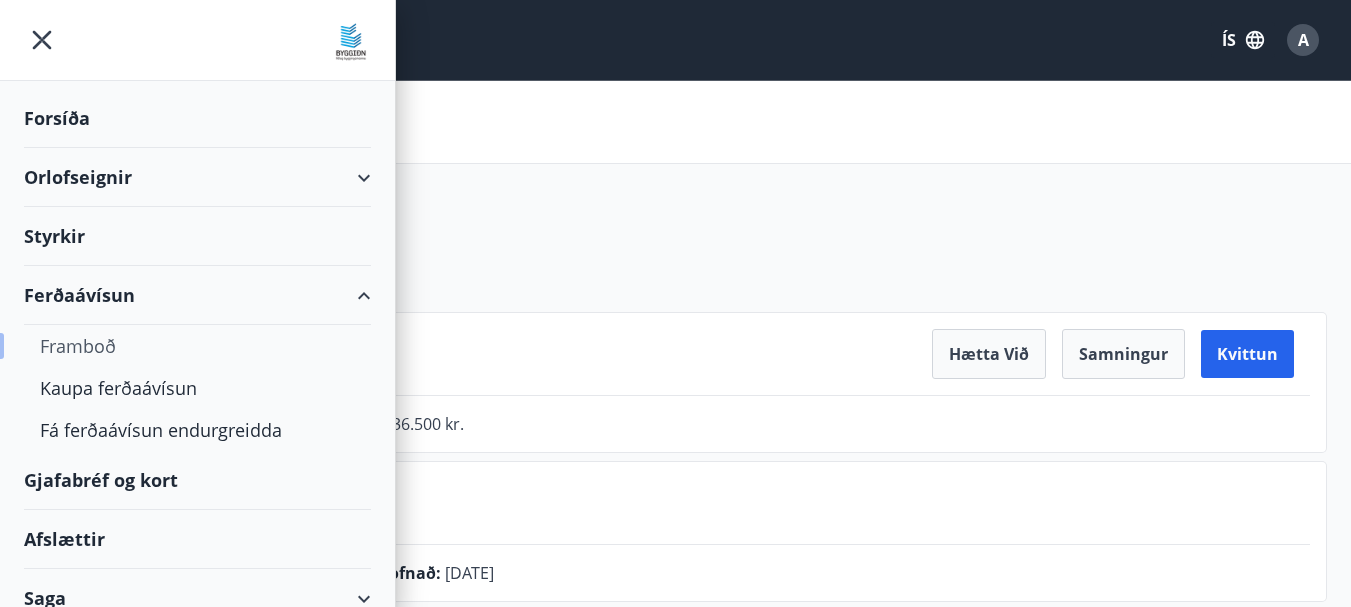 click on "Framboð" at bounding box center (197, 346) 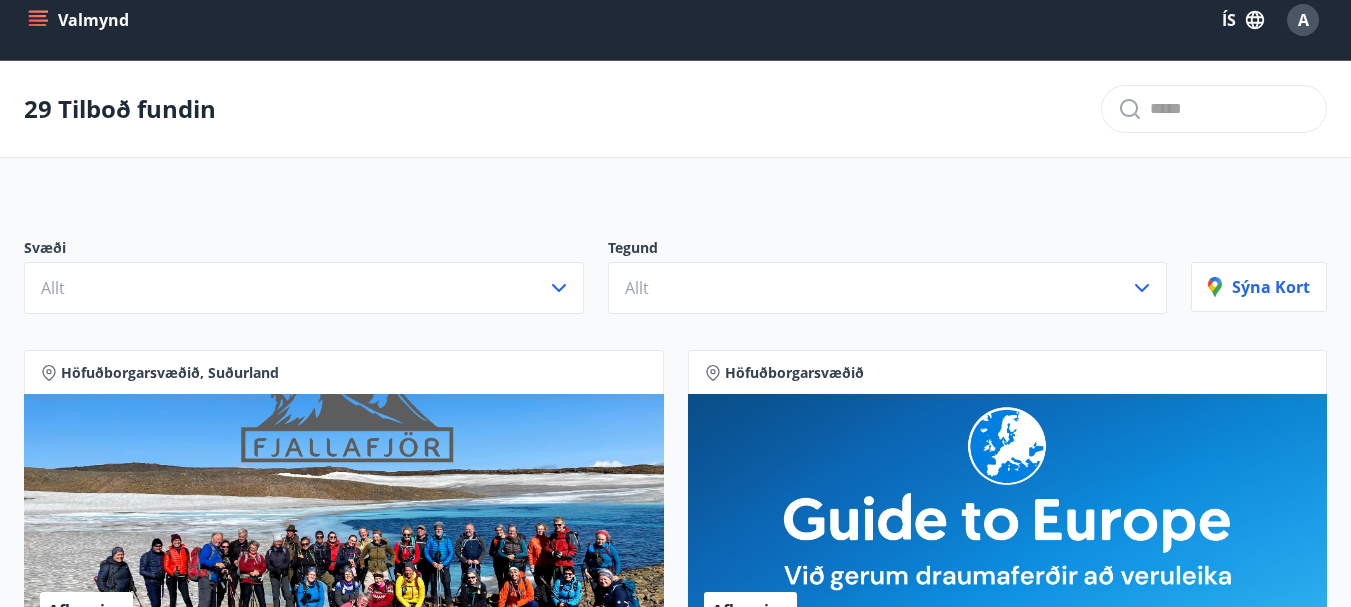scroll, scrollTop: 0, scrollLeft: 0, axis: both 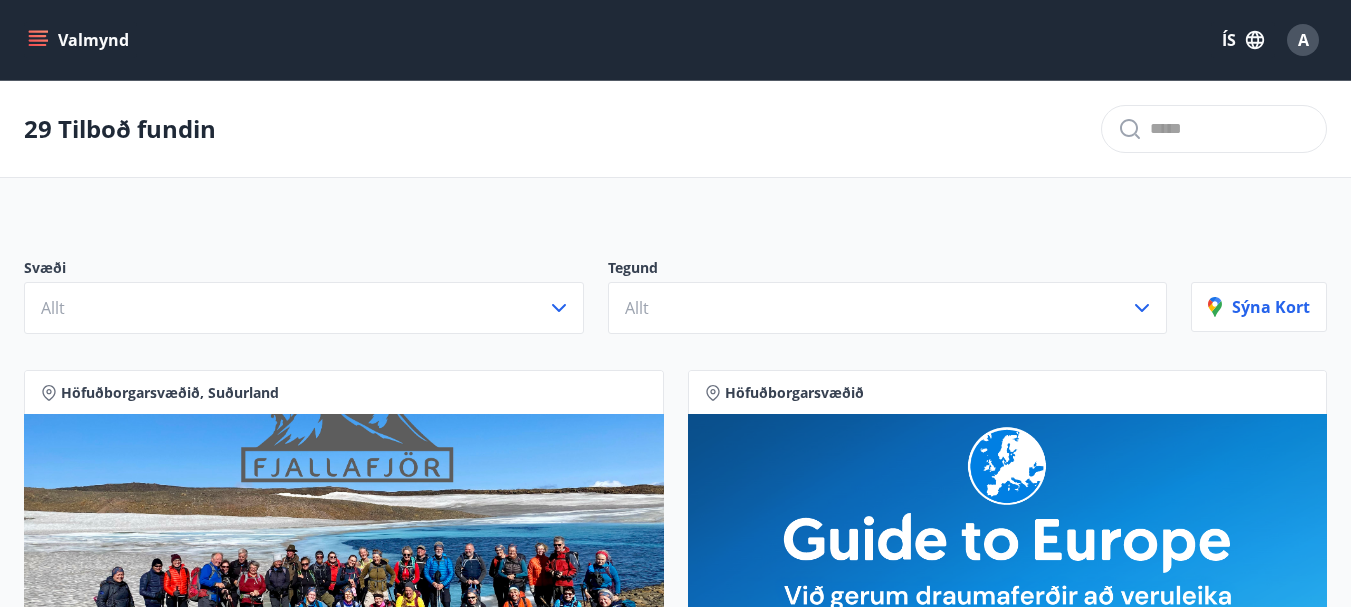 click 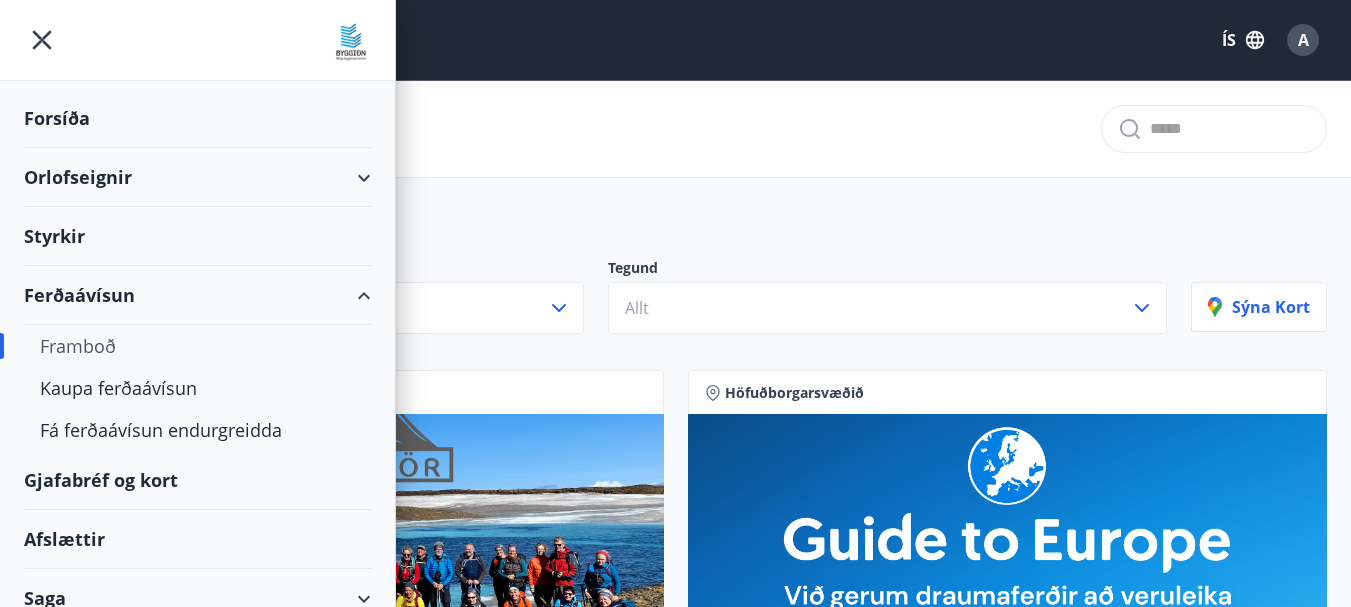 click on "Gjafabréf og kort" at bounding box center [197, 480] 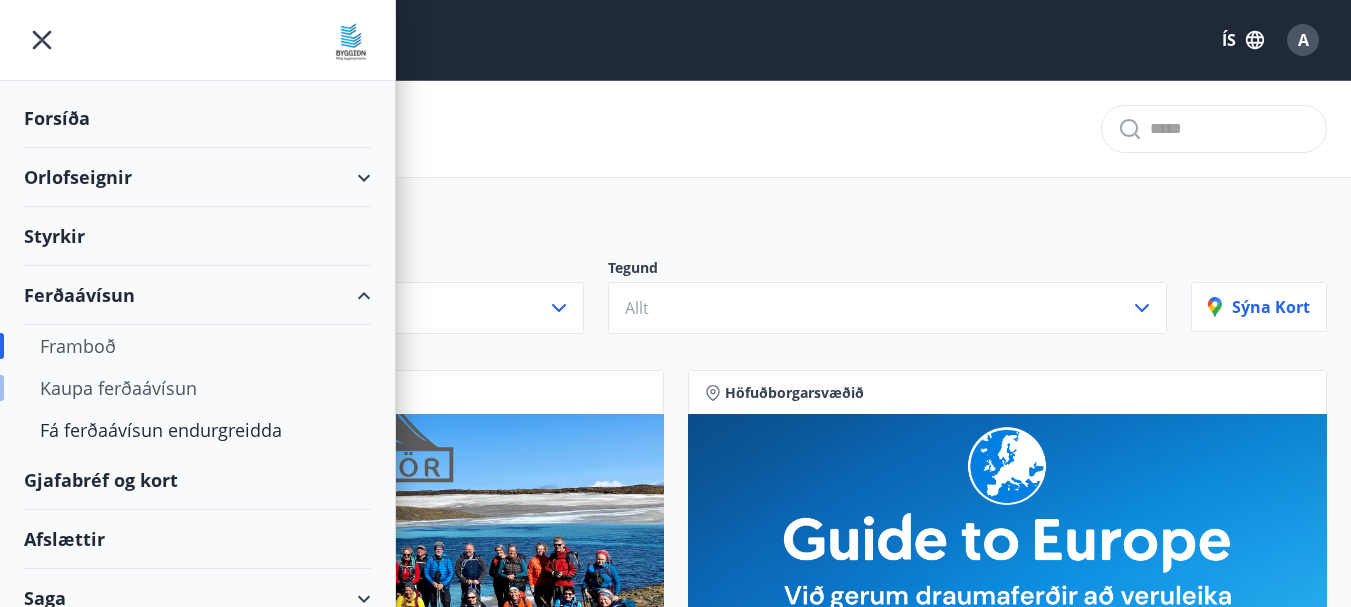 click on "Kaupa ferðaávísun" at bounding box center (197, 388) 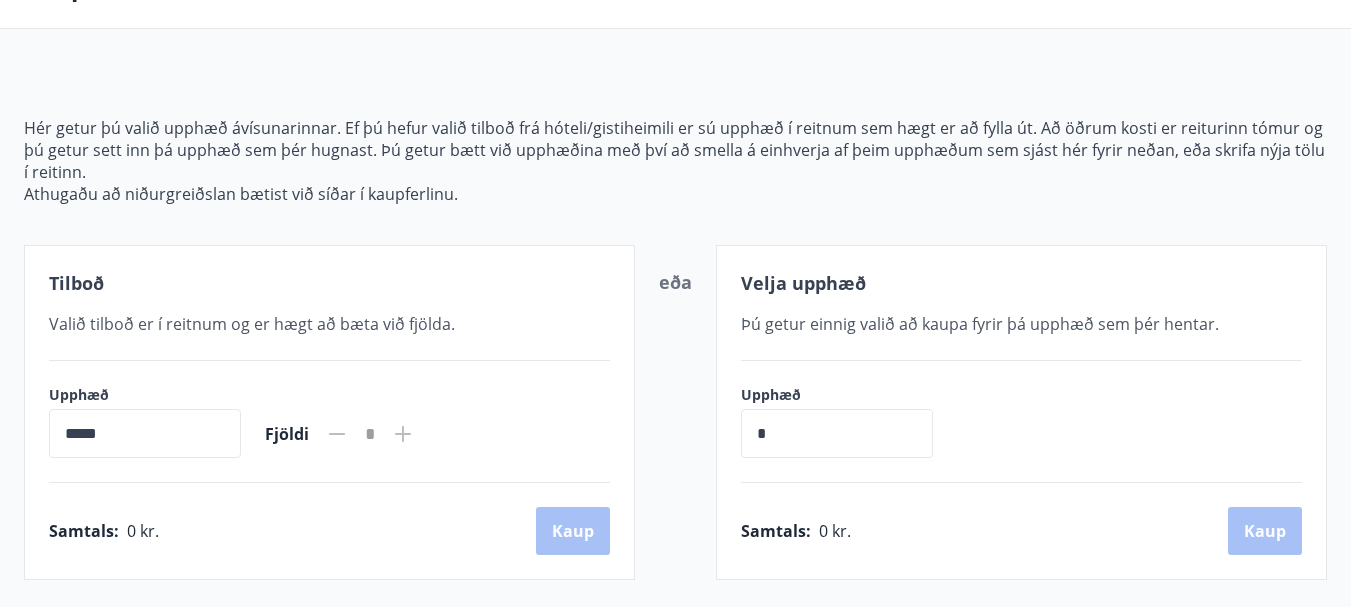 scroll, scrollTop: 0, scrollLeft: 0, axis: both 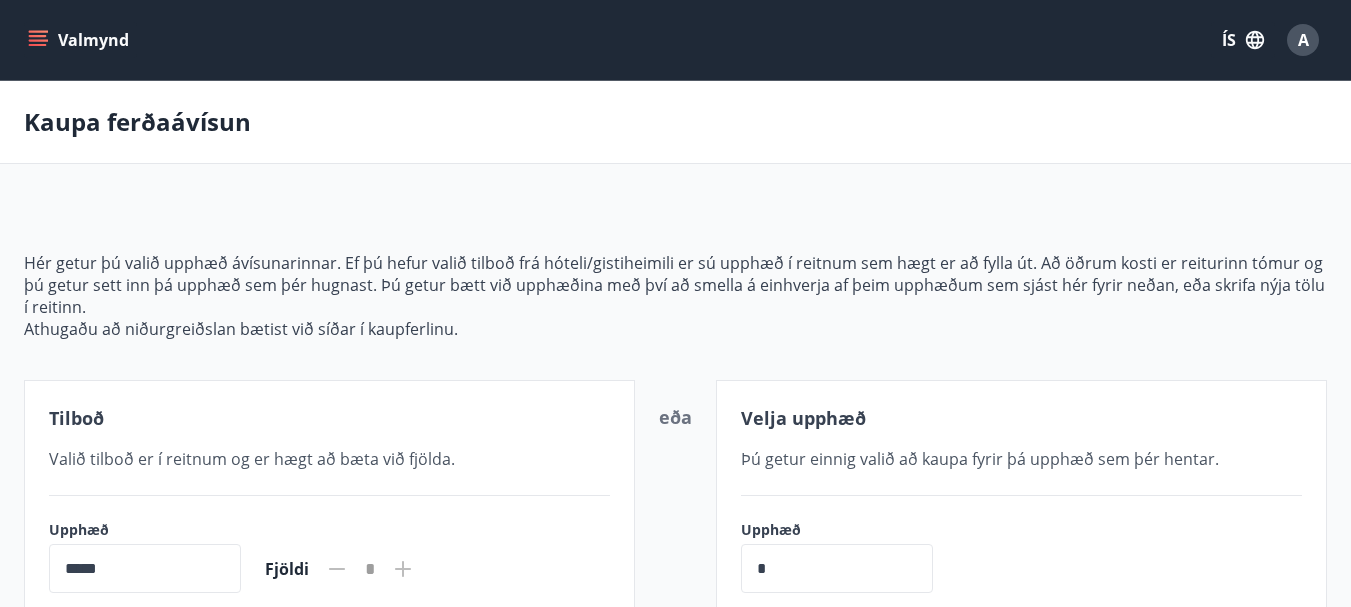 click 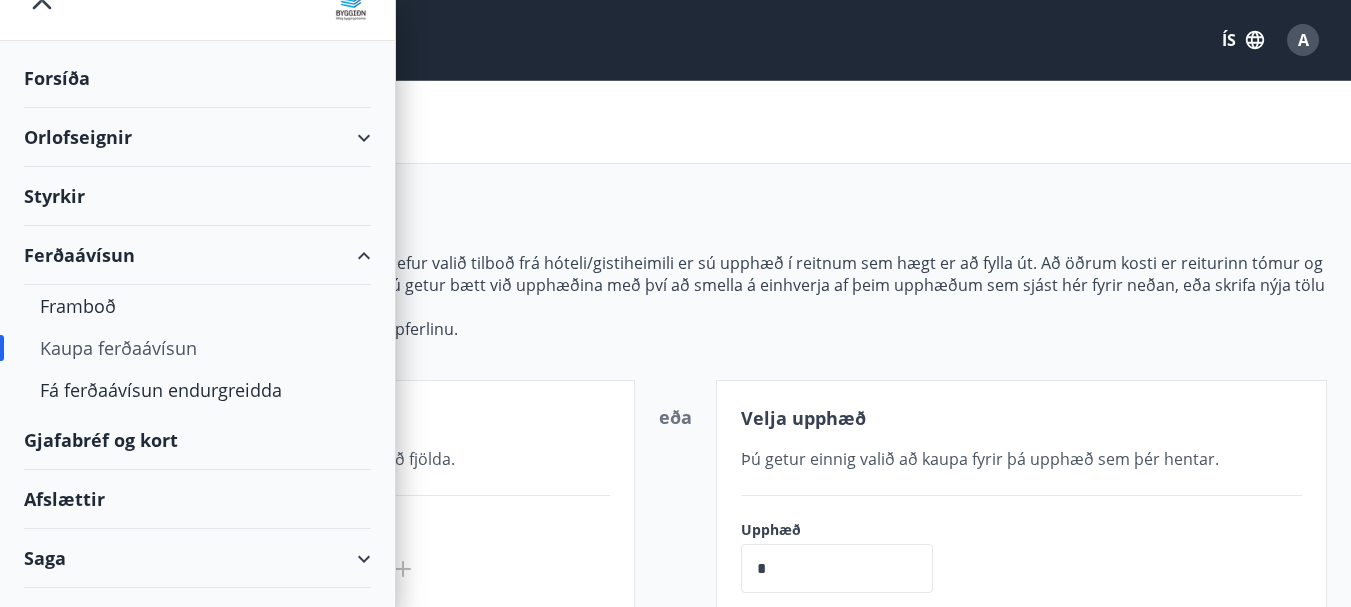 scroll, scrollTop: 79, scrollLeft: 0, axis: vertical 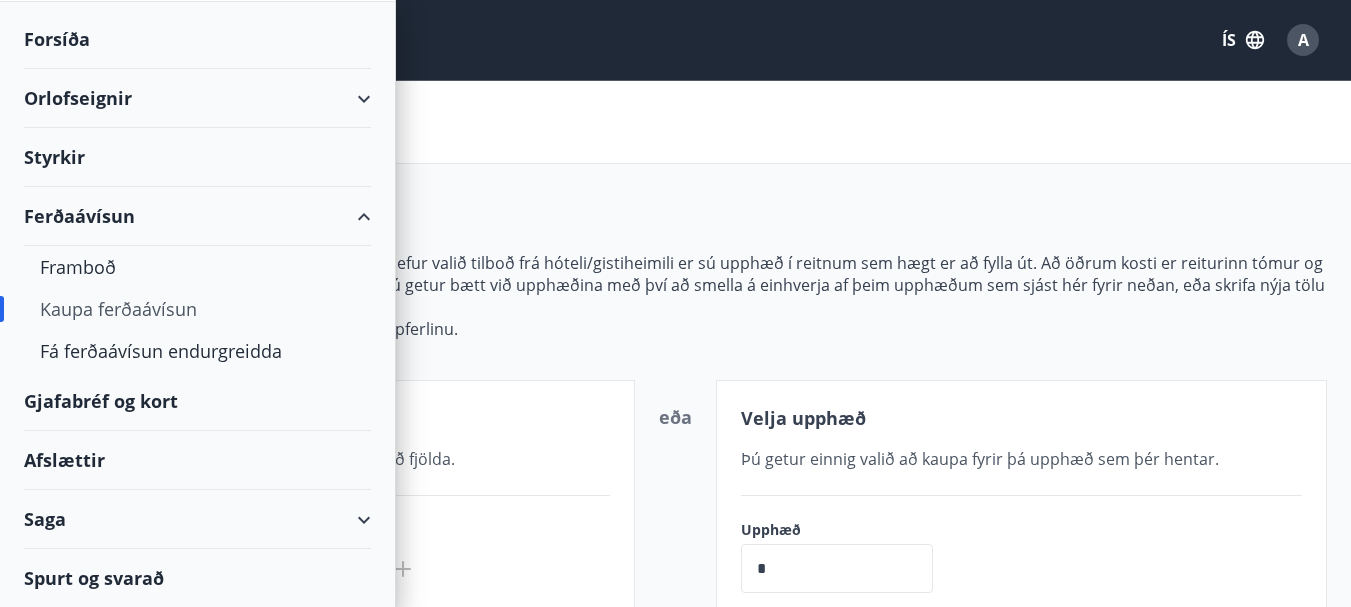 click on "Afslættir" at bounding box center [197, 460] 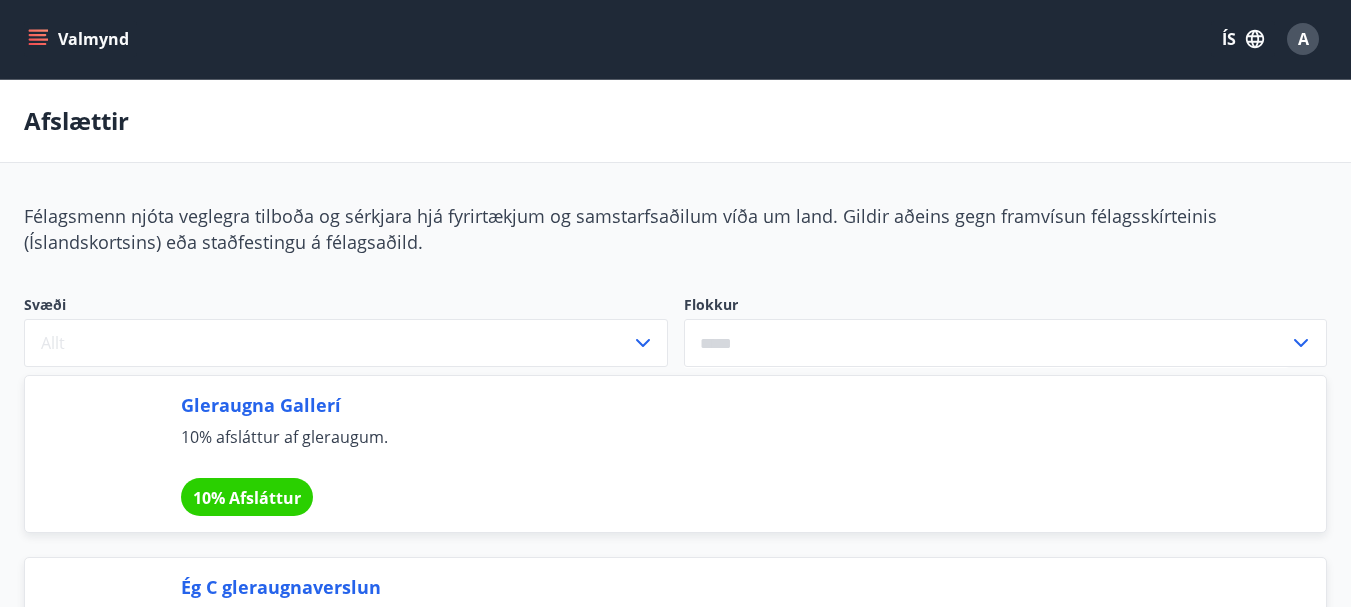 scroll, scrollTop: 0, scrollLeft: 0, axis: both 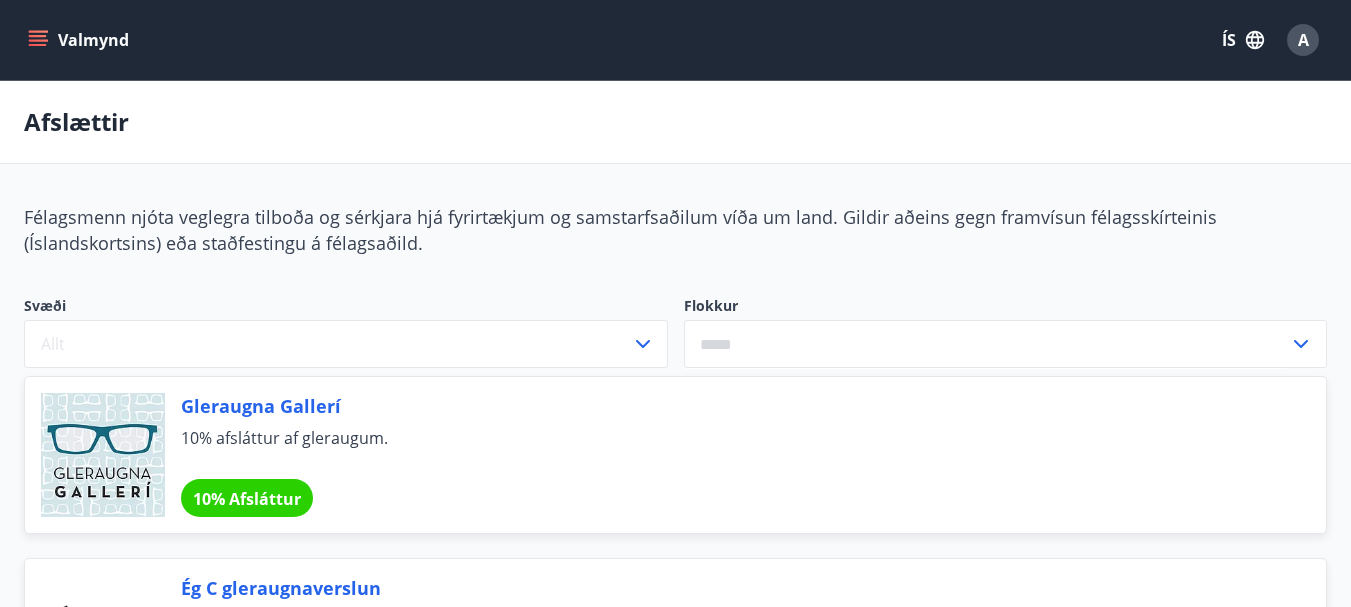 click on "Valmynd" at bounding box center [80, 40] 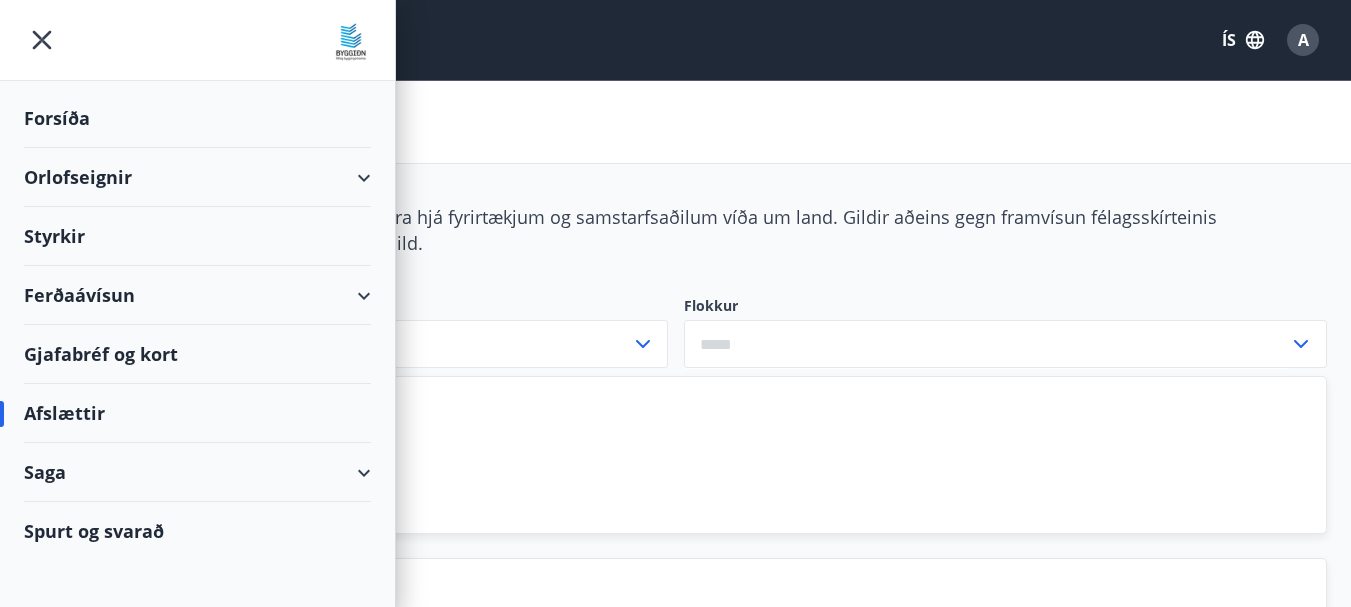 click on "Gjafabréf og kort" at bounding box center (197, 354) 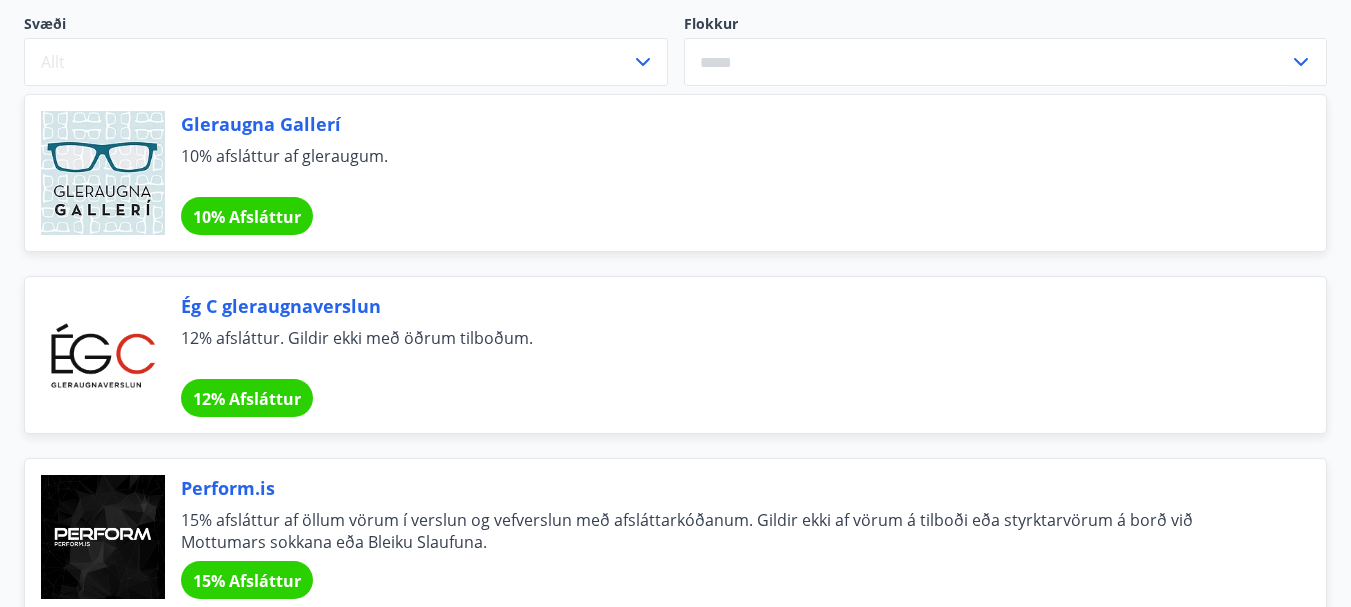 scroll, scrollTop: 0, scrollLeft: 0, axis: both 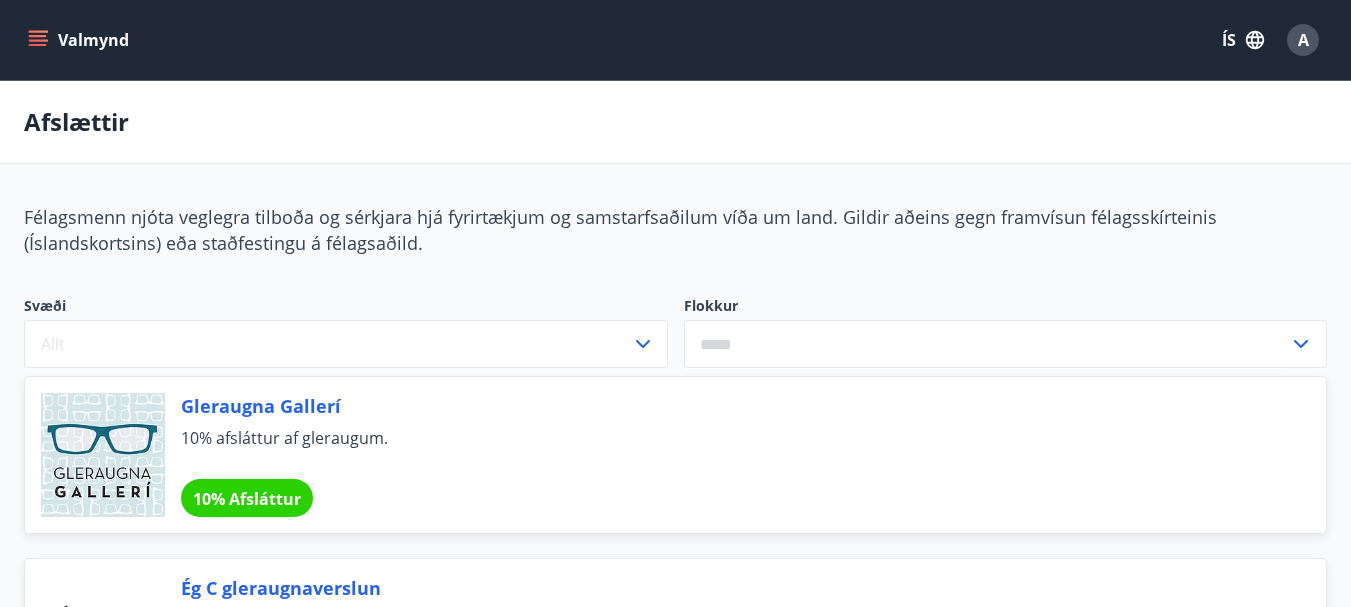 click on "Valmynd" at bounding box center (80, 40) 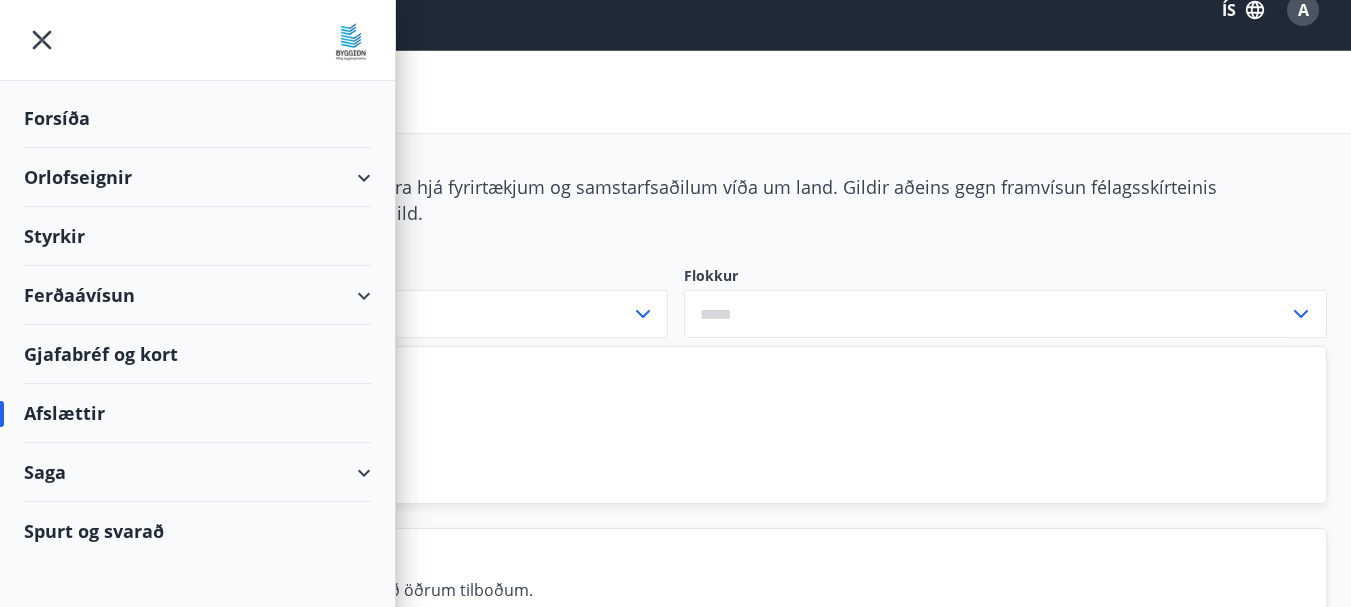 scroll, scrollTop: 0, scrollLeft: 0, axis: both 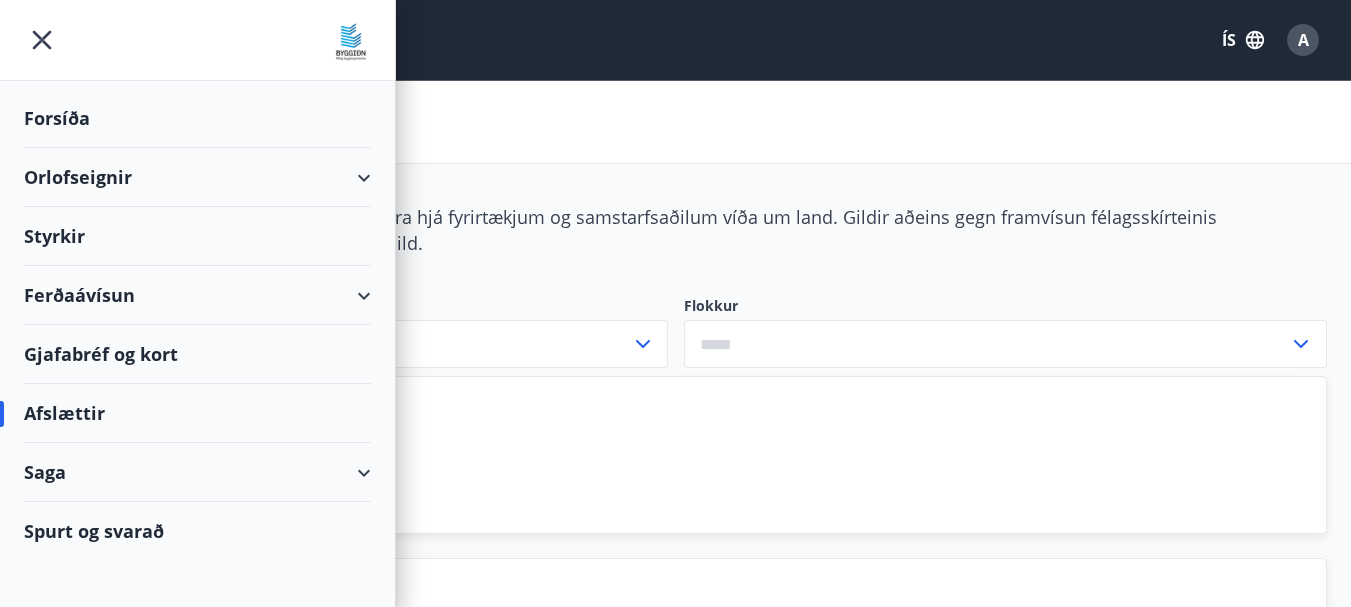 click on "Forsíða" at bounding box center (197, 118) 